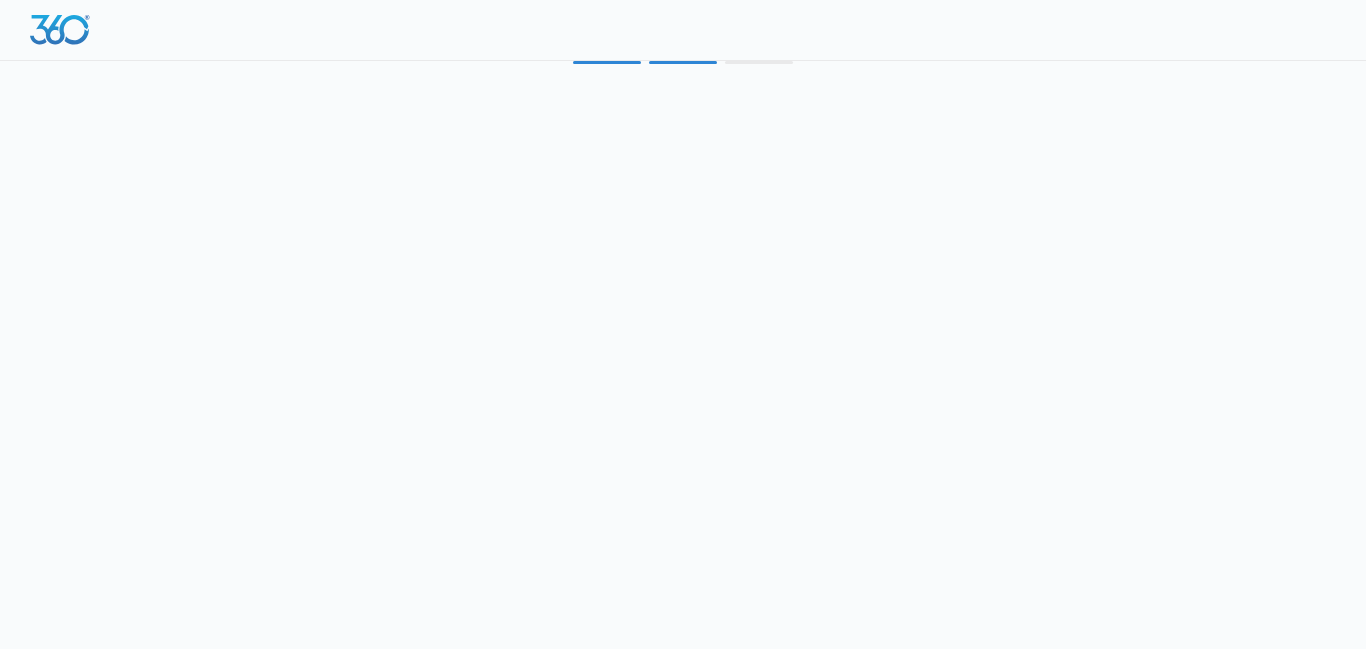 scroll, scrollTop: 0, scrollLeft: 0, axis: both 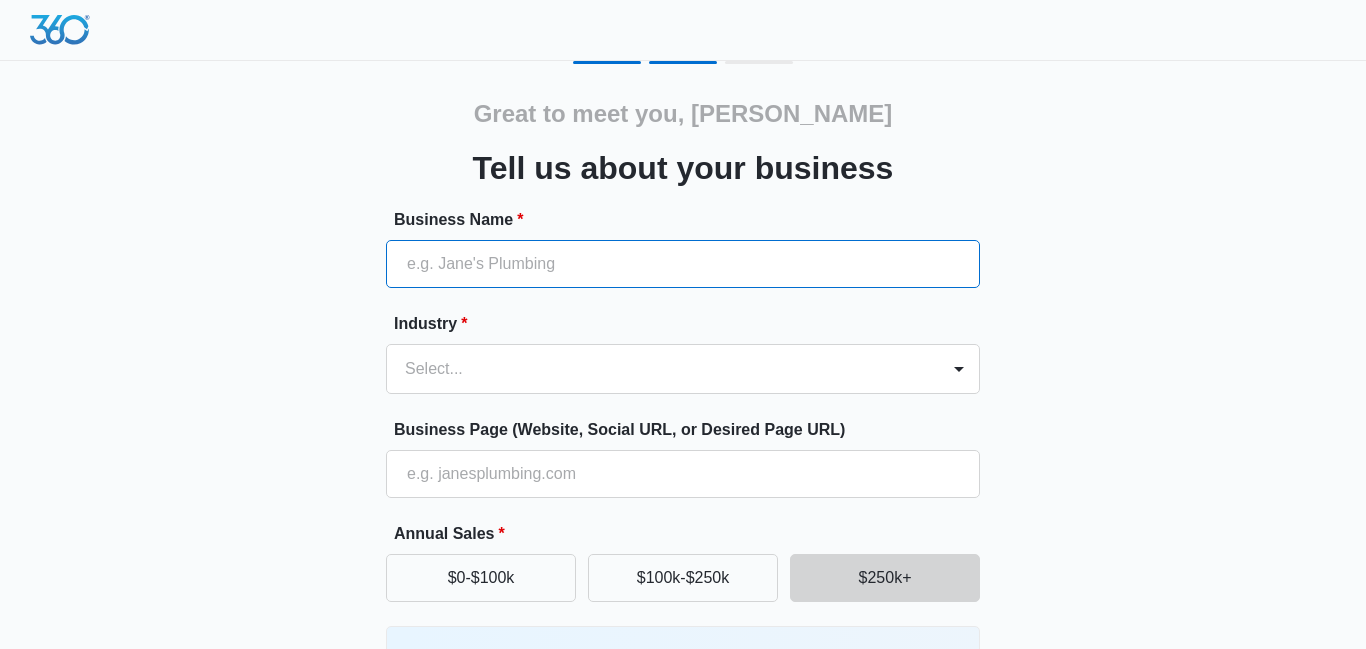 click on "Business Name *" at bounding box center (683, 264) 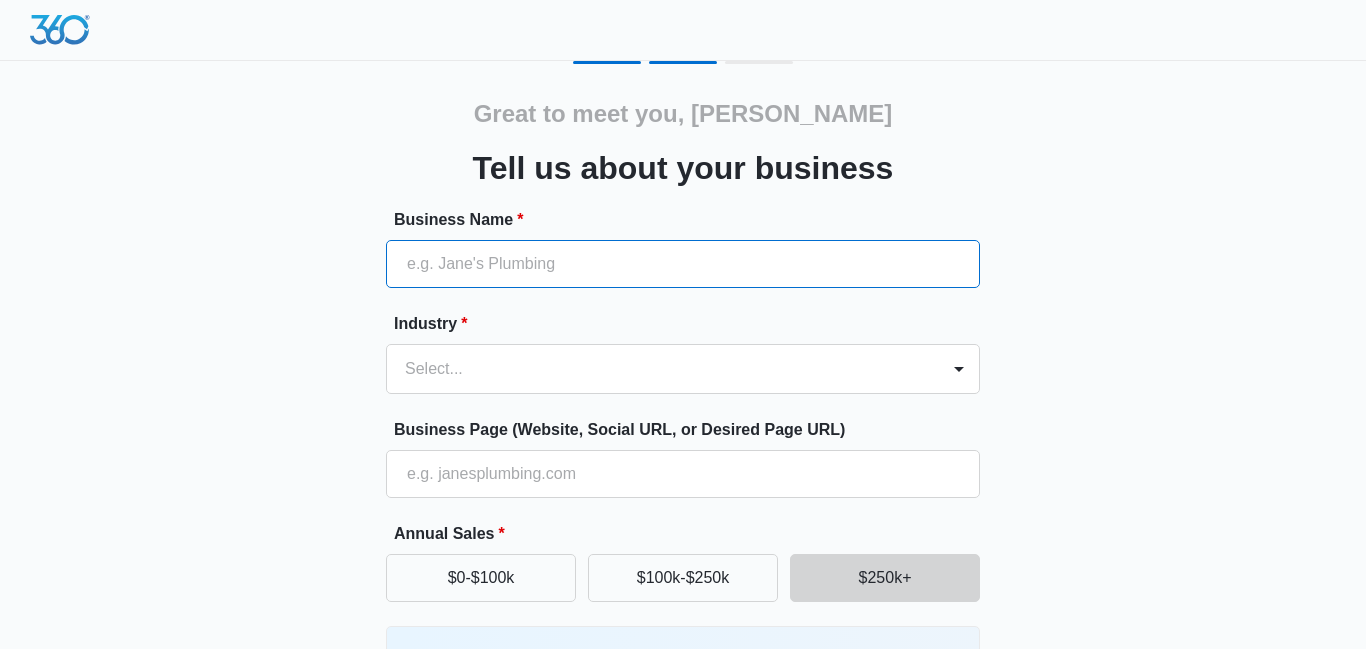 type on "Cleansation" 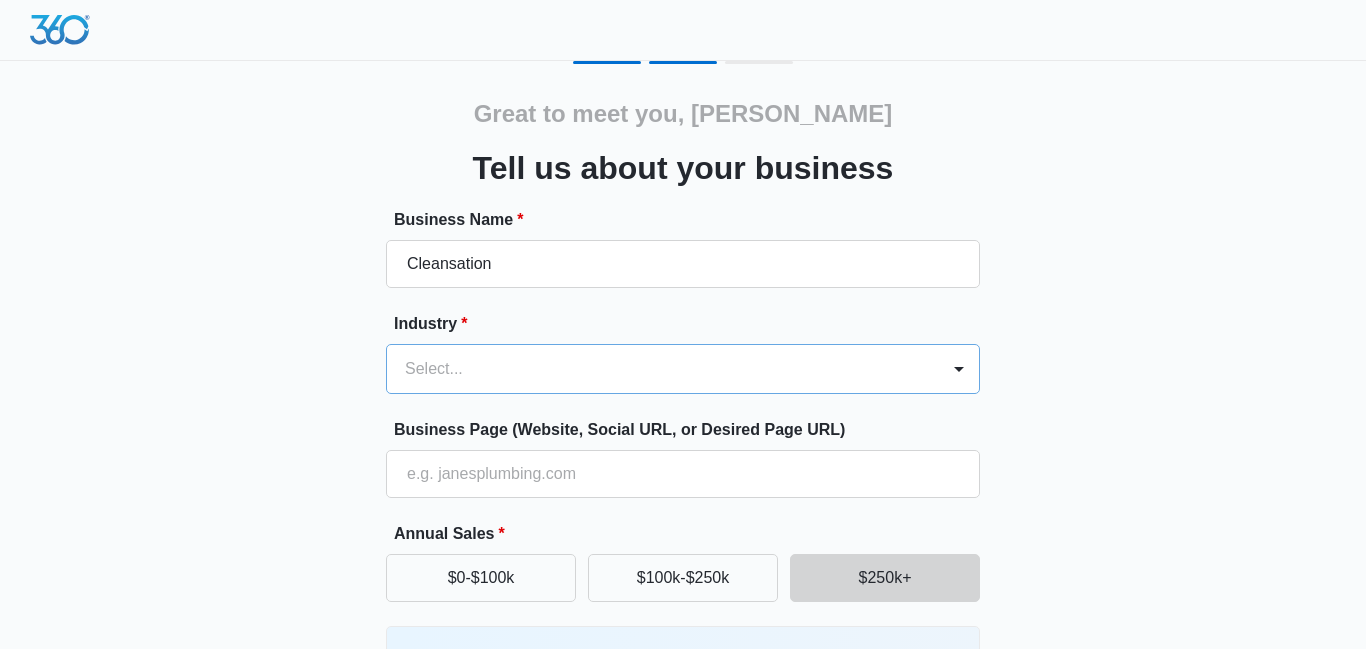 click at bounding box center (659, 369) 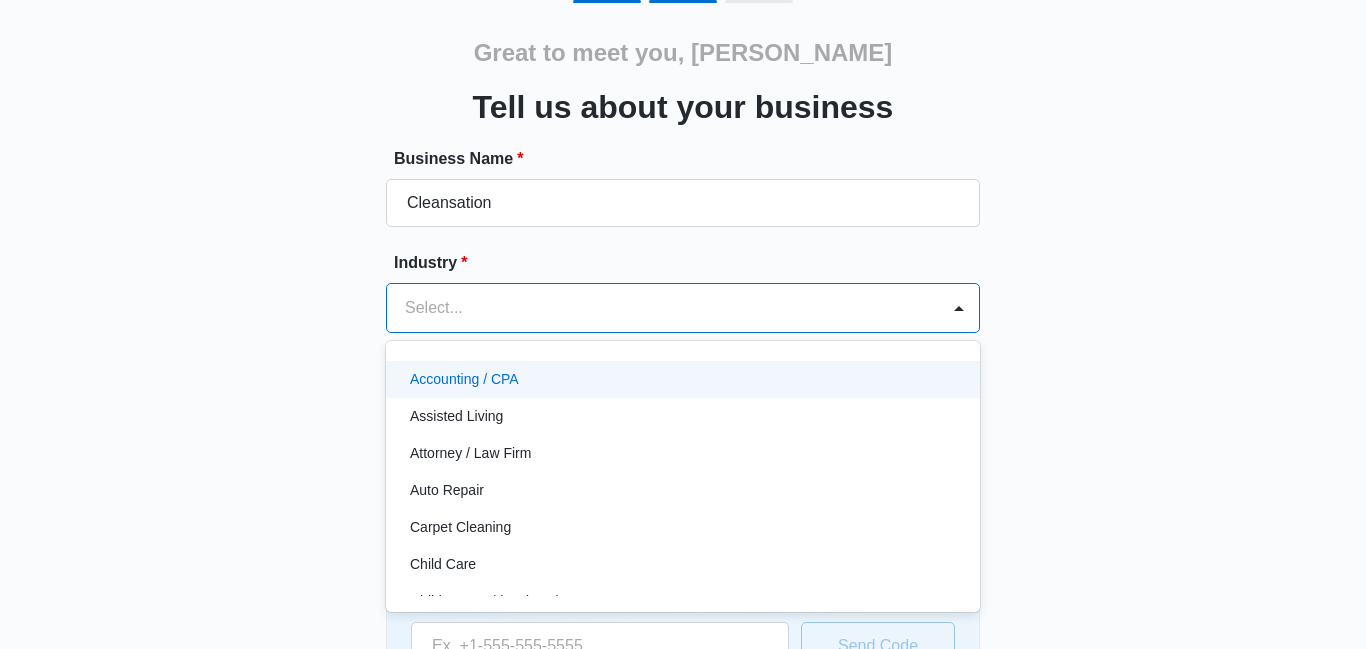 scroll, scrollTop: 67, scrollLeft: 0, axis: vertical 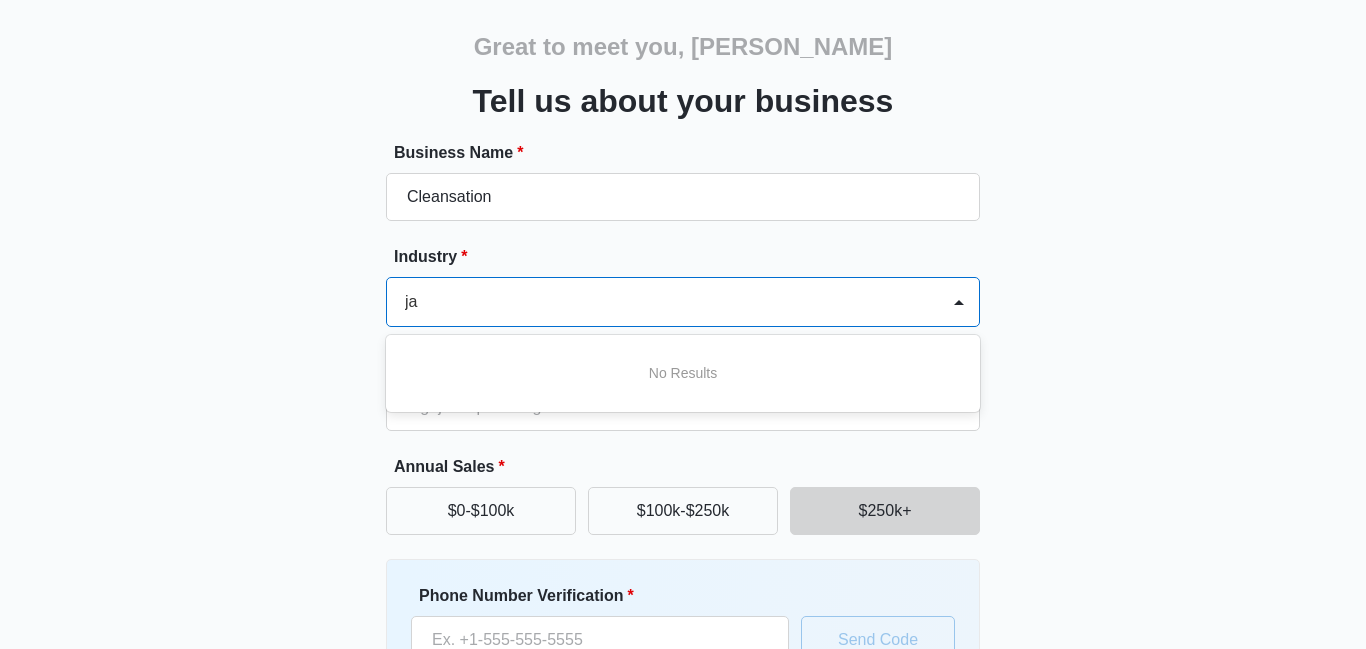 type on "j" 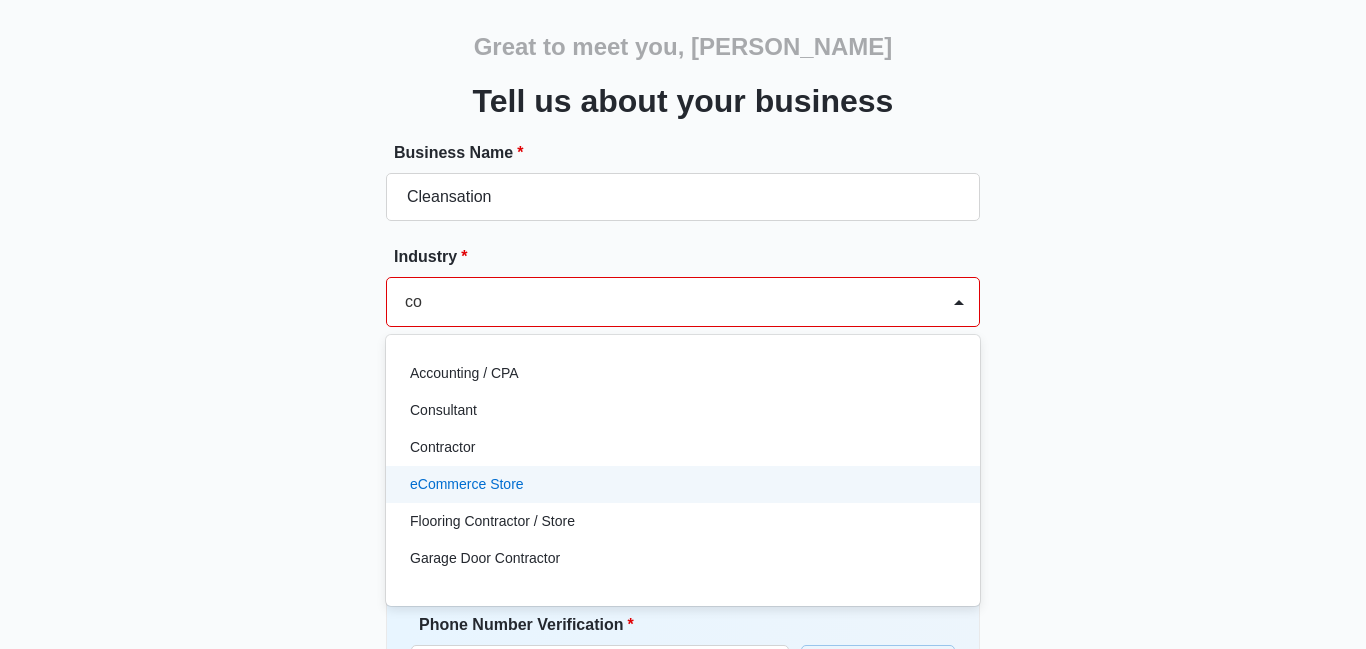 type on "c" 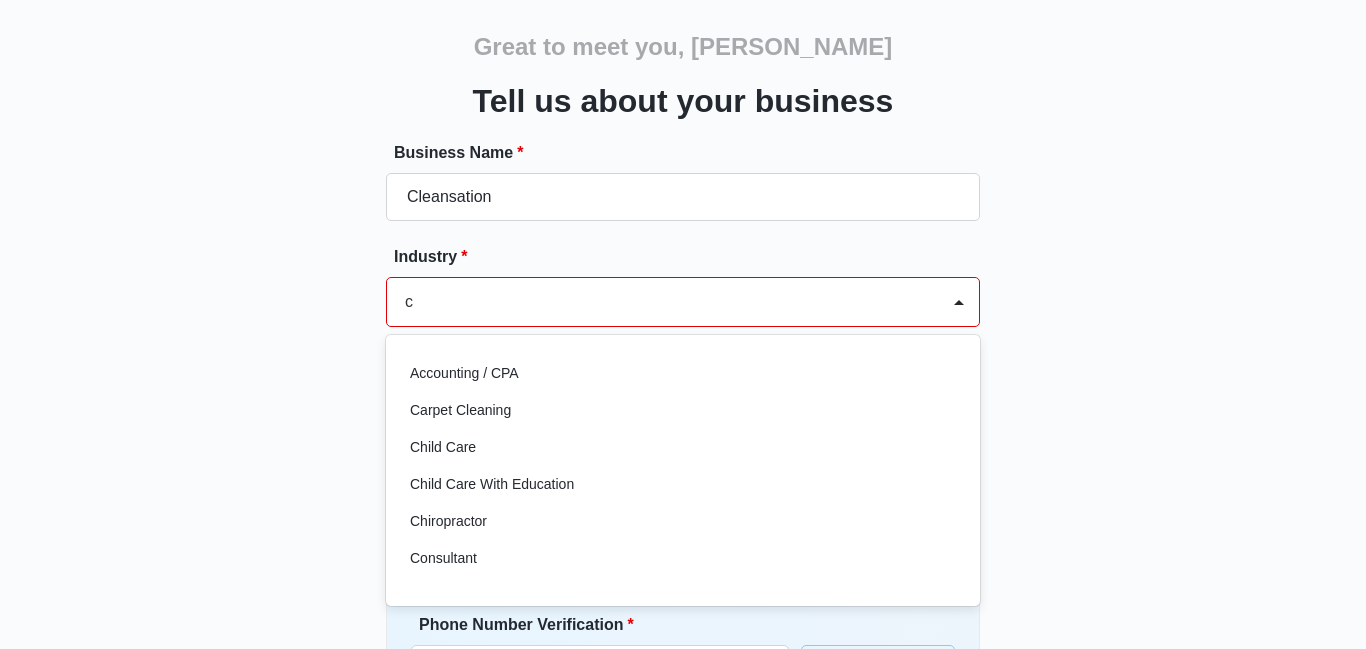 type 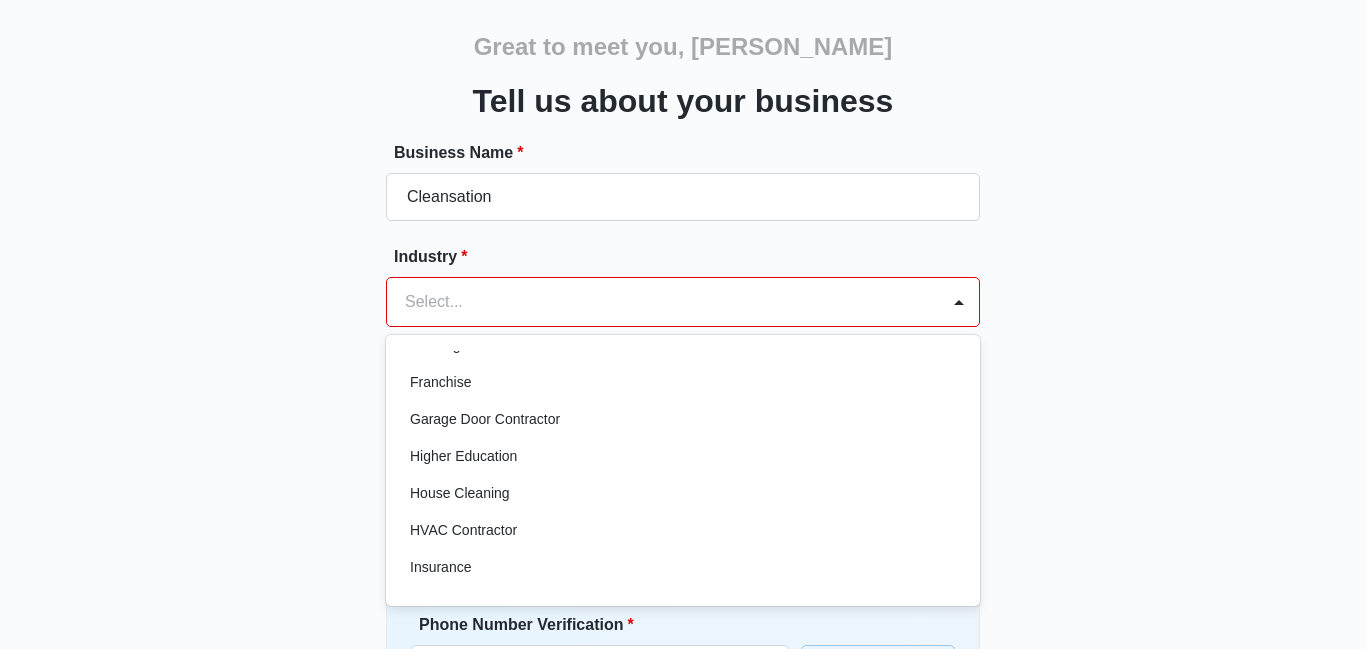 scroll, scrollTop: 655, scrollLeft: 0, axis: vertical 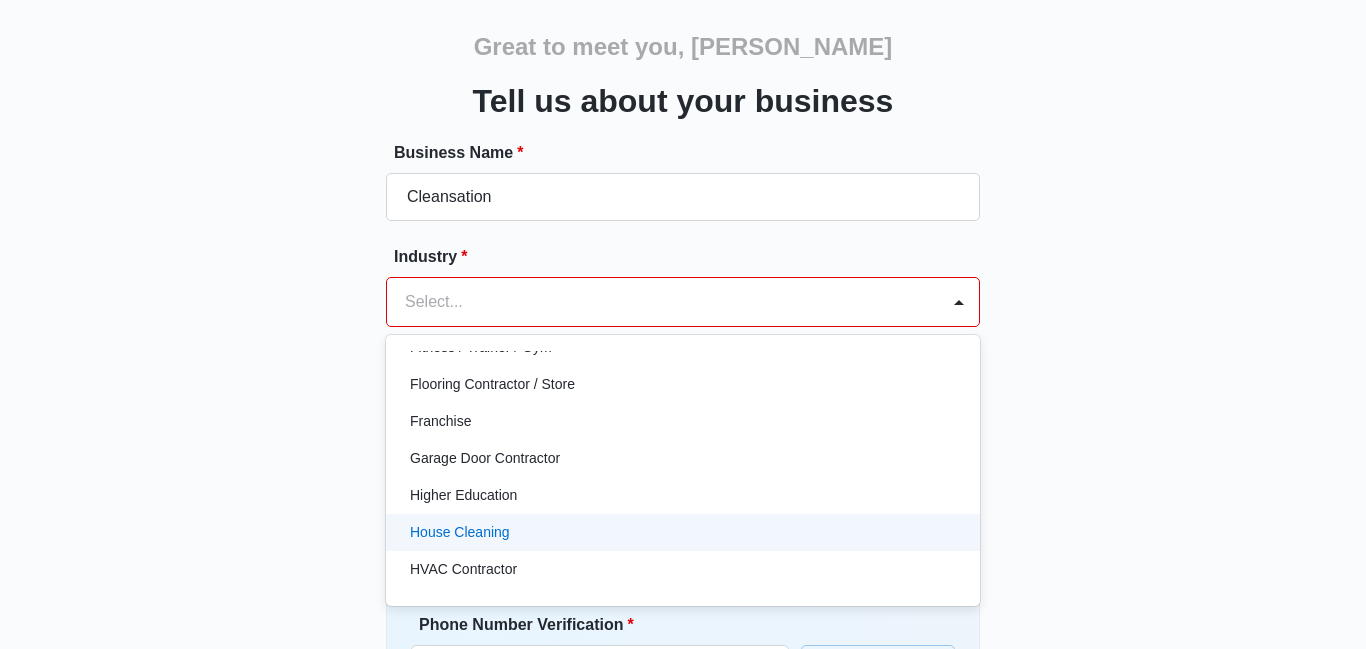 click on "House Cleaning" at bounding box center (681, 532) 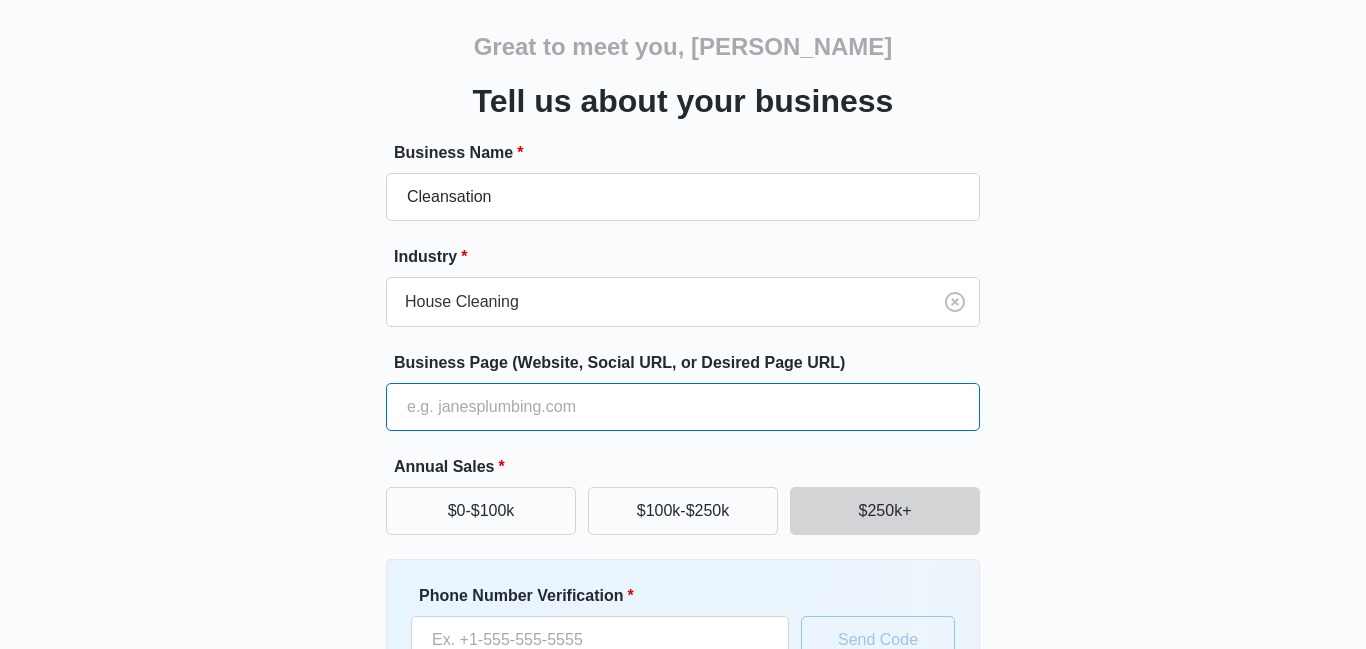 click on "Business Page (Website, Social URL, or Desired Page URL)" at bounding box center (683, 407) 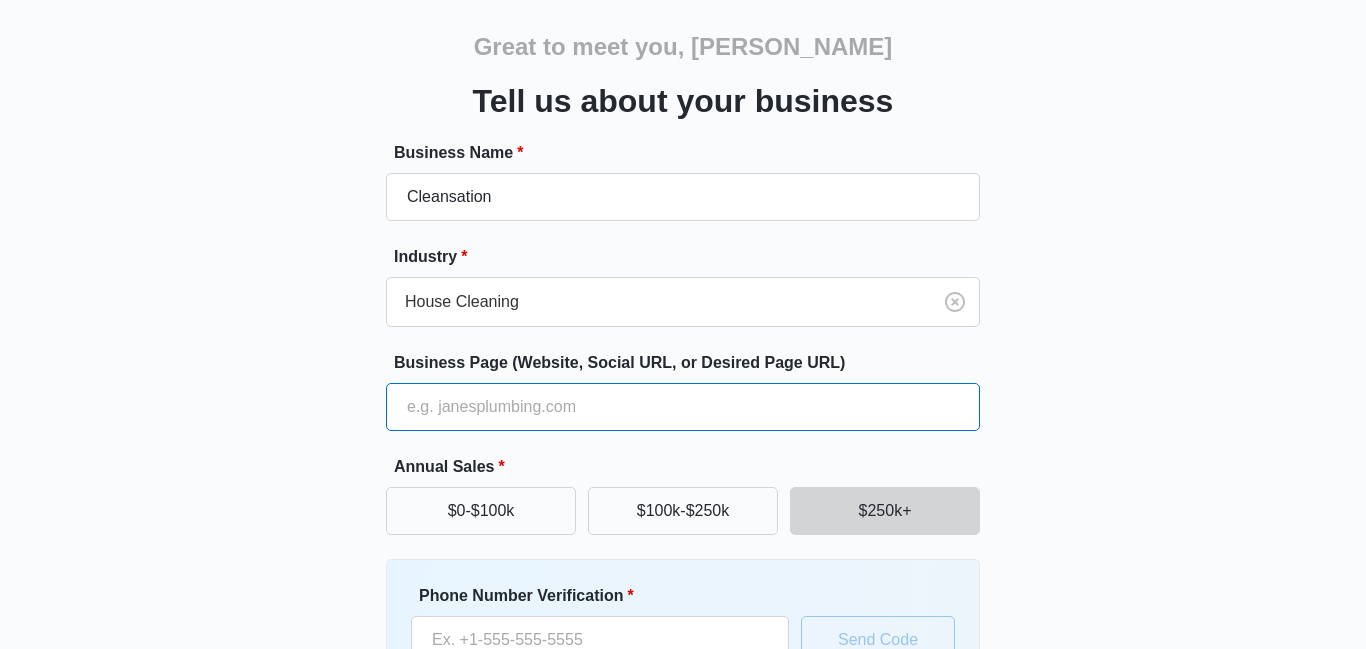 type on "https://cleansation.org" 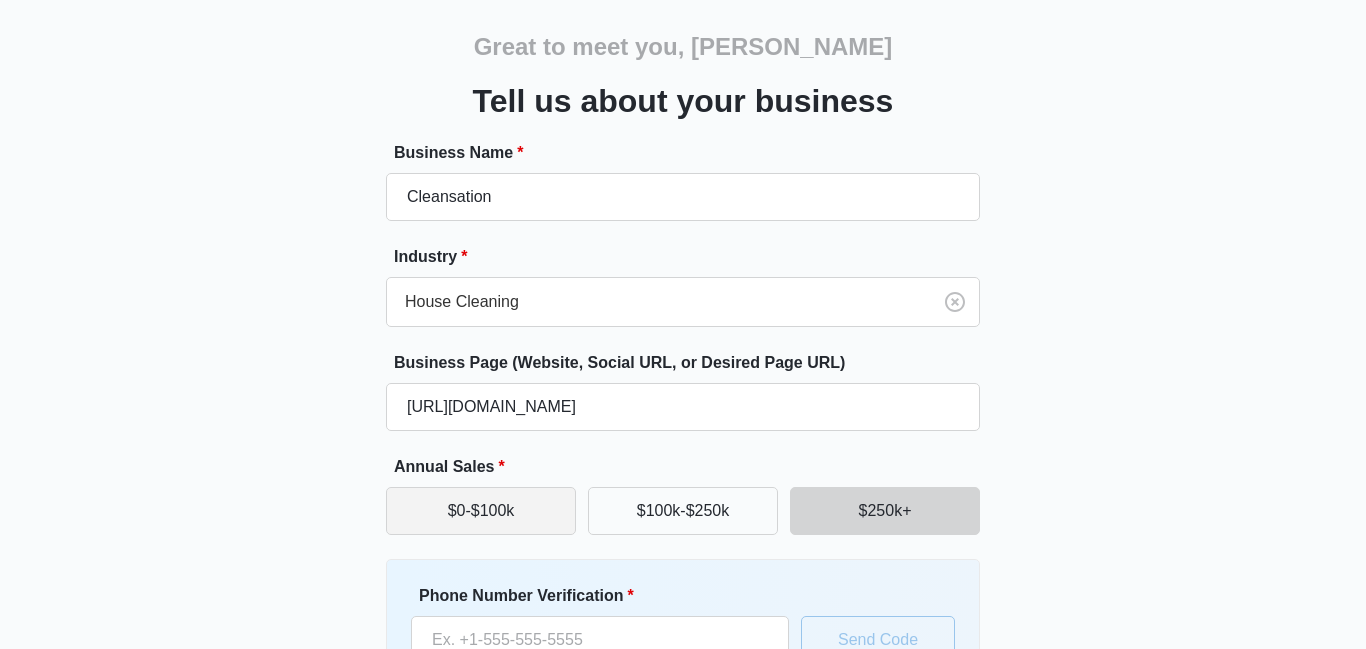 click on "$0-$100k" at bounding box center (481, 511) 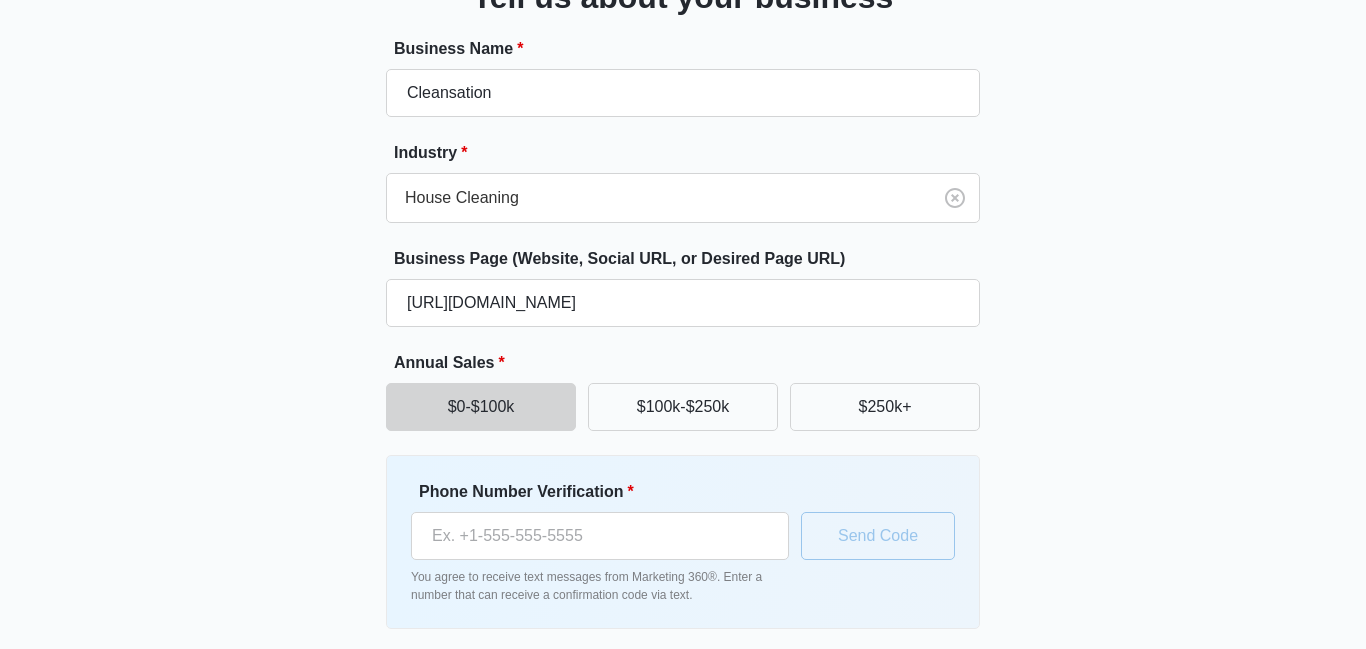 scroll, scrollTop: 247, scrollLeft: 0, axis: vertical 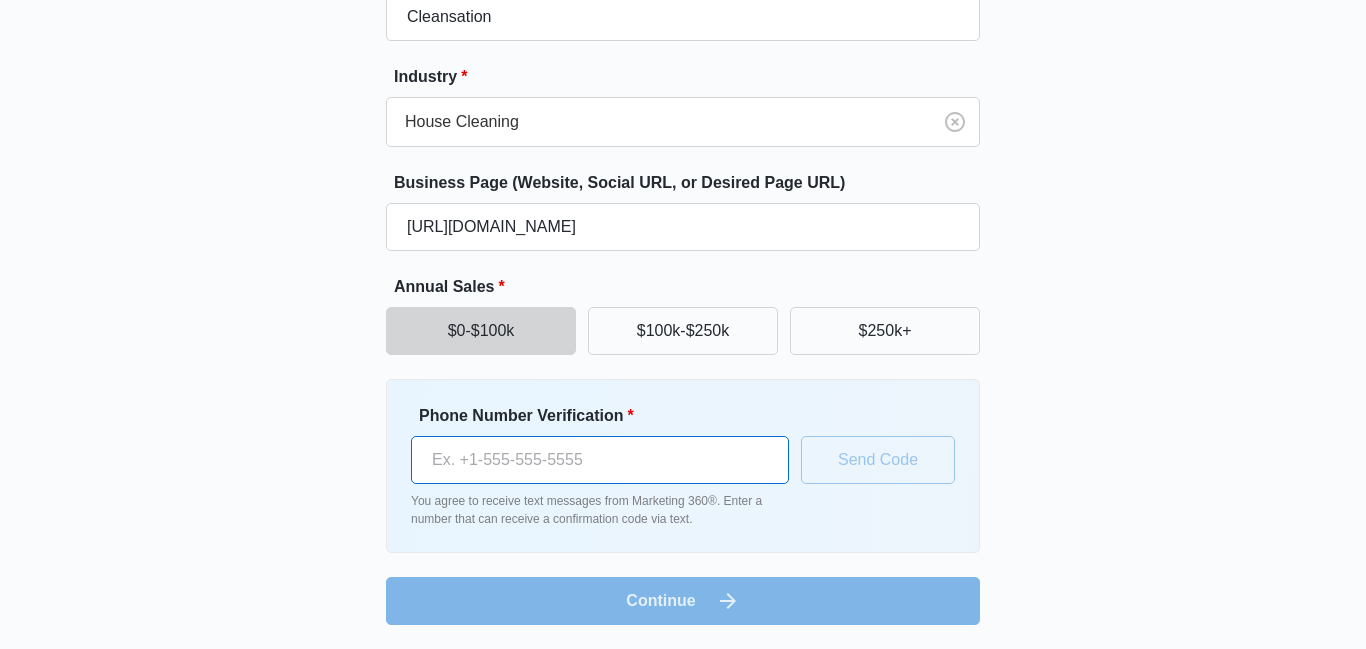 click on "Phone Number Verification *" at bounding box center [600, 460] 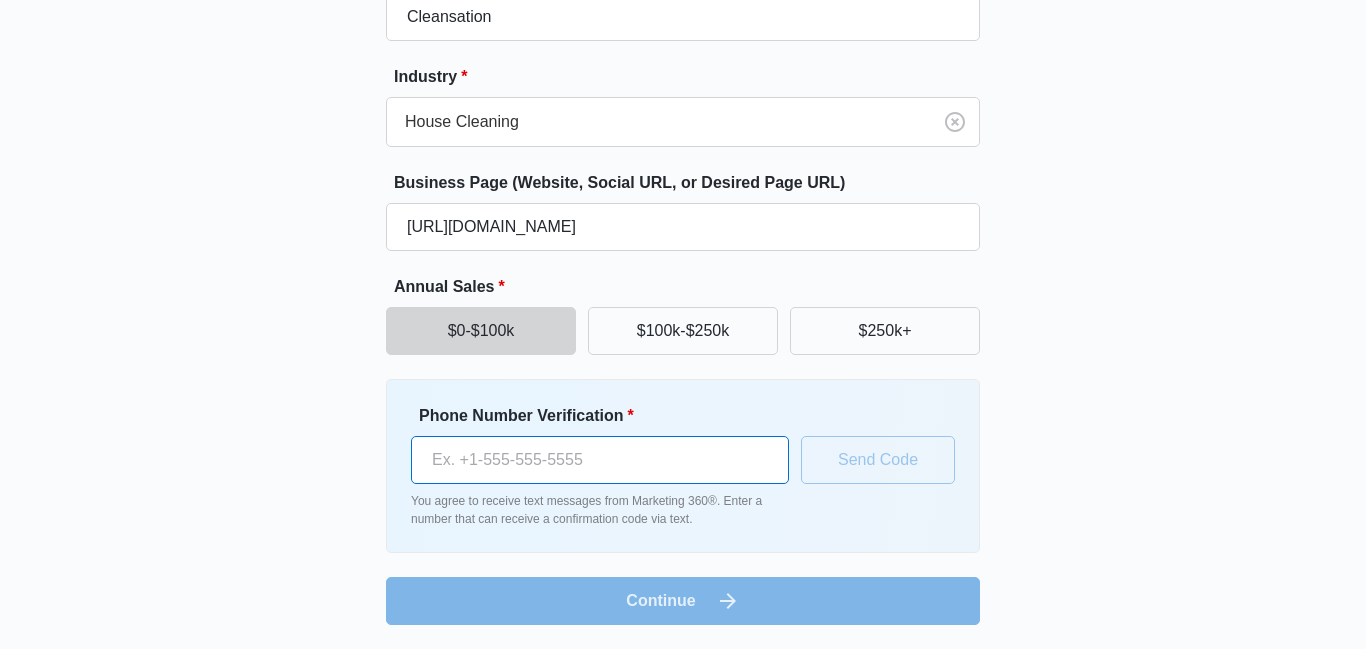 type on "(281) 865-7462" 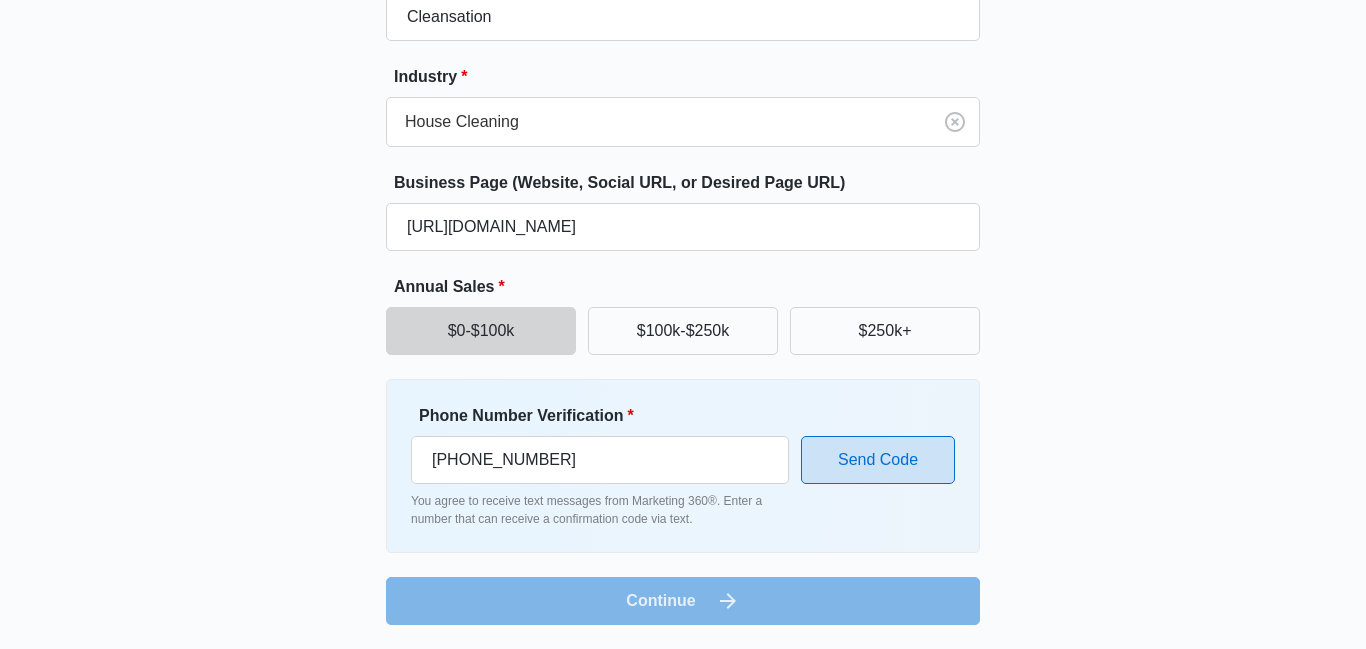 click on "Send Code" at bounding box center [878, 460] 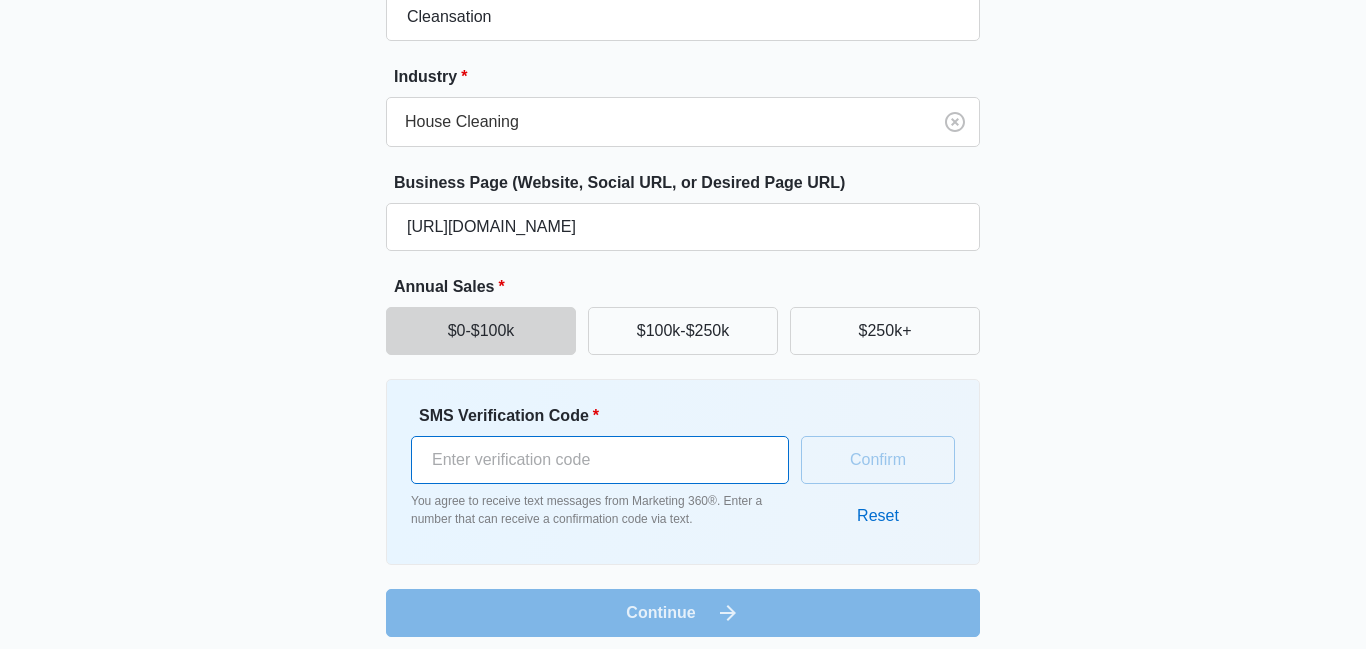 click on "SMS Verification Code *" at bounding box center [600, 460] 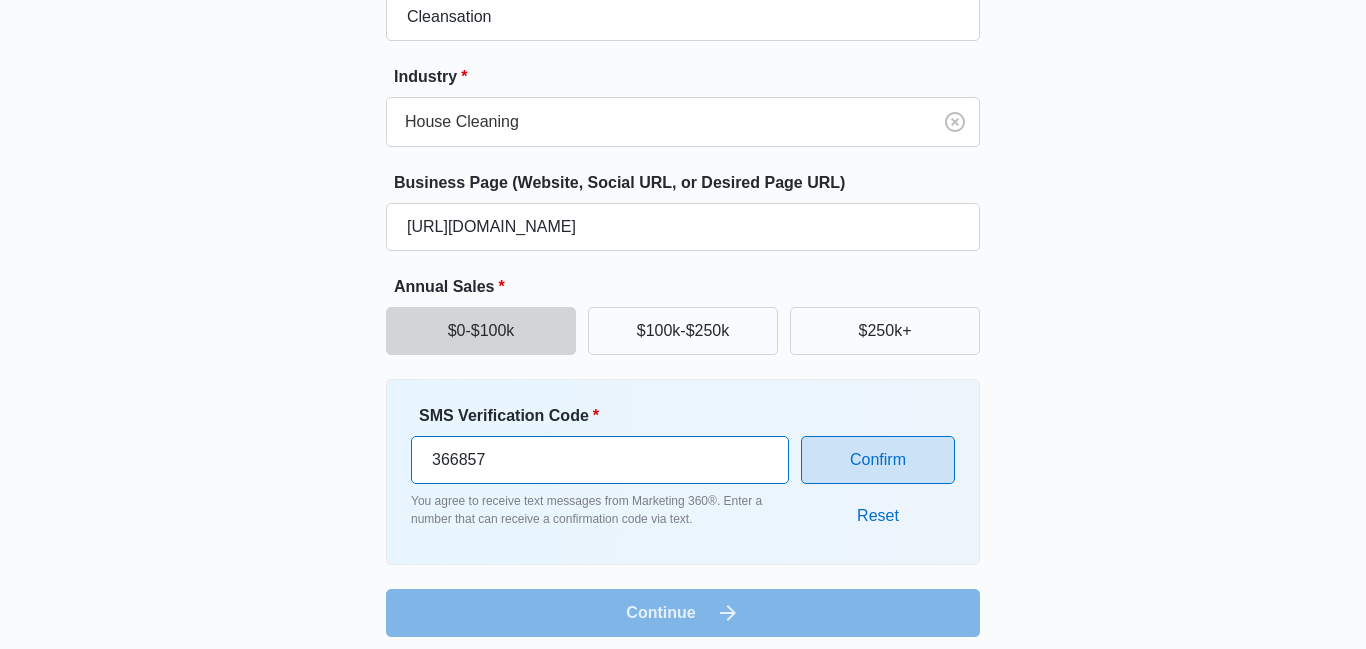 type on "366857" 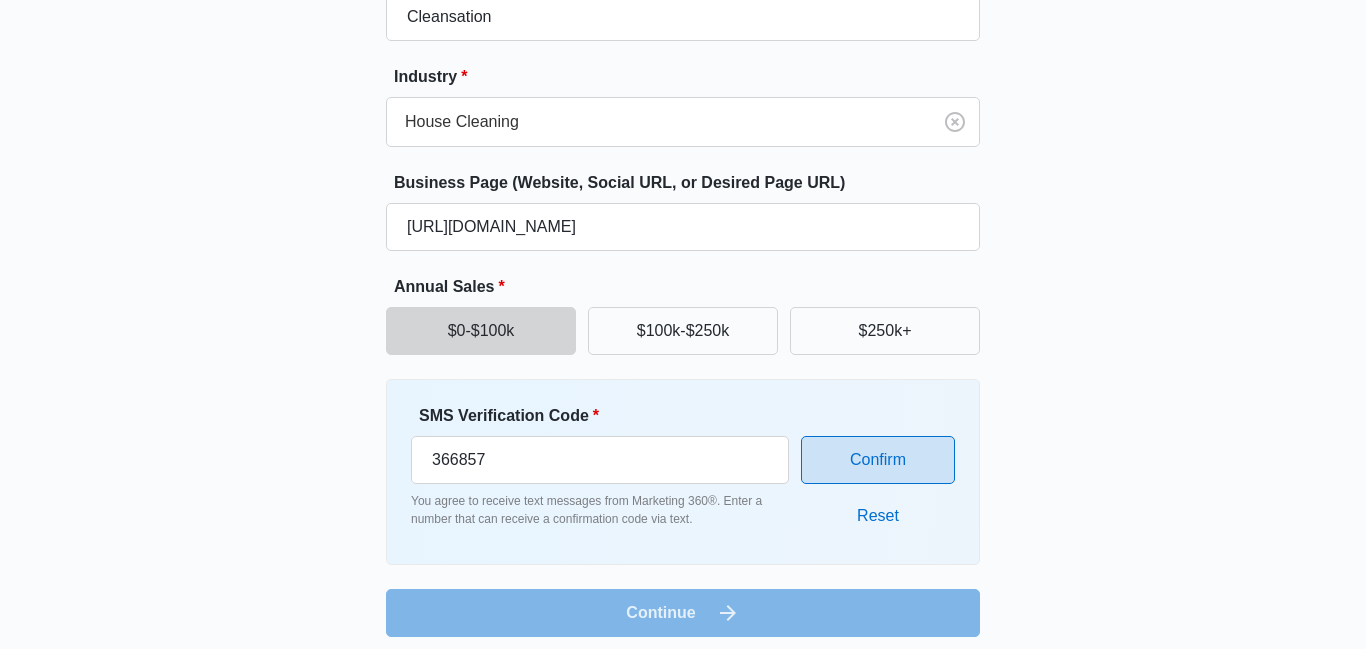 click on "Confirm" at bounding box center [878, 460] 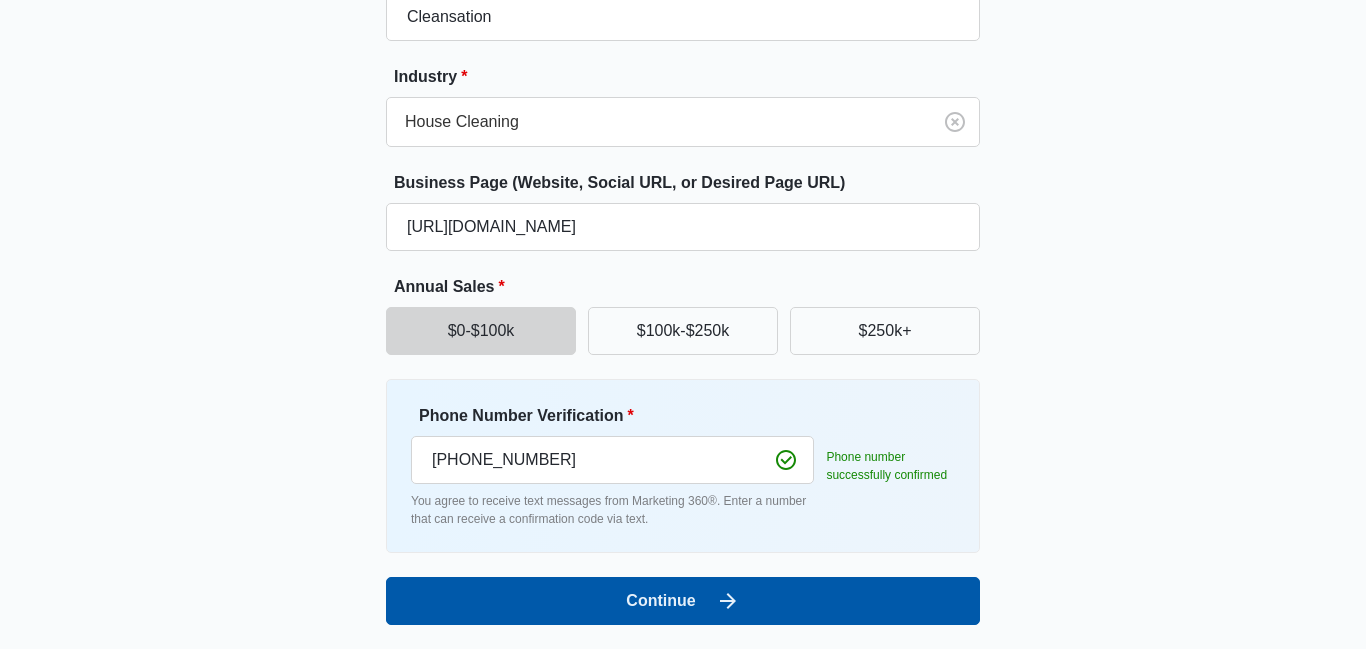 click on "Continue" at bounding box center [683, 601] 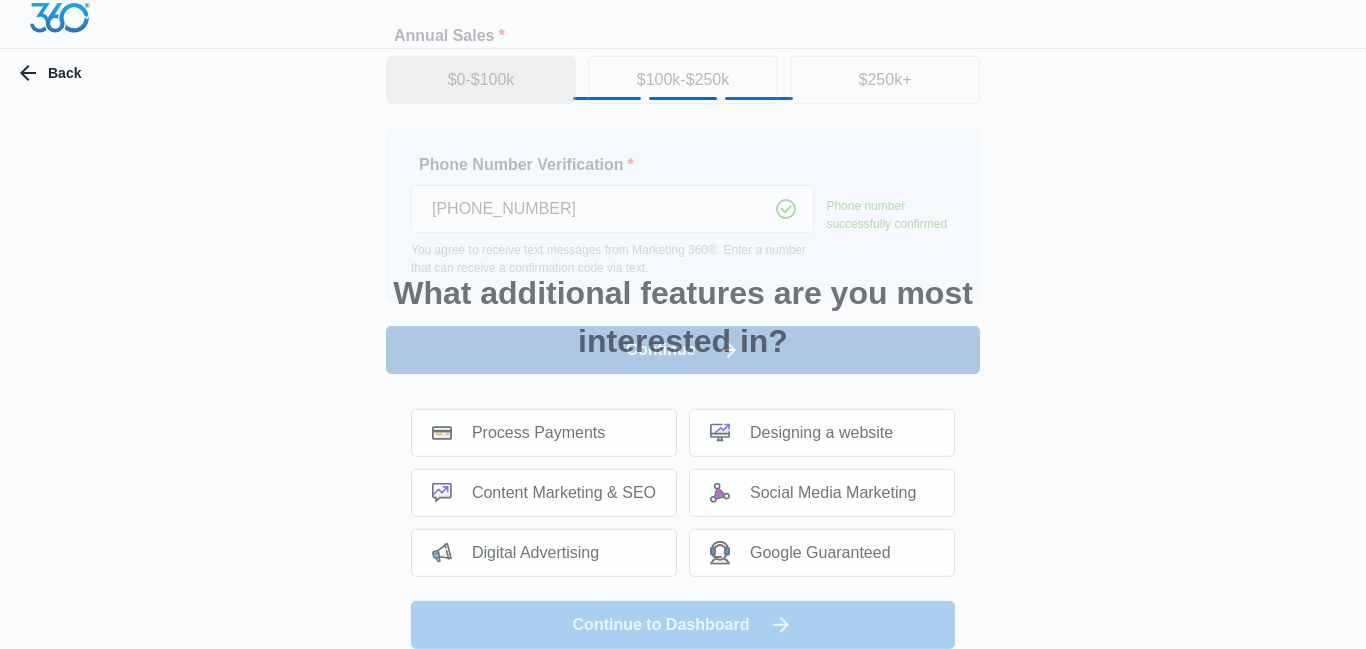 scroll, scrollTop: 0, scrollLeft: 0, axis: both 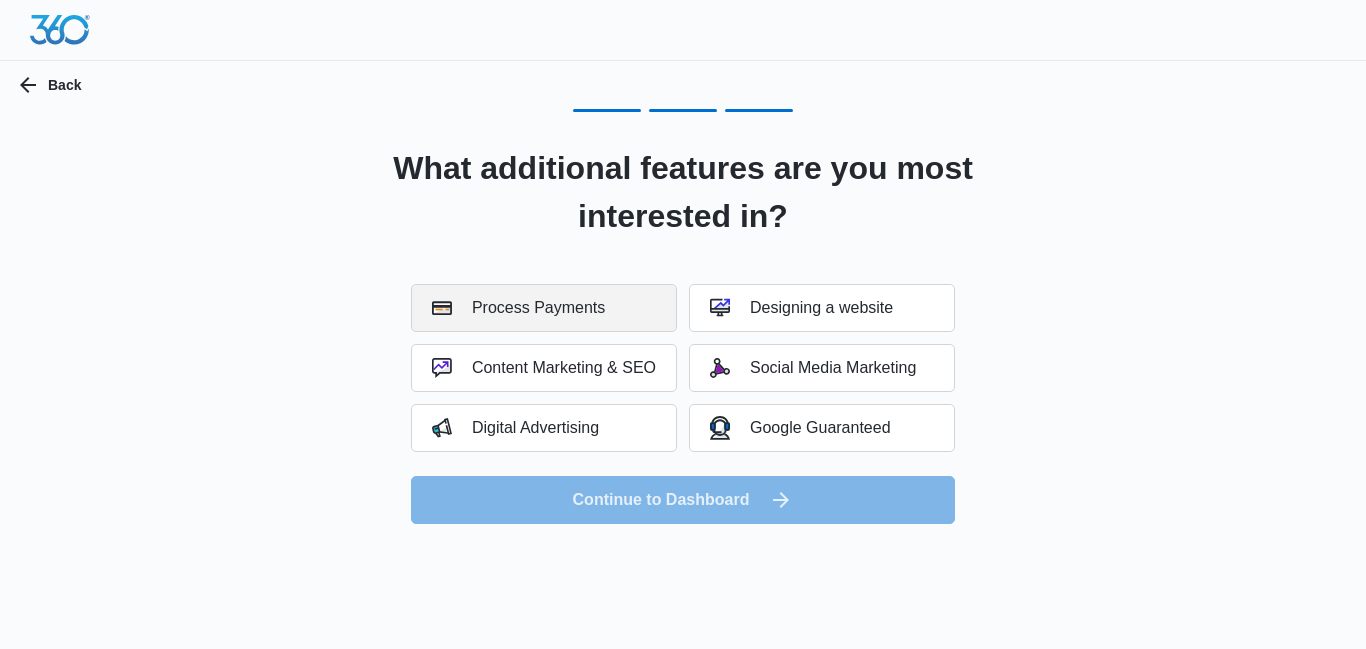 click on "Process Payments" at bounding box center (518, 308) 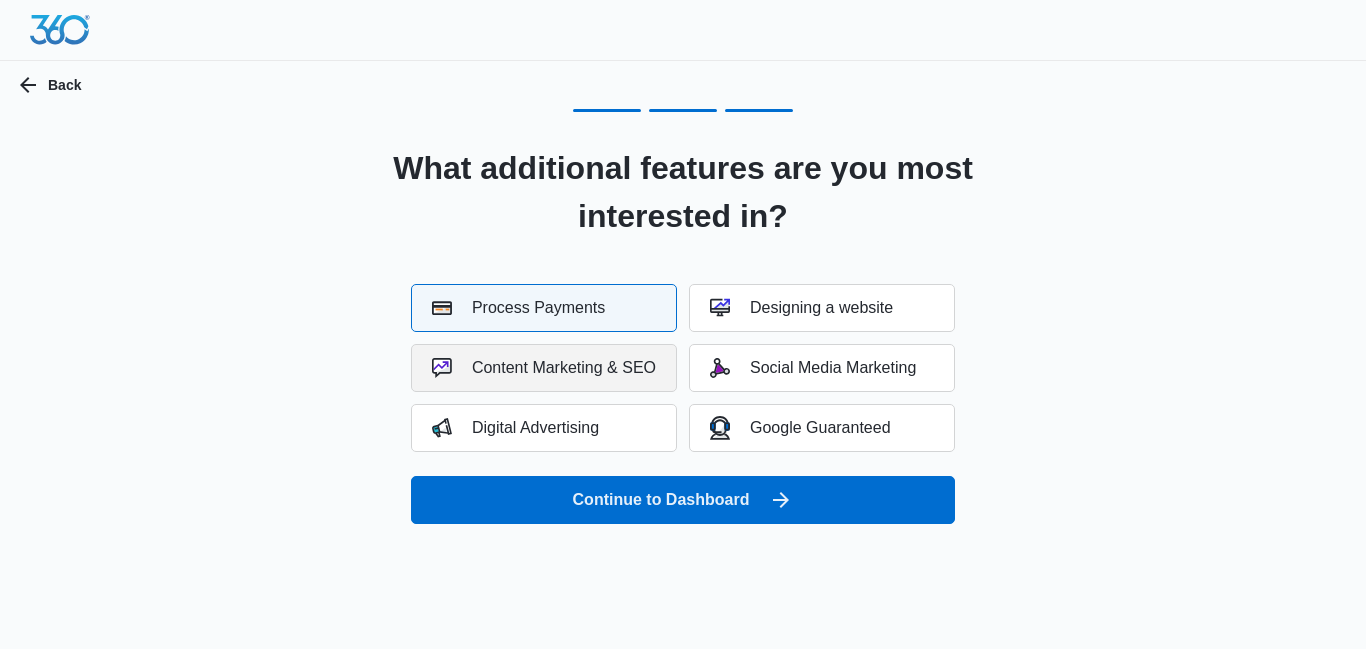 click on "Content Marketing & SEO" at bounding box center (544, 368) 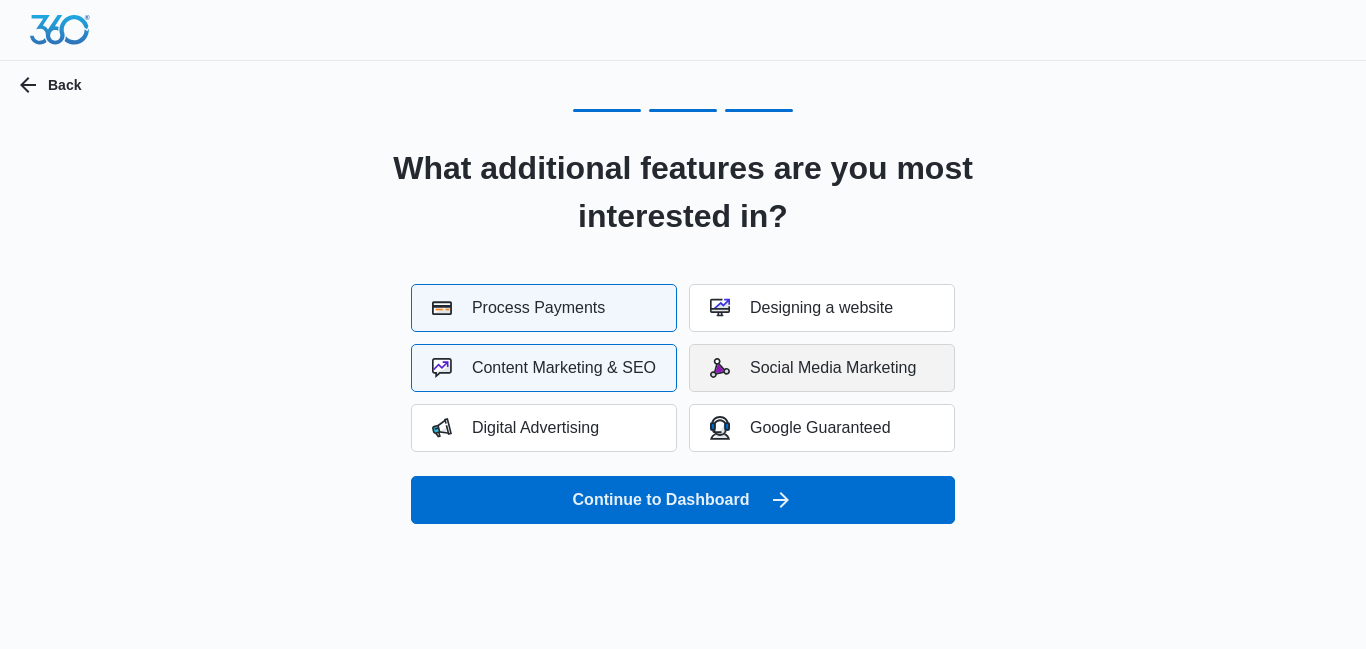 click on "Social Media Marketing" at bounding box center (813, 368) 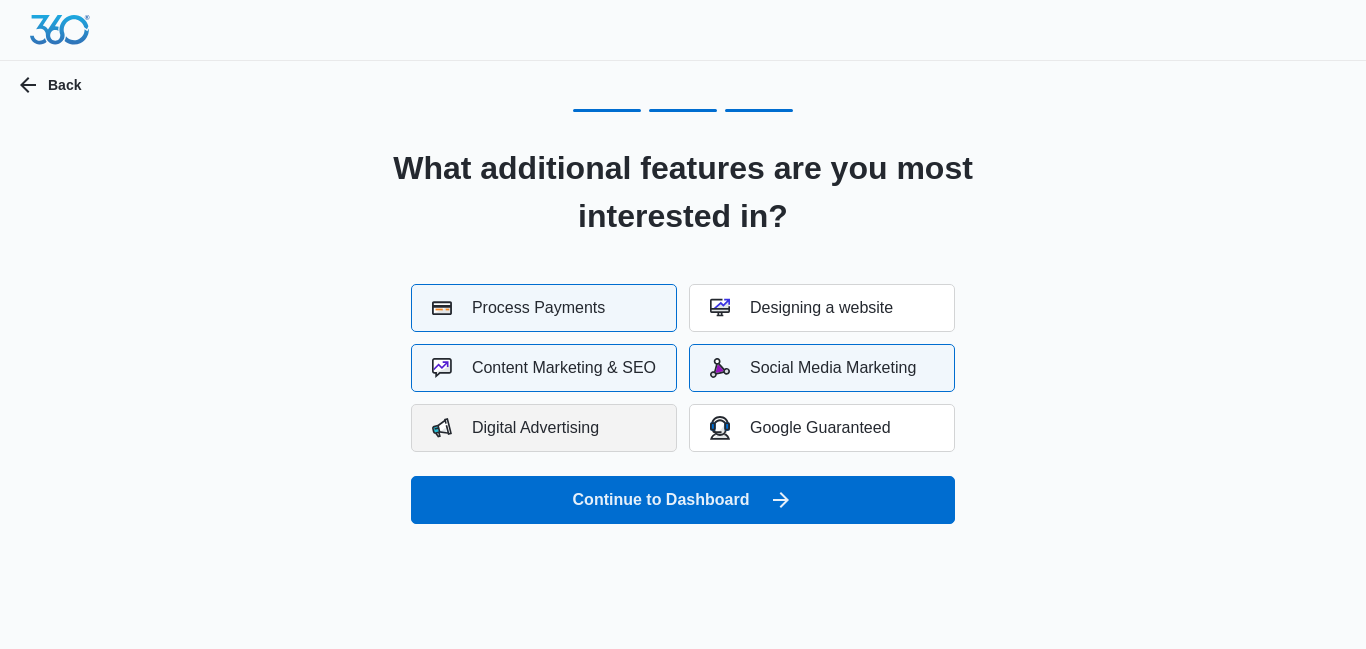 click on "Digital Advertising" at bounding box center (544, 428) 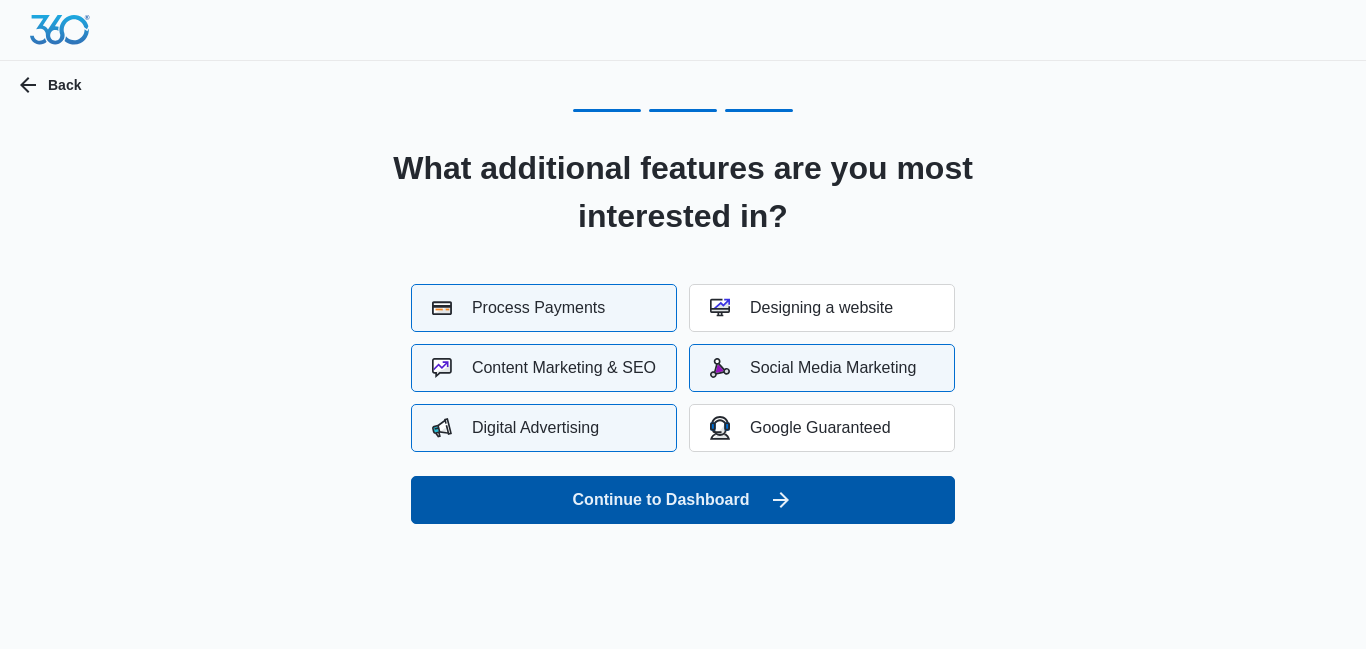 click on "Continue to Dashboard" at bounding box center (683, 500) 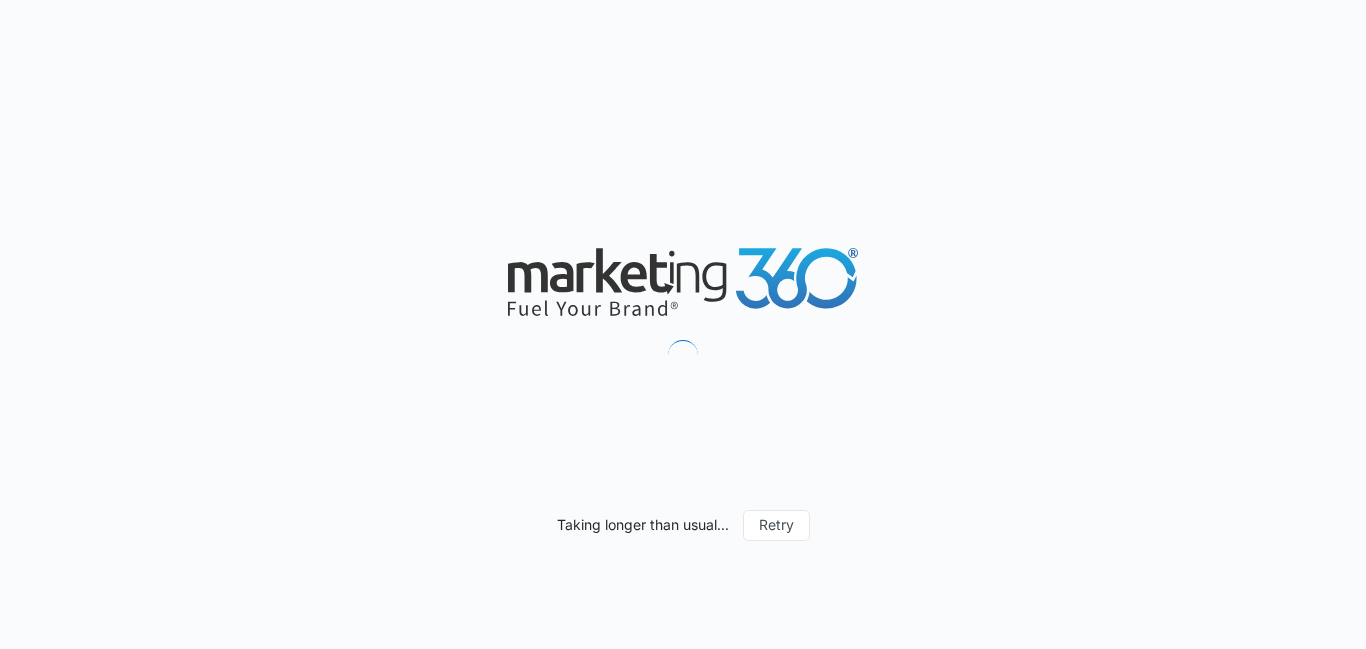 scroll, scrollTop: 0, scrollLeft: 0, axis: both 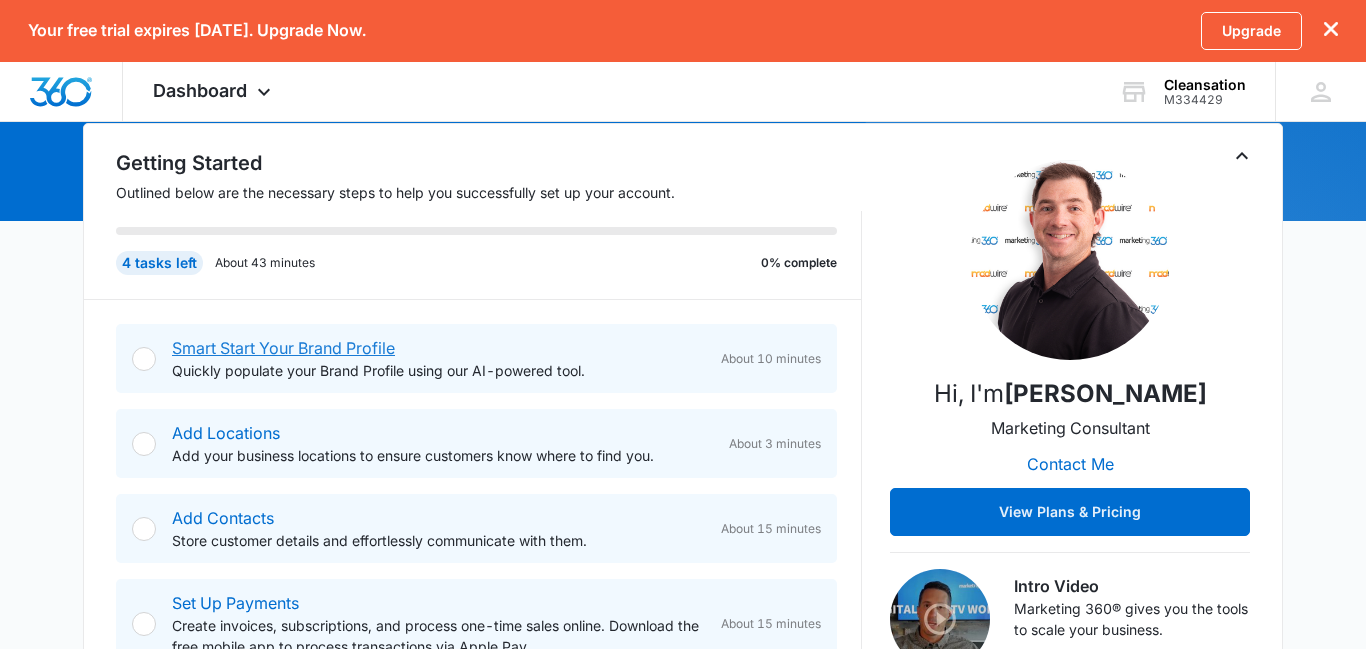 click on "Smart Start Your Brand Profile" at bounding box center (283, 348) 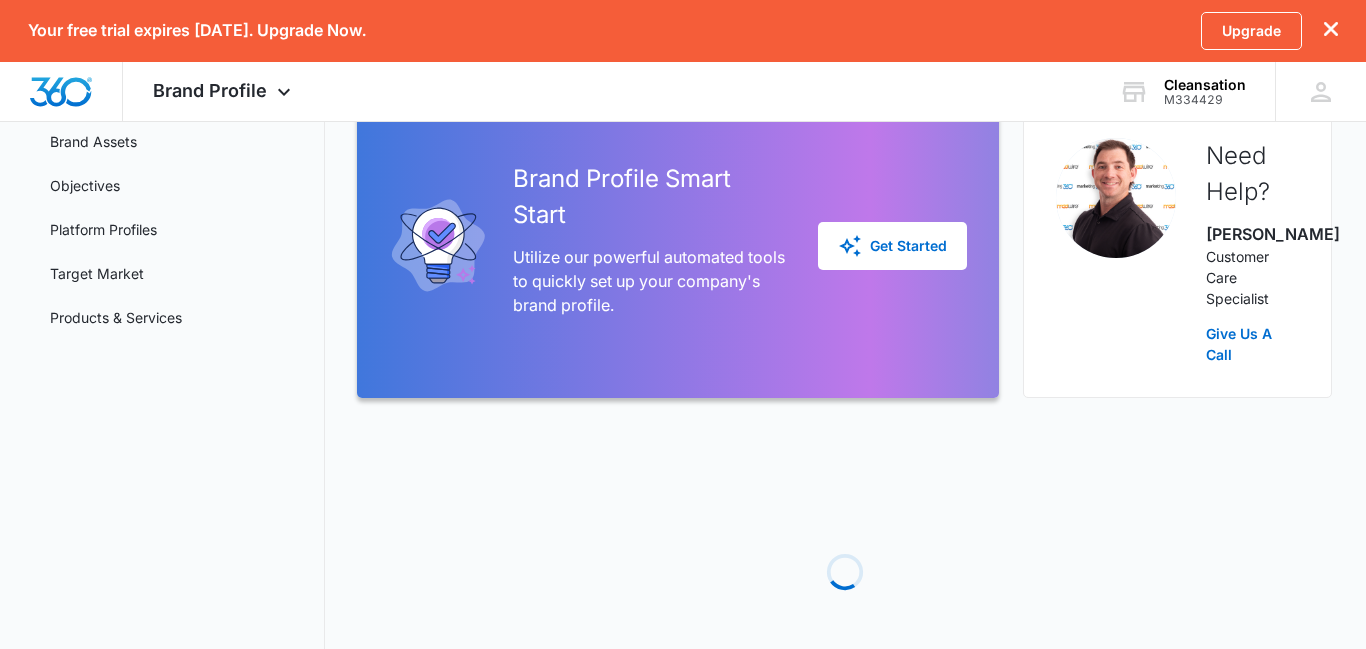 scroll, scrollTop: 0, scrollLeft: 0, axis: both 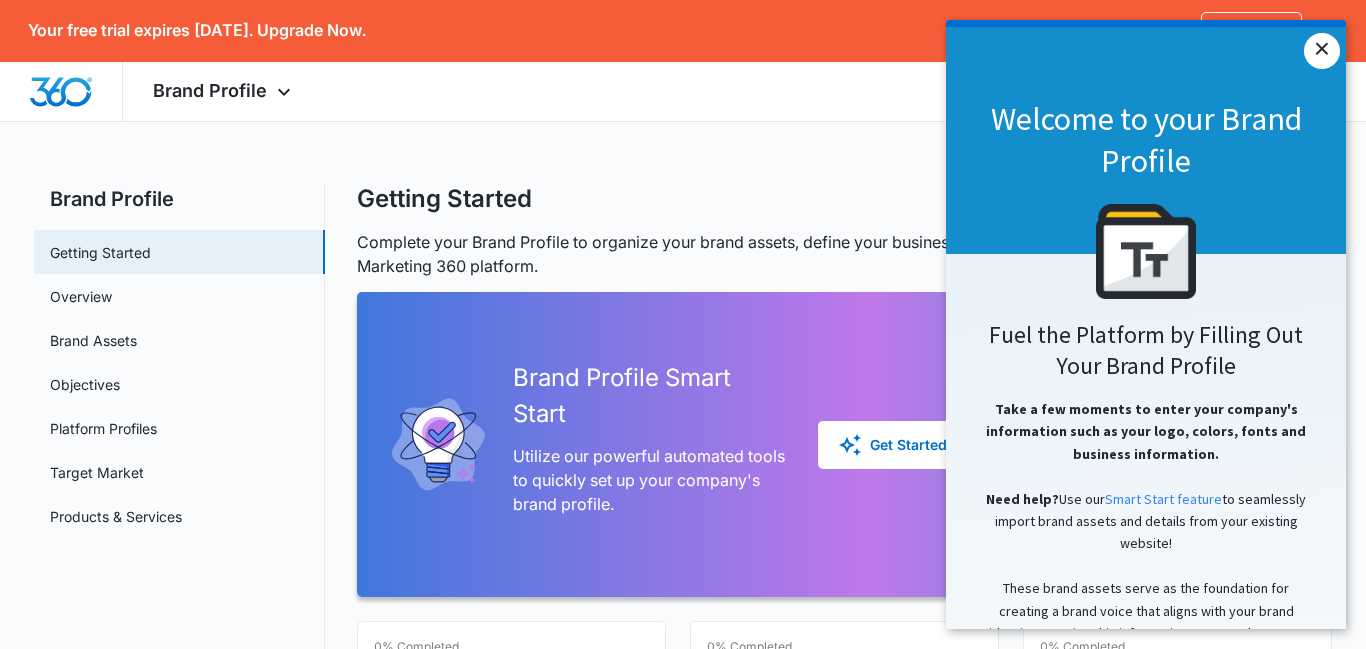 click on "×" at bounding box center (1322, 51) 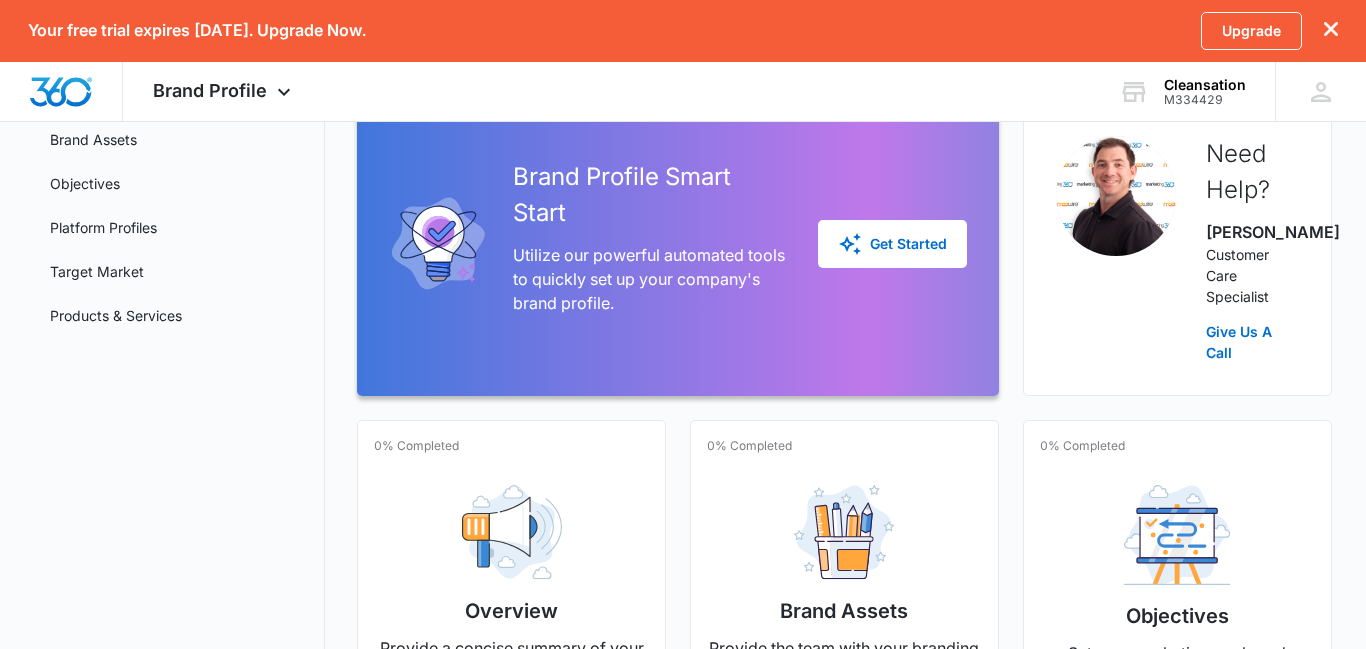 scroll, scrollTop: 199, scrollLeft: 0, axis: vertical 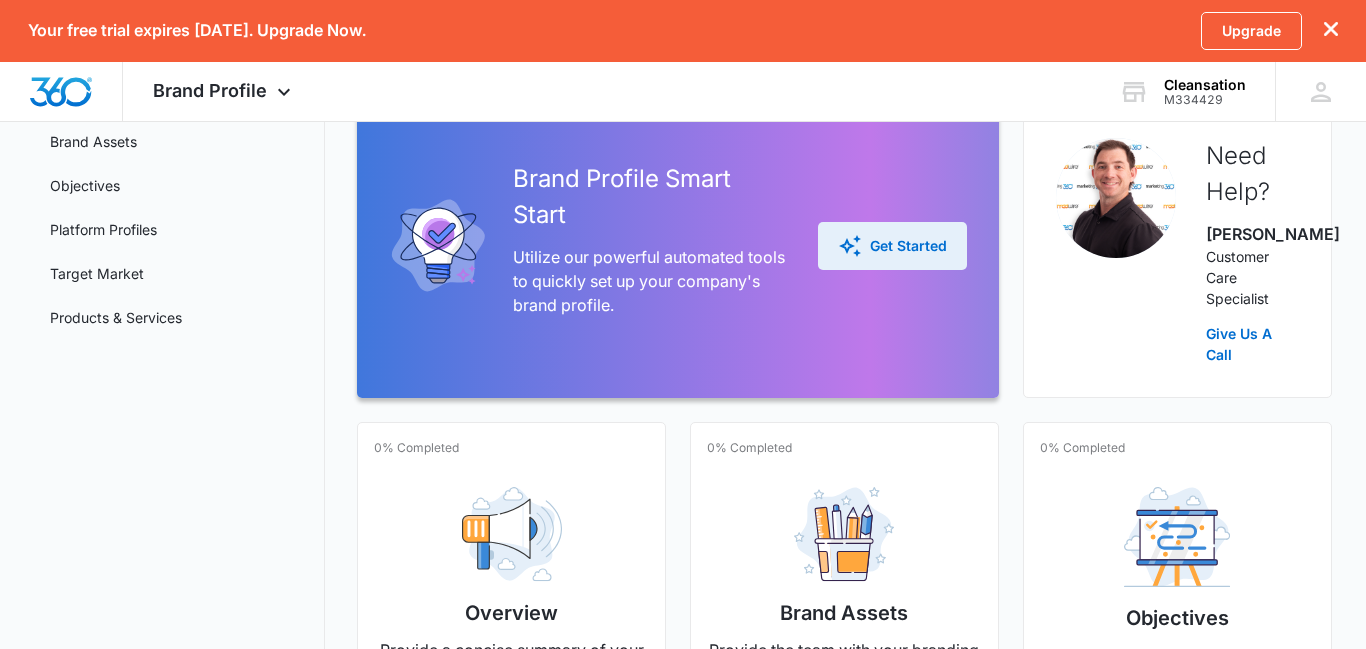 click on "Get Started" at bounding box center [892, 246] 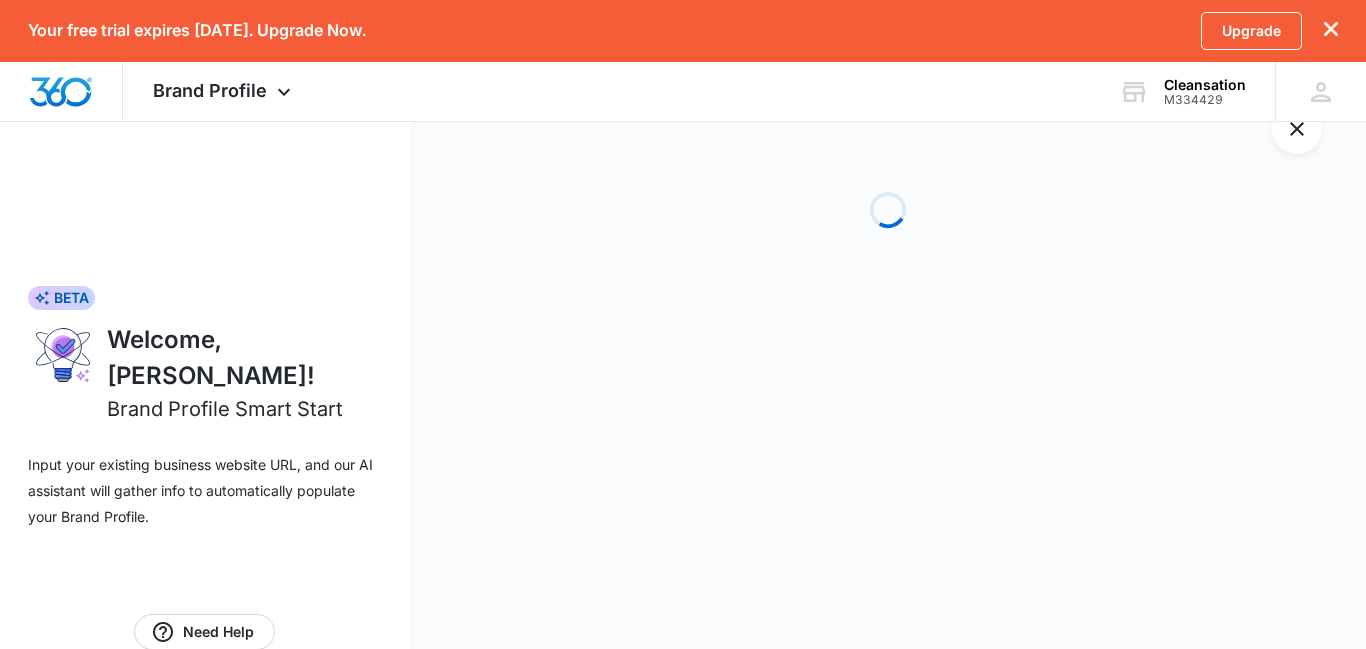 scroll, scrollTop: 0, scrollLeft: 0, axis: both 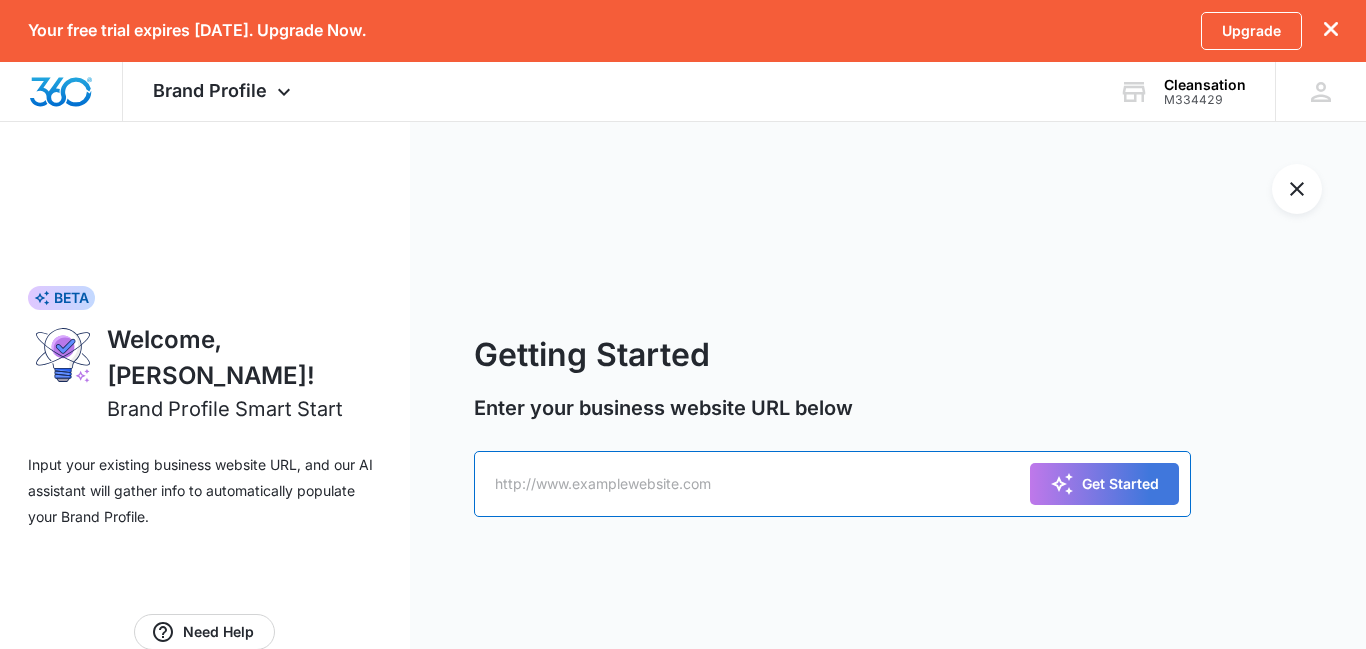click at bounding box center [832, 484] 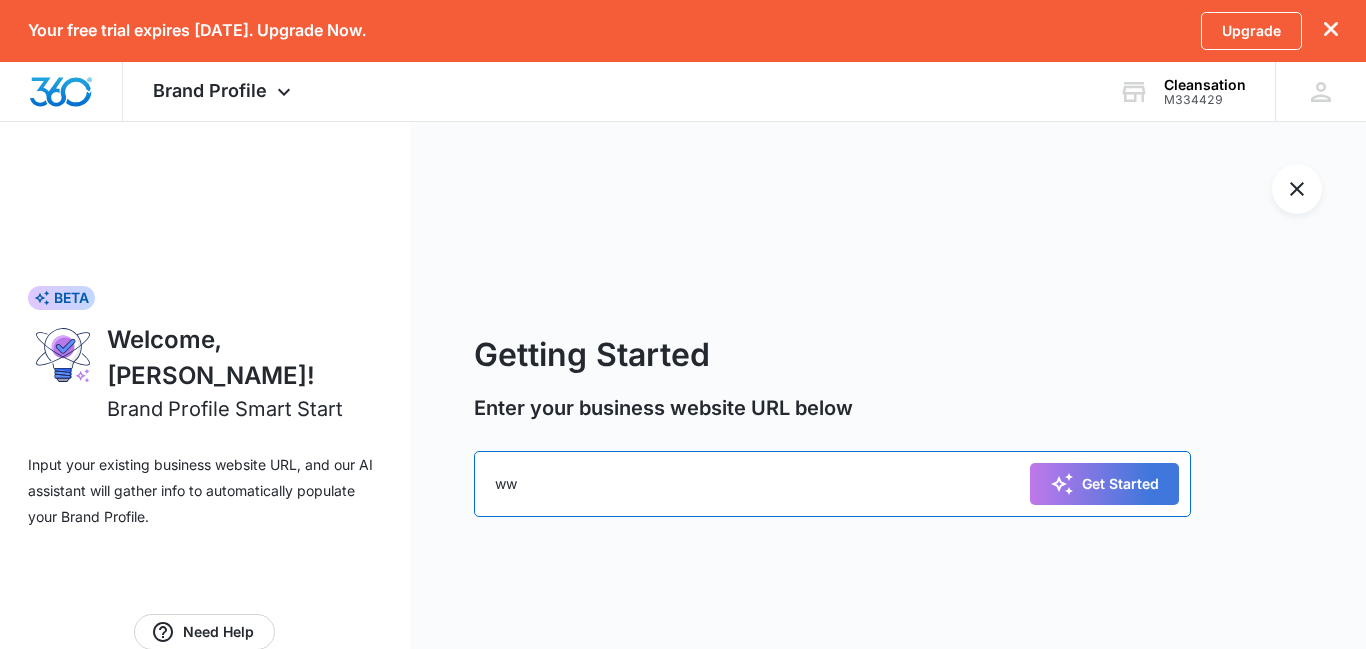 type on "w" 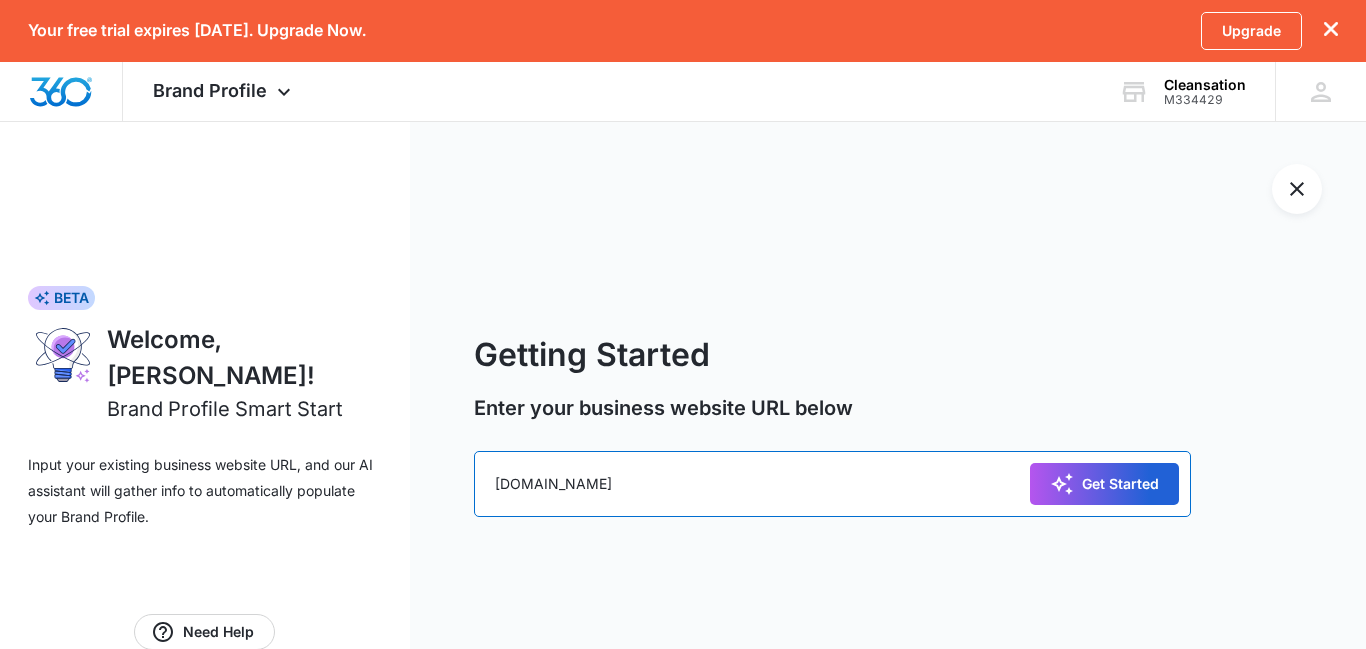 type on "cleansation.org" 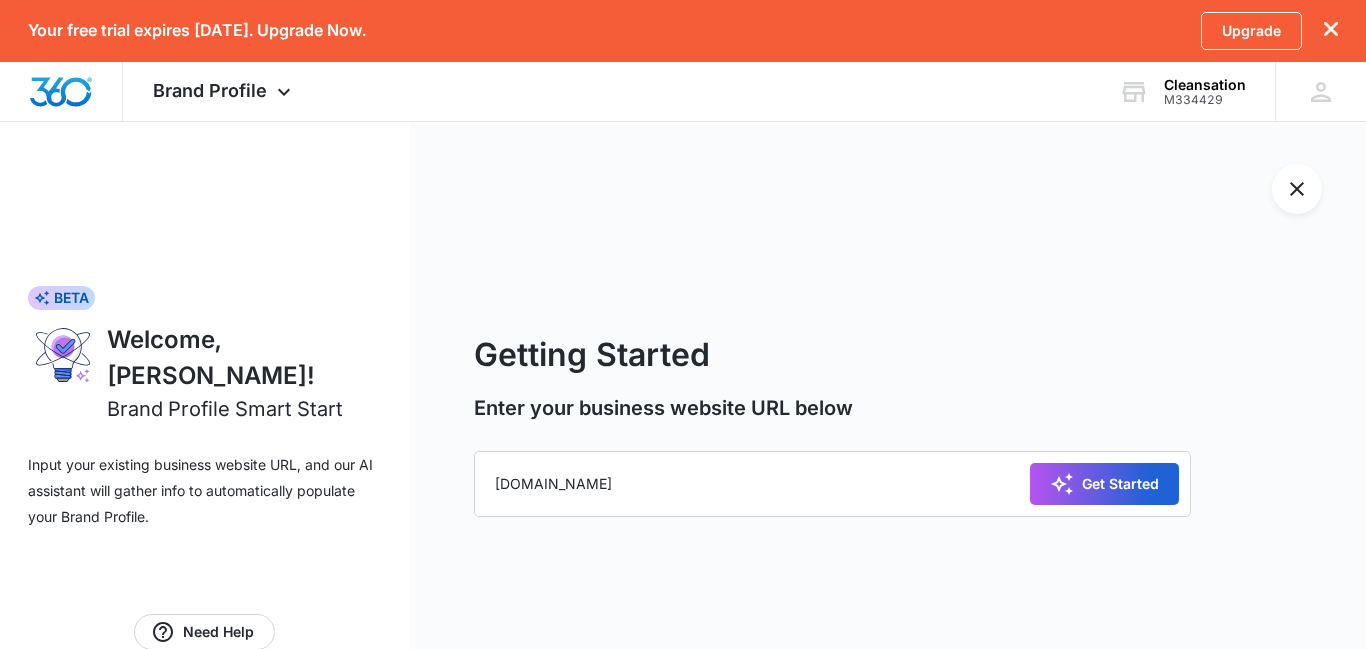 click on "Get Started" at bounding box center (1104, 484) 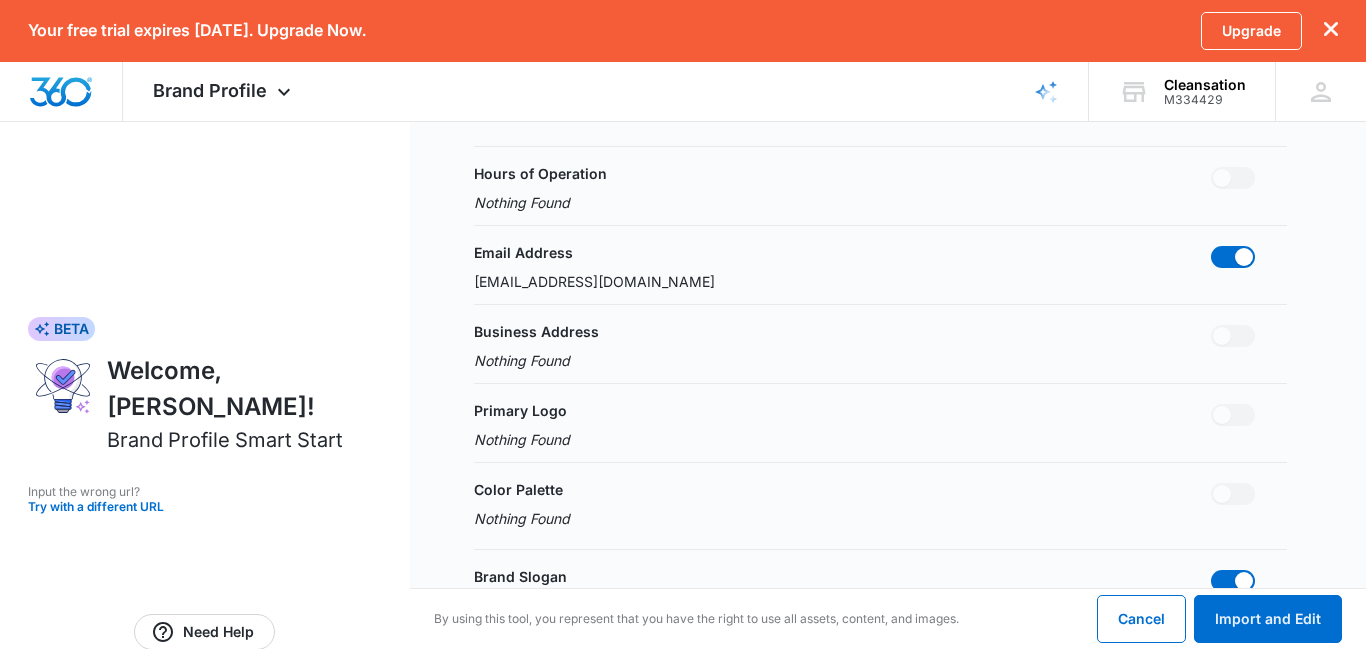 scroll, scrollTop: 357, scrollLeft: 0, axis: vertical 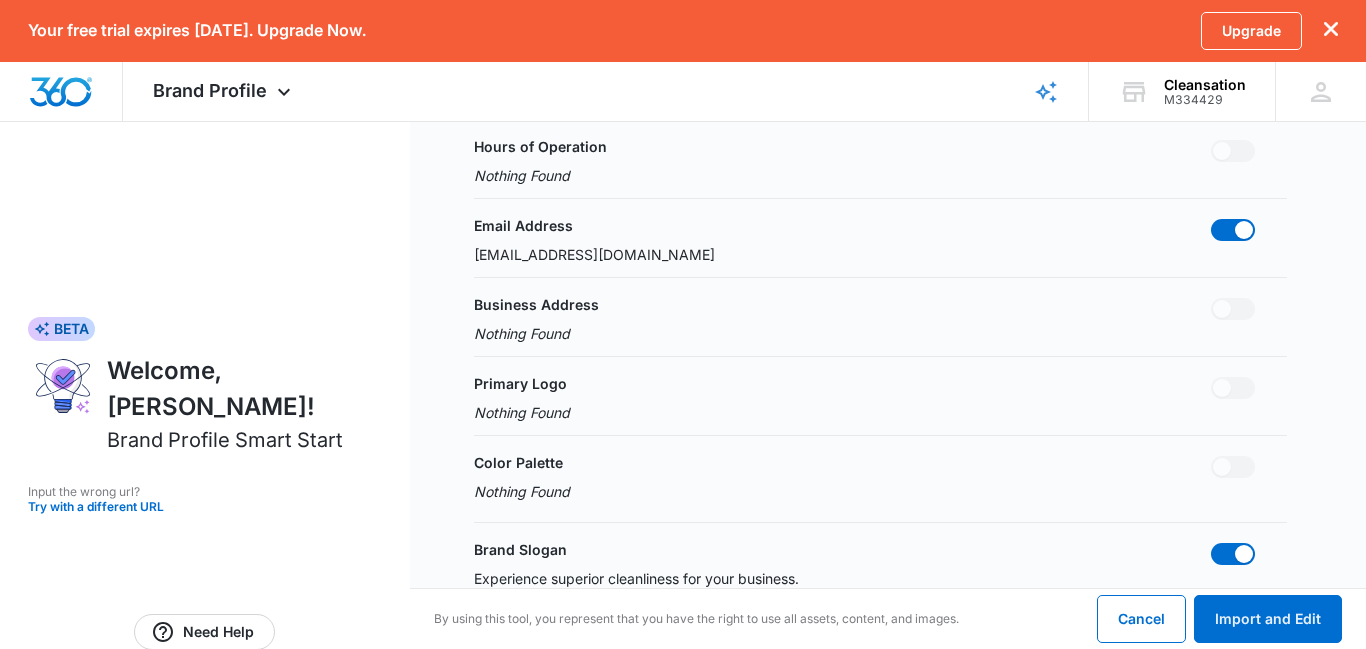 click on "Primary Logo Nothing Found" at bounding box center (880, 398) 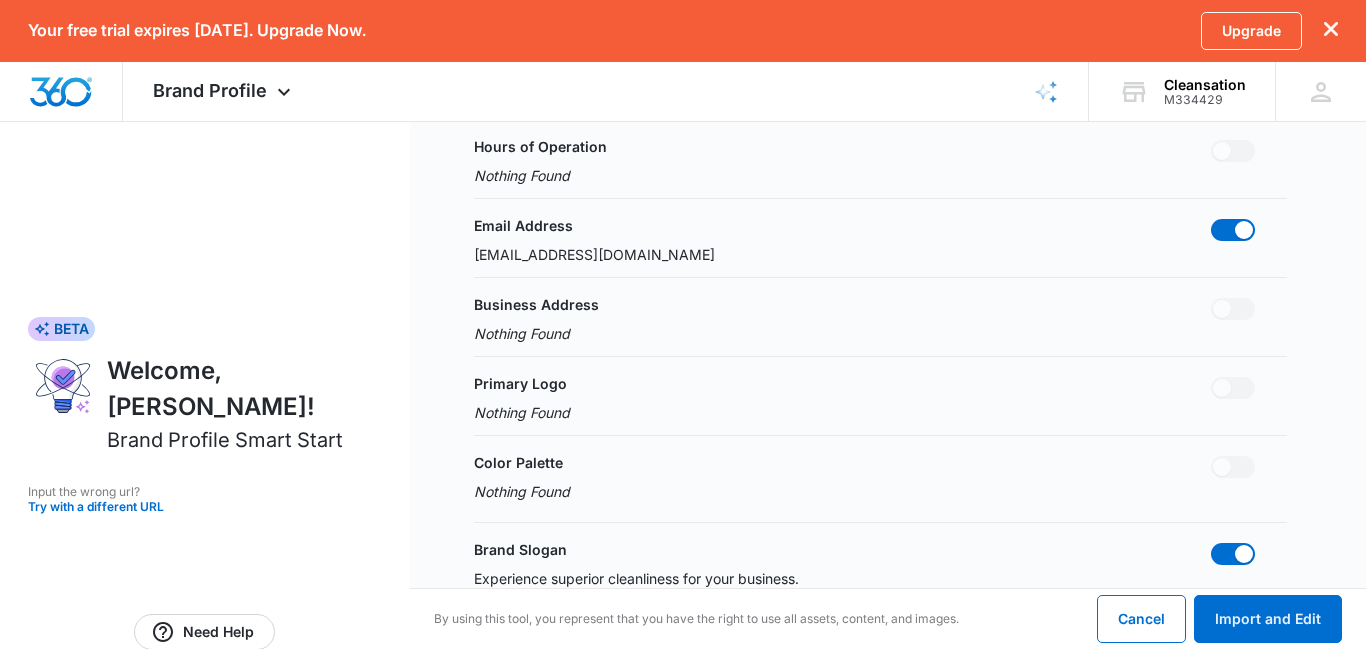 click at bounding box center [1222, 388] 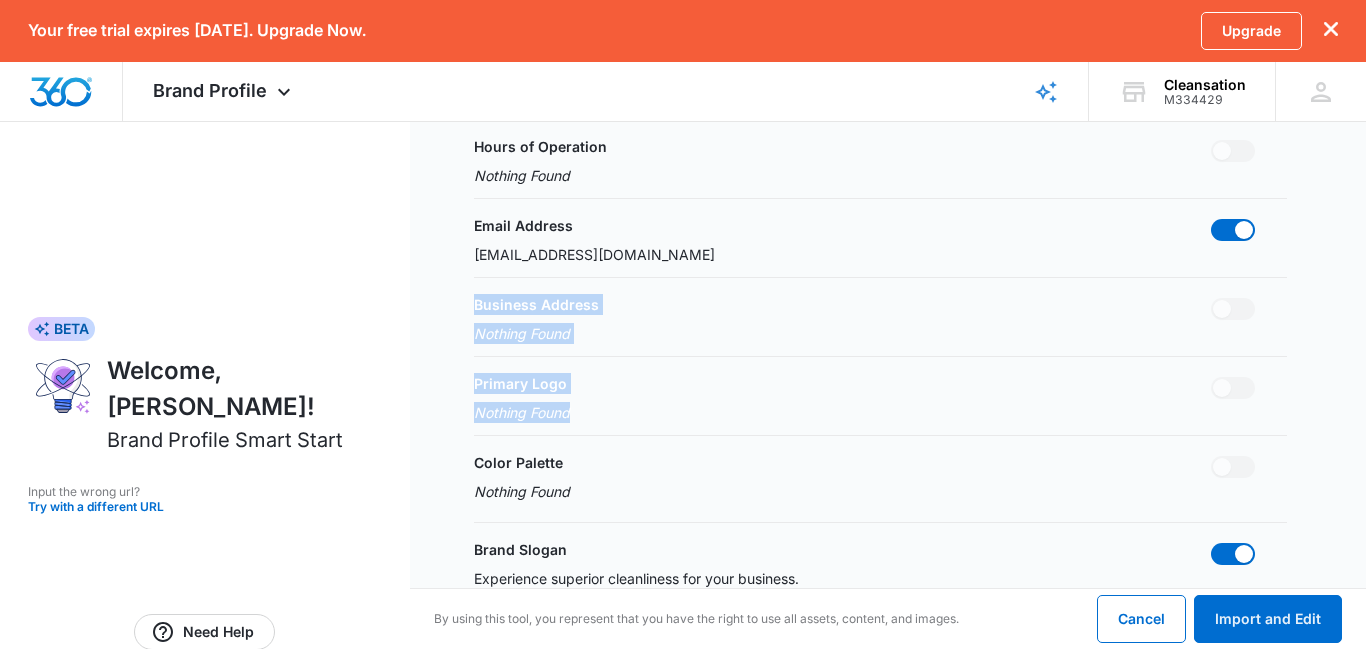 drag, startPoint x: 1351, startPoint y: 351, endPoint x: 1349, endPoint y: 377, distance: 26.076809 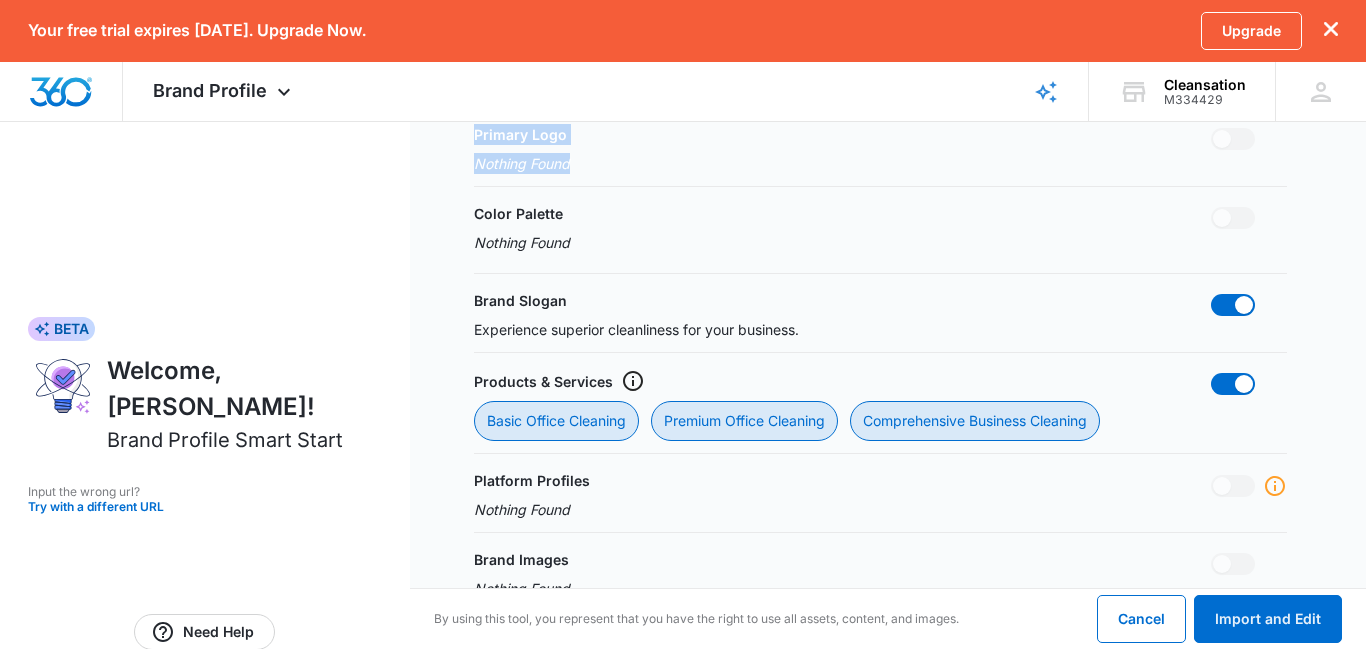 scroll, scrollTop: 634, scrollLeft: 0, axis: vertical 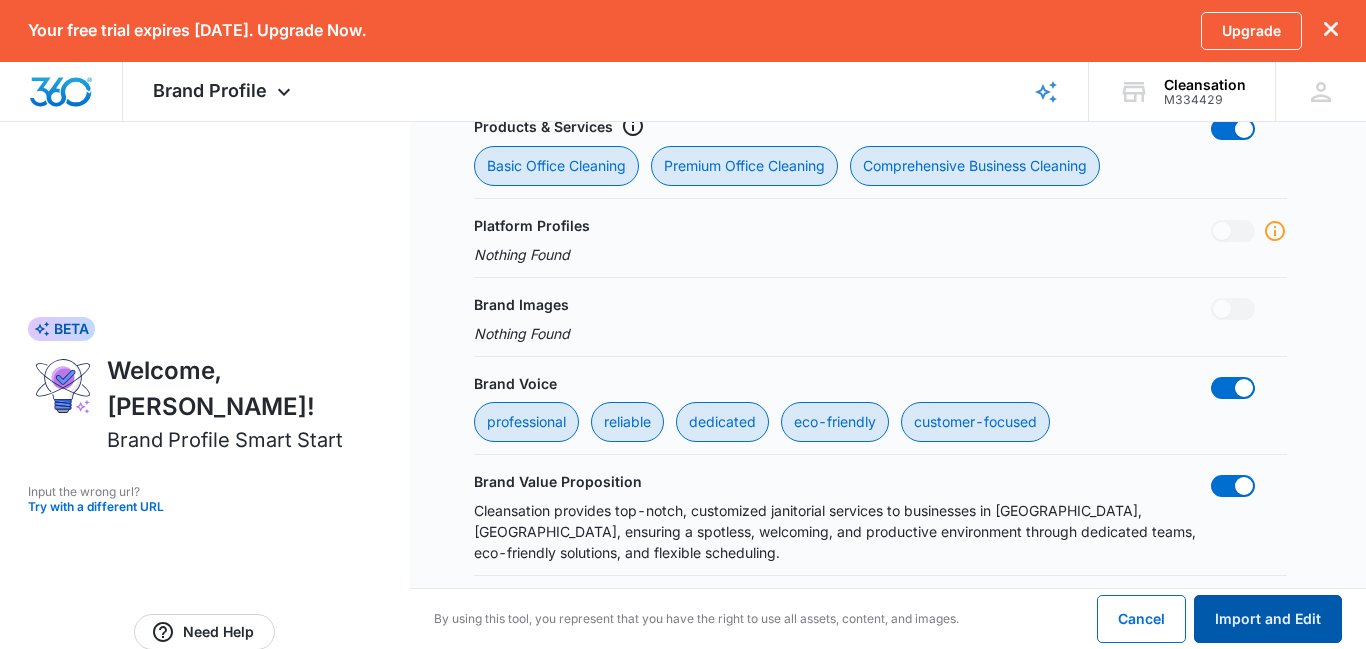 click on "Import and Edit" at bounding box center [1268, 619] 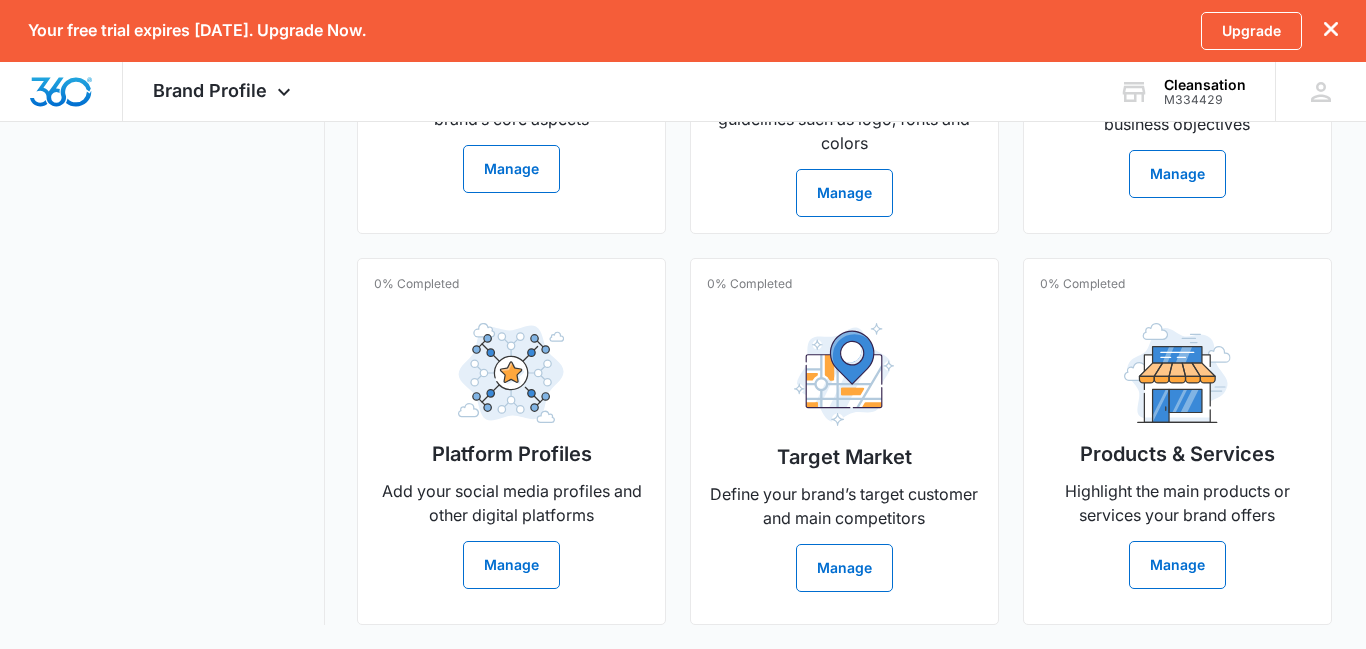 scroll, scrollTop: 0, scrollLeft: 0, axis: both 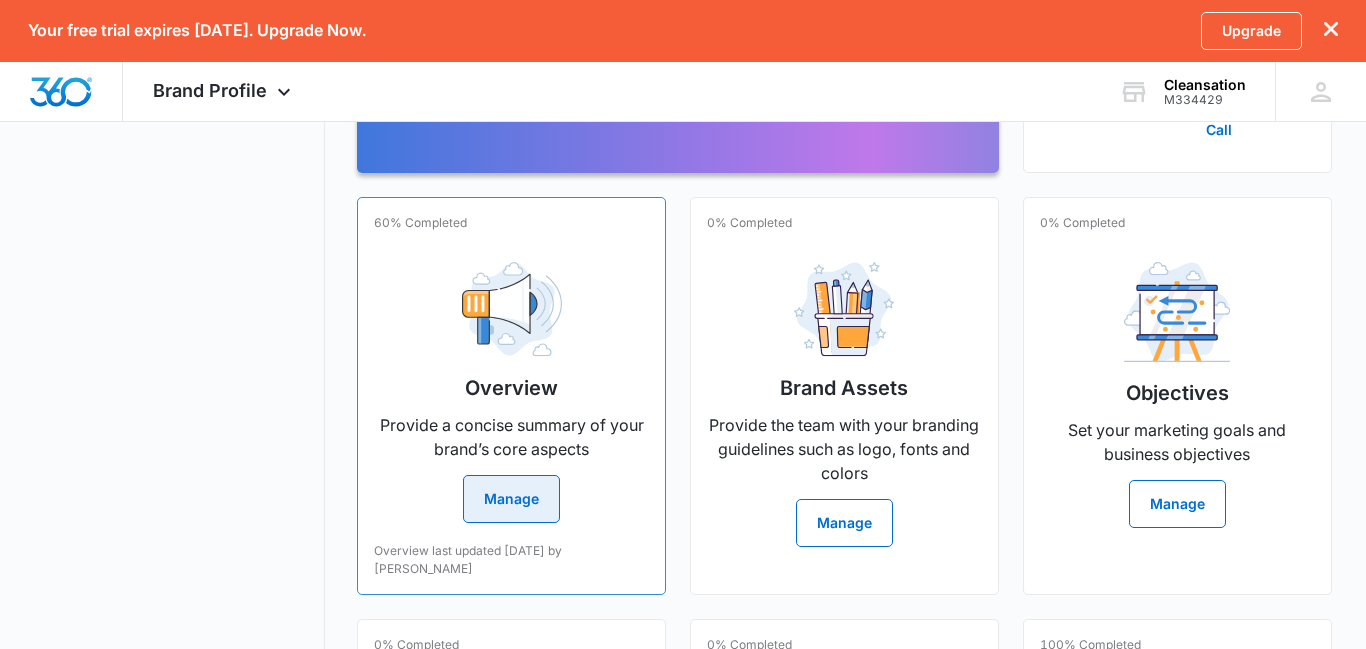 click on "Manage" at bounding box center [511, 499] 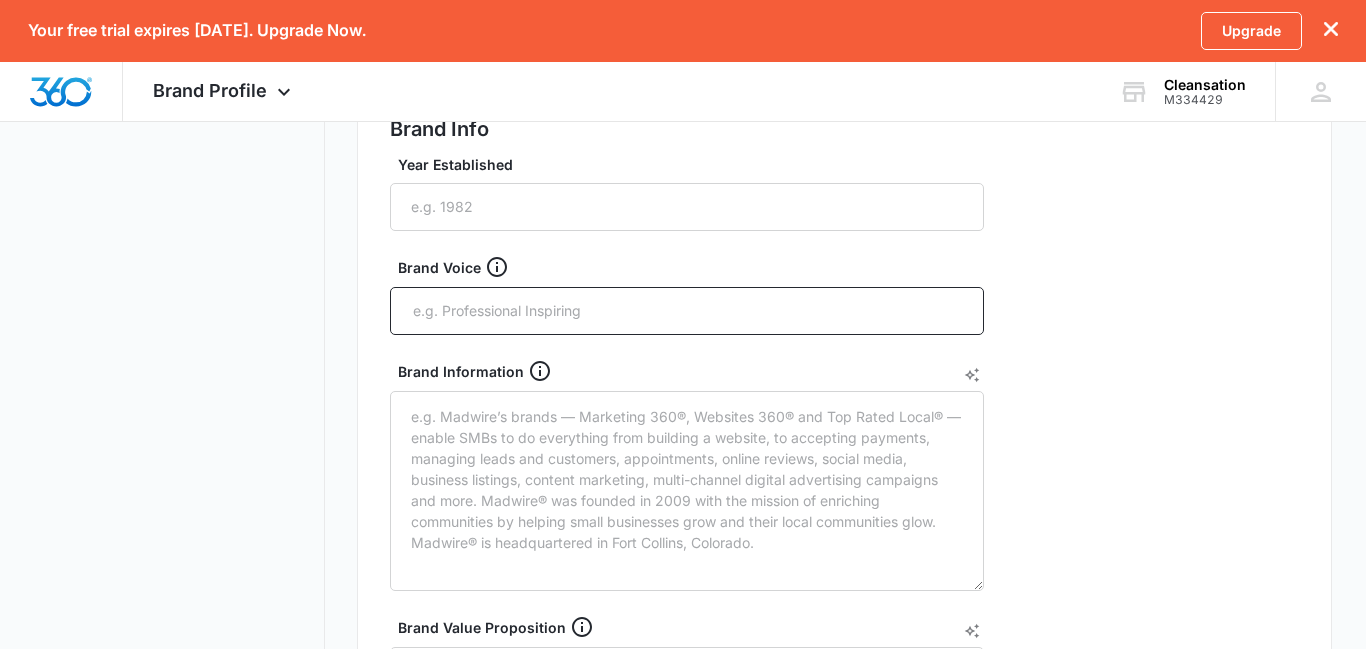 scroll, scrollTop: 0, scrollLeft: 0, axis: both 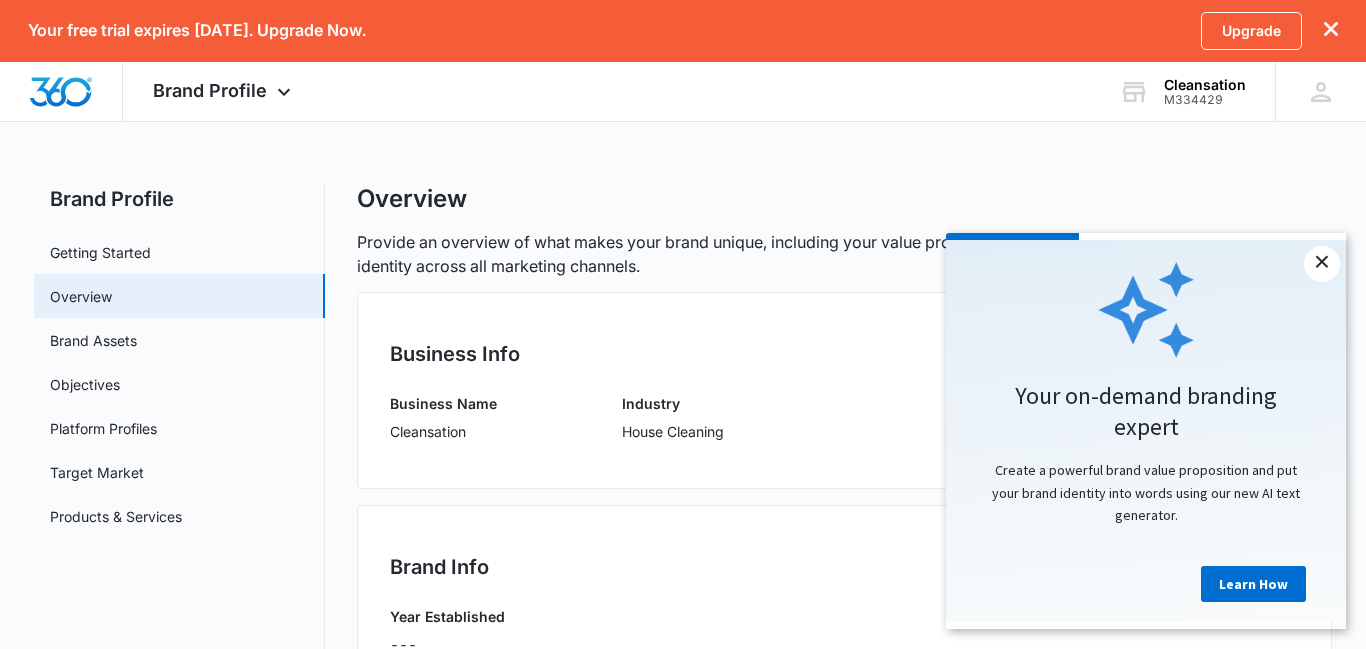 click on "×" at bounding box center [1322, 264] 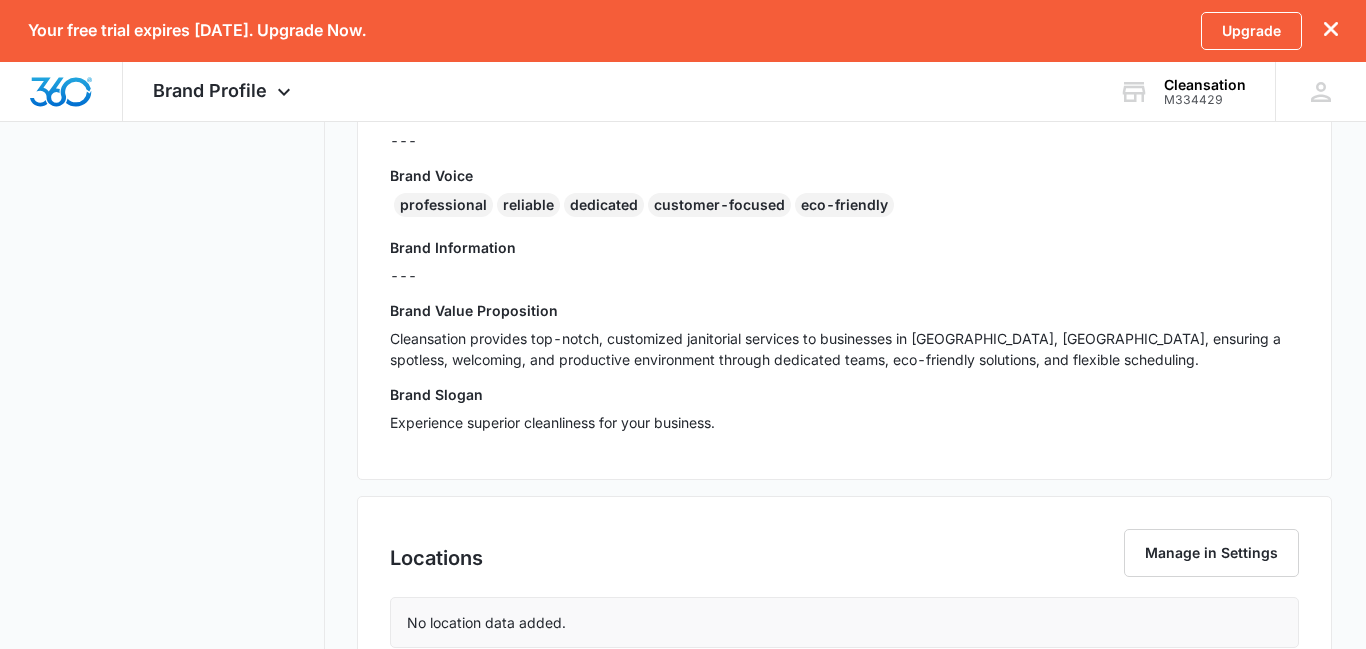scroll, scrollTop: 576, scrollLeft: 0, axis: vertical 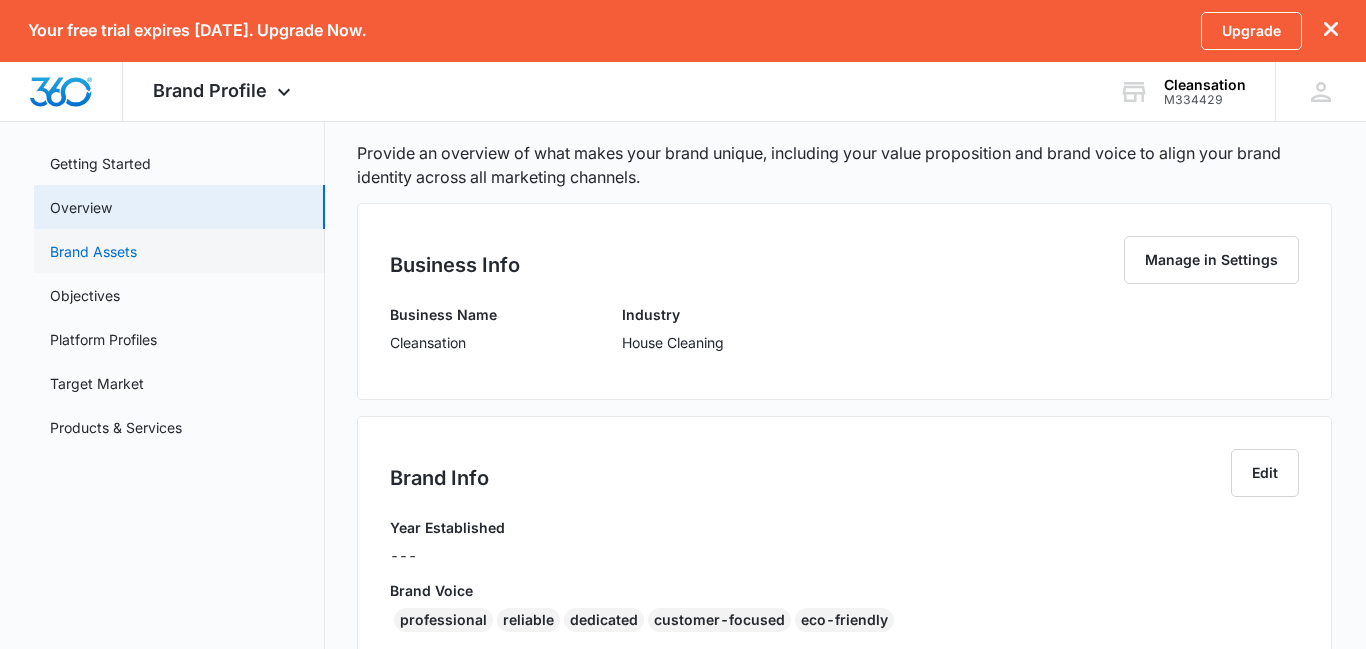 click on "Brand Assets" at bounding box center [93, 251] 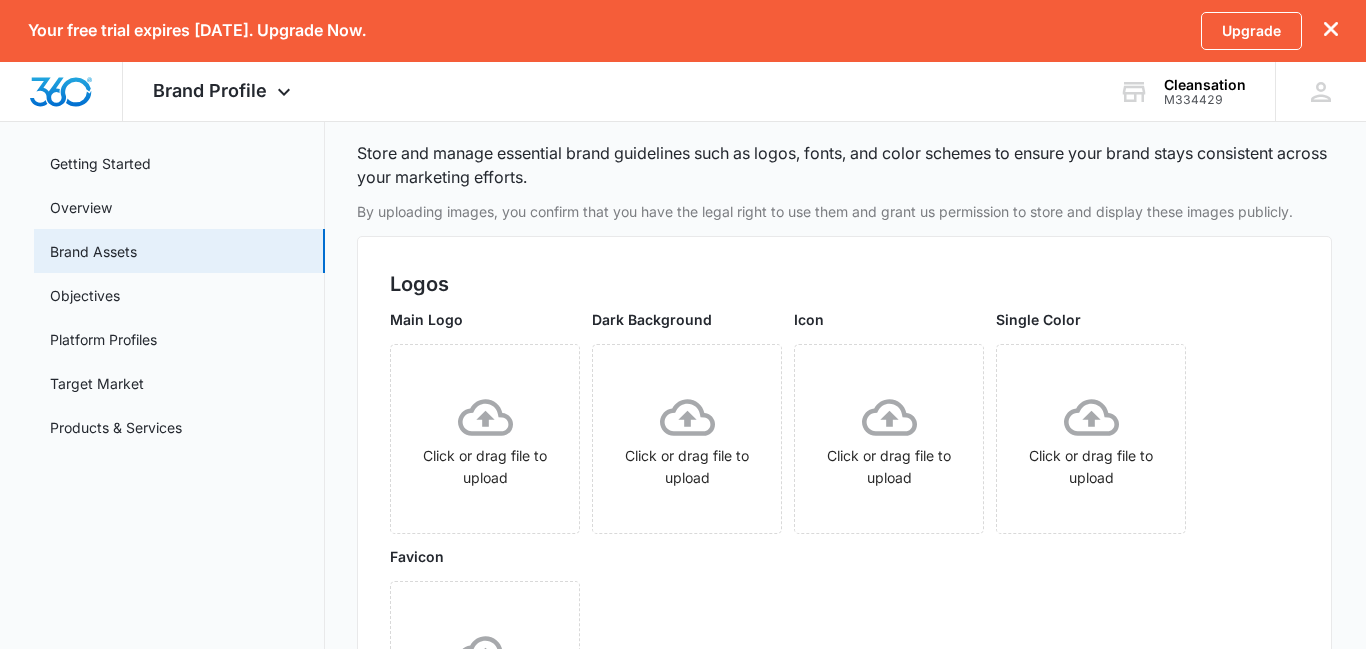 scroll, scrollTop: 0, scrollLeft: 0, axis: both 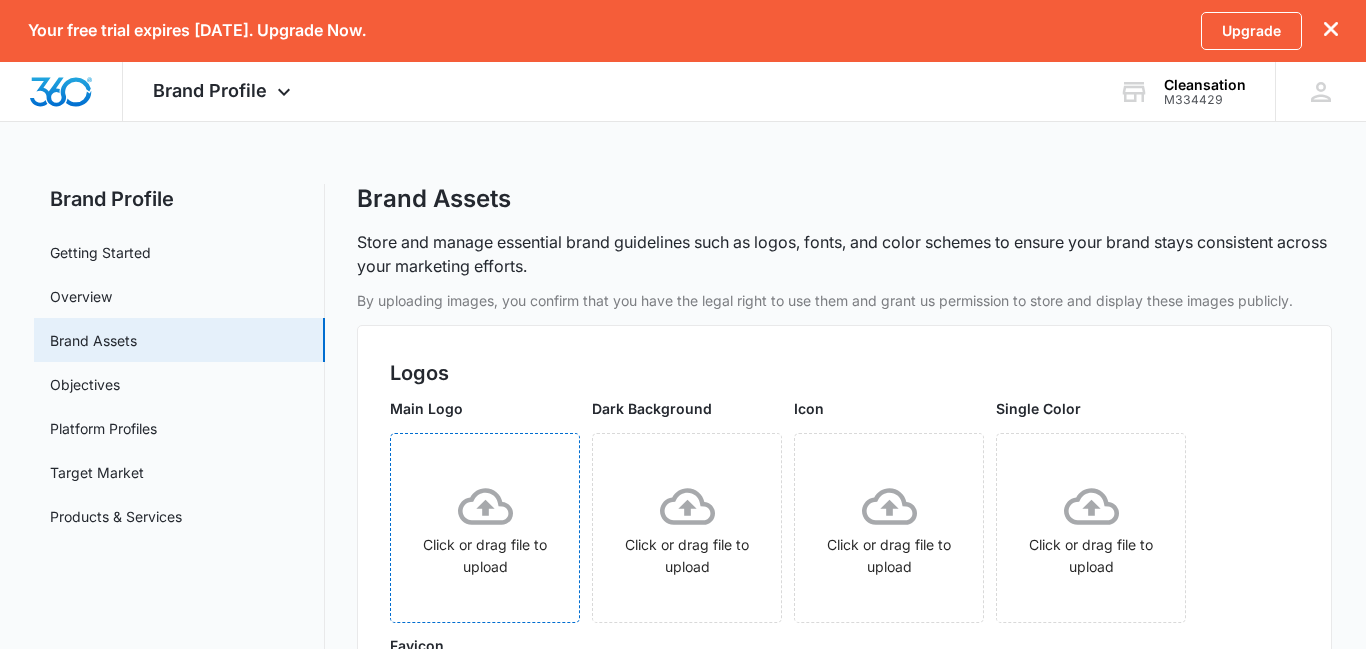 click on "Click or drag file to upload" at bounding box center (485, 528) 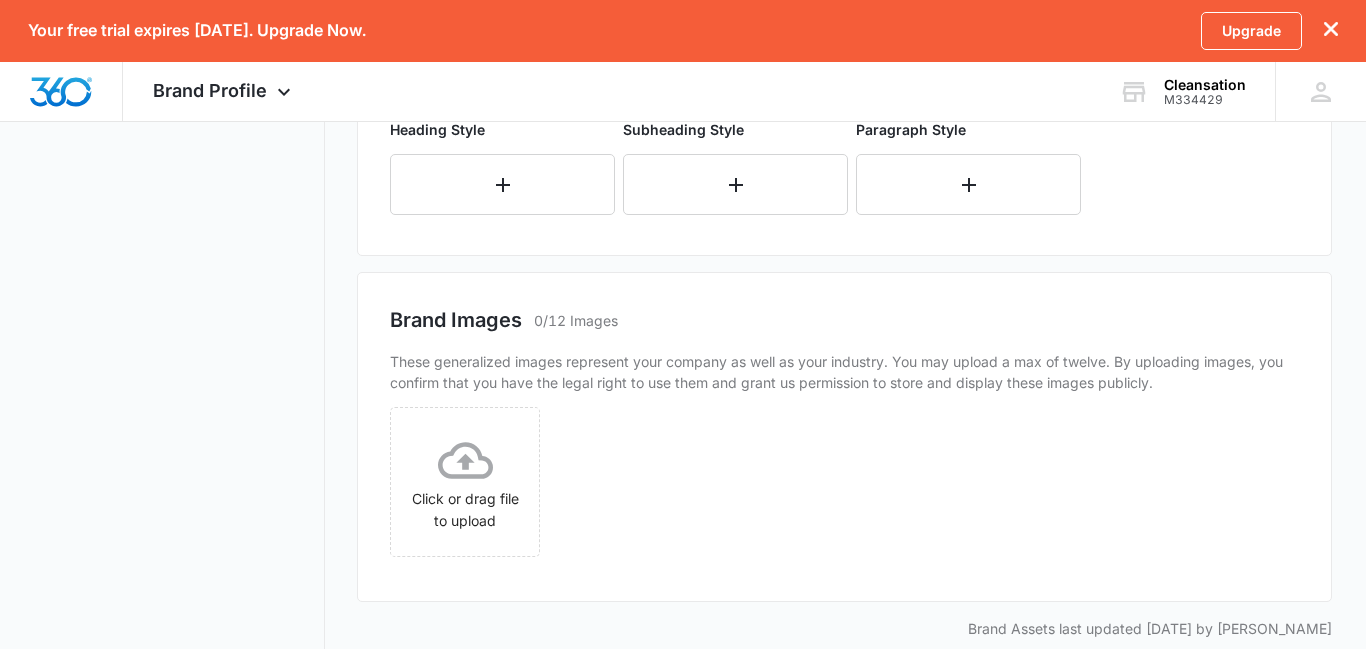 scroll, scrollTop: 1067, scrollLeft: 0, axis: vertical 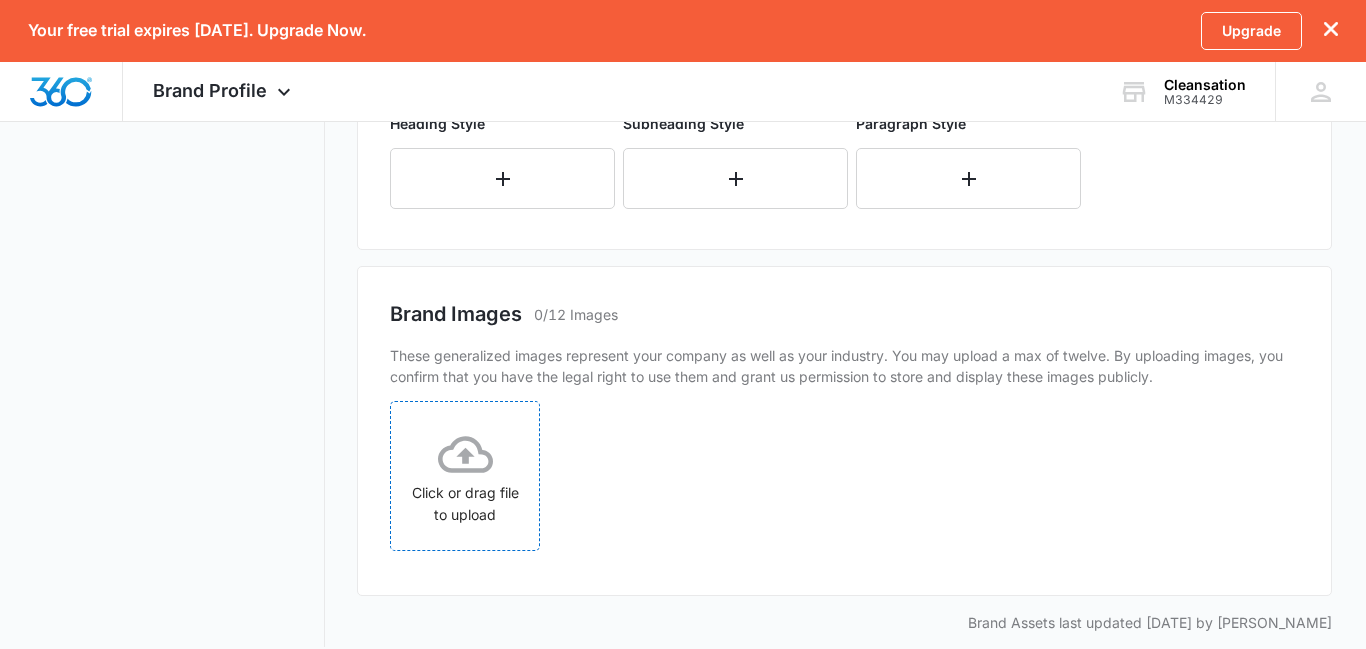 click 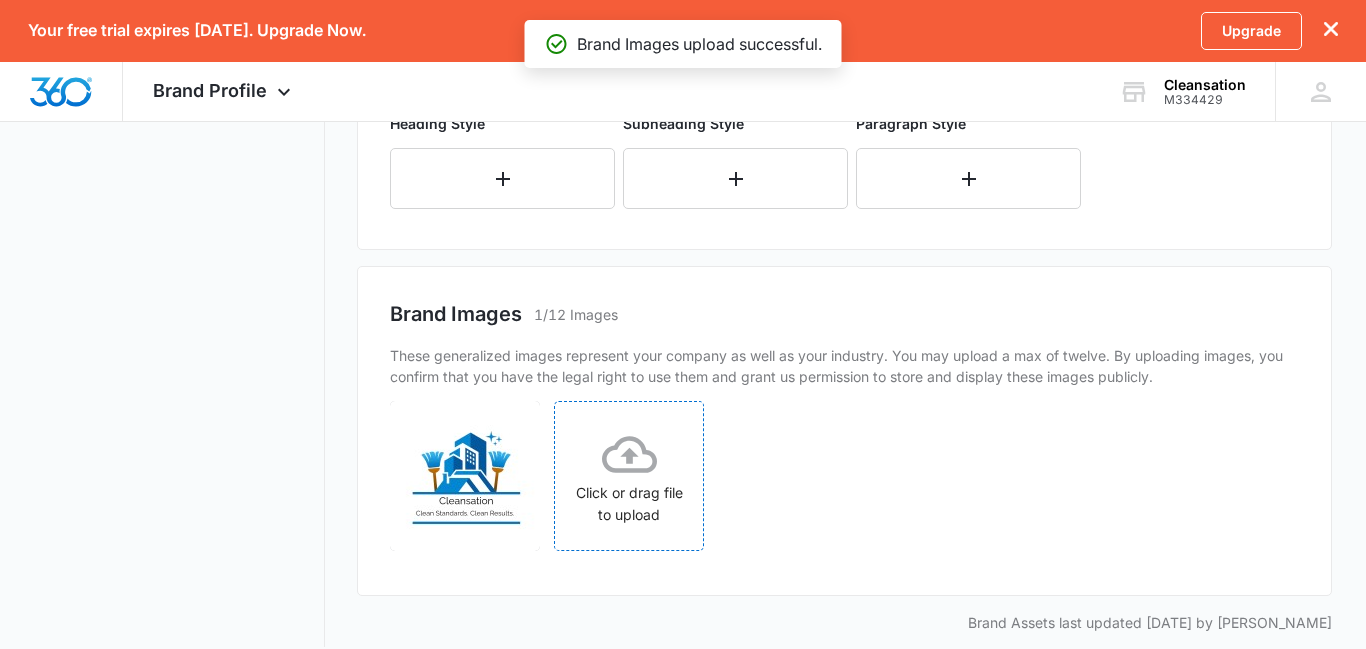 click 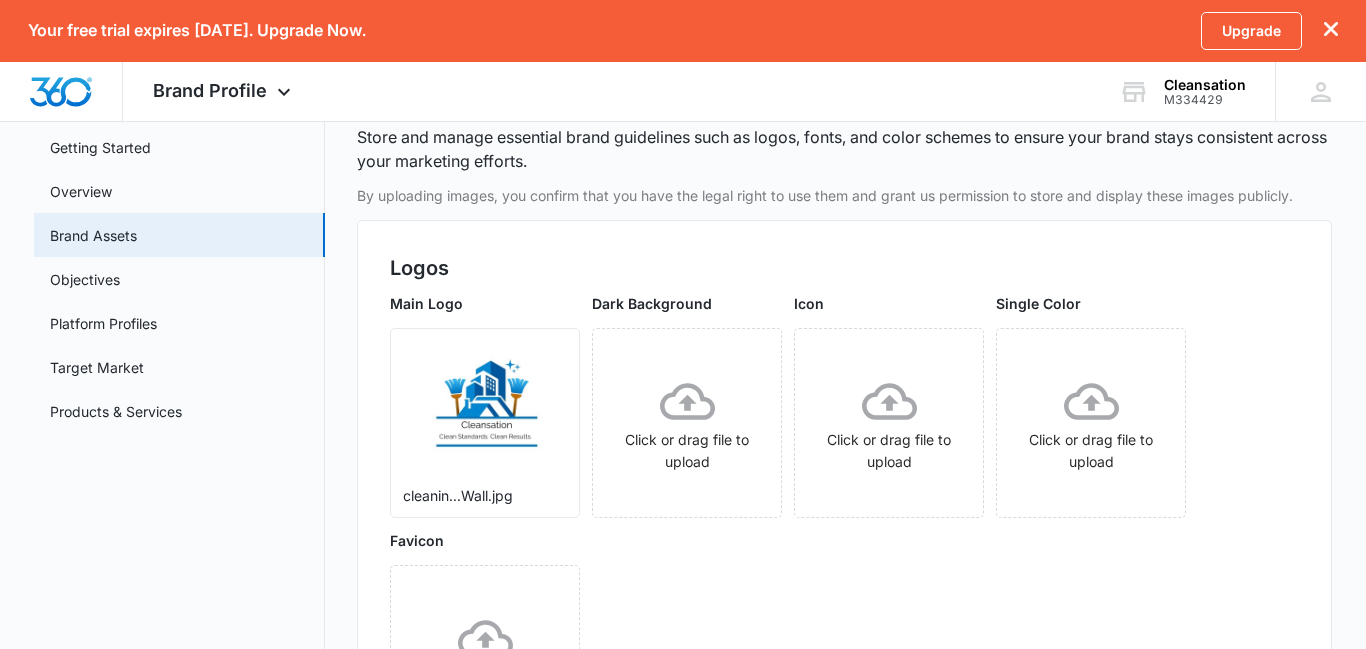 scroll, scrollTop: 103, scrollLeft: 0, axis: vertical 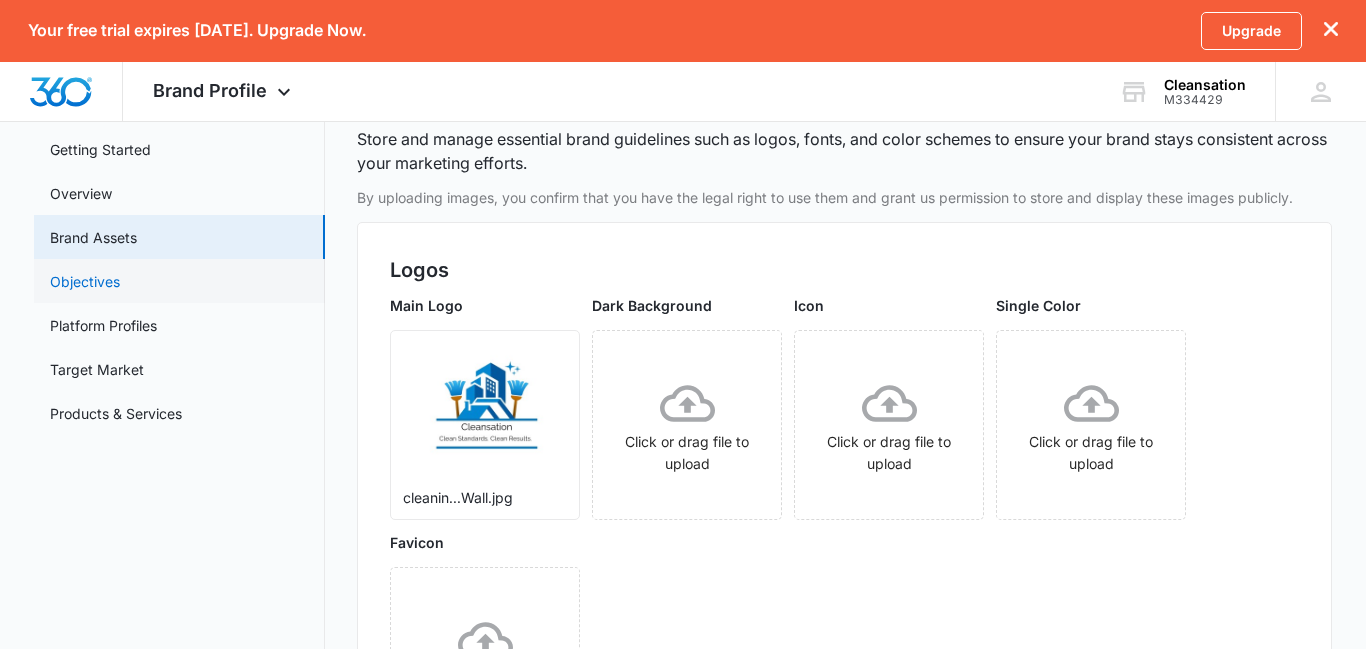 click on "Objectives" at bounding box center (85, 281) 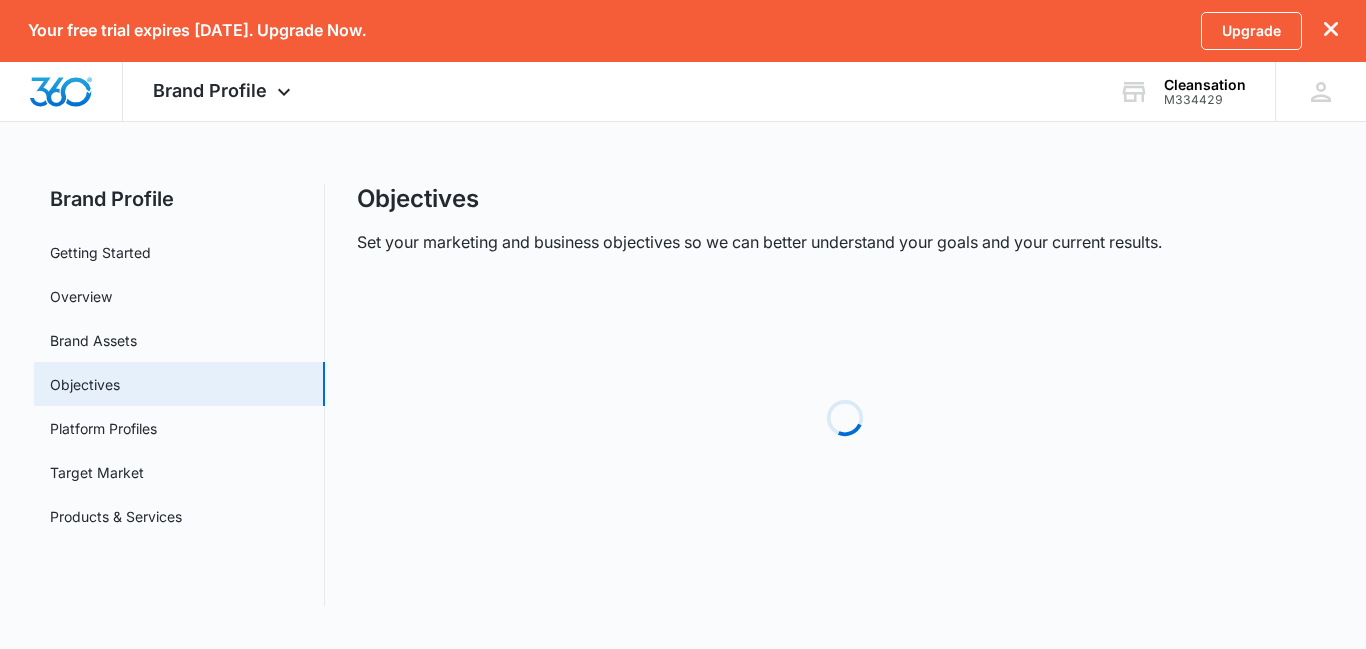 scroll, scrollTop: 0, scrollLeft: 0, axis: both 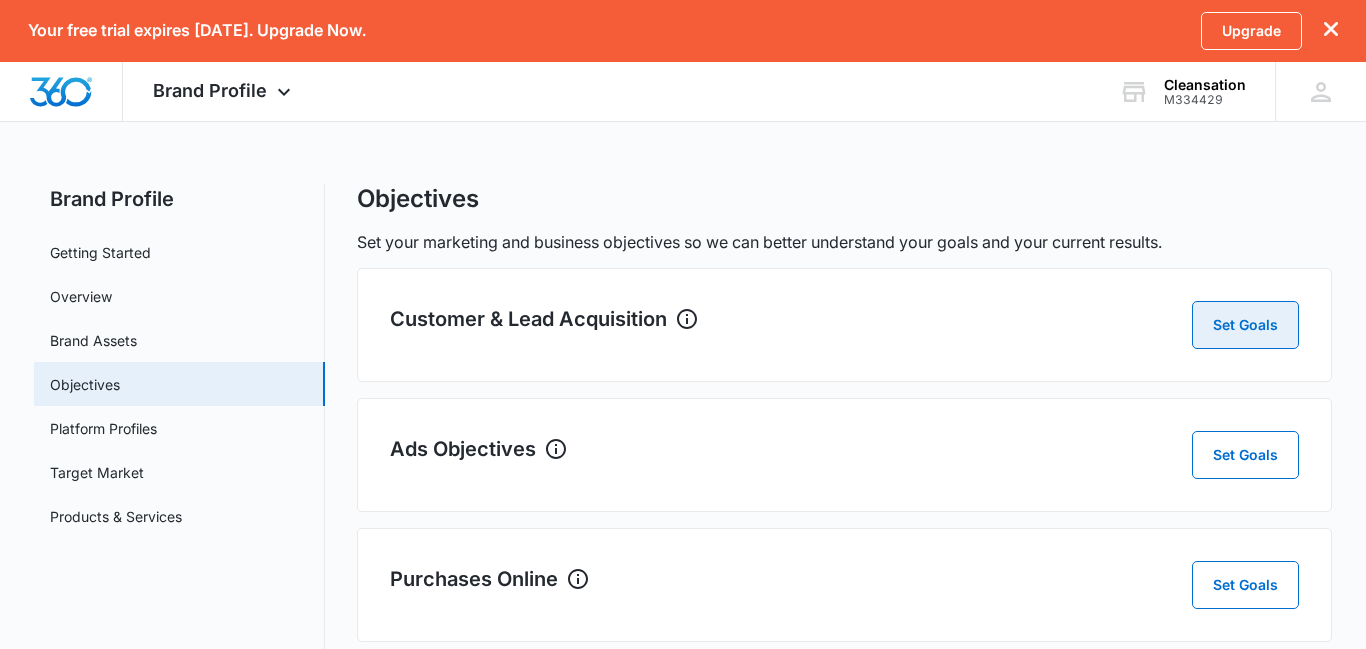 click on "Set Goals" at bounding box center [1245, 325] 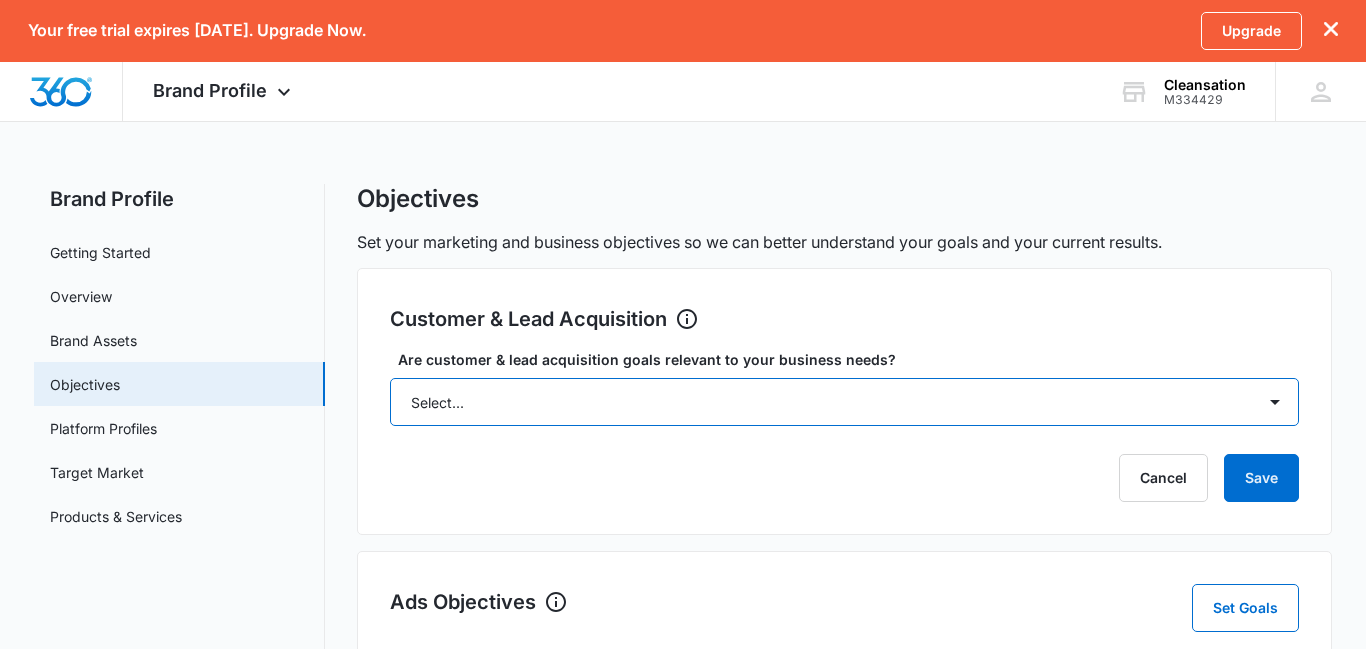 click on "Select... Yes No Yes, but don't currently have the data" at bounding box center [844, 402] 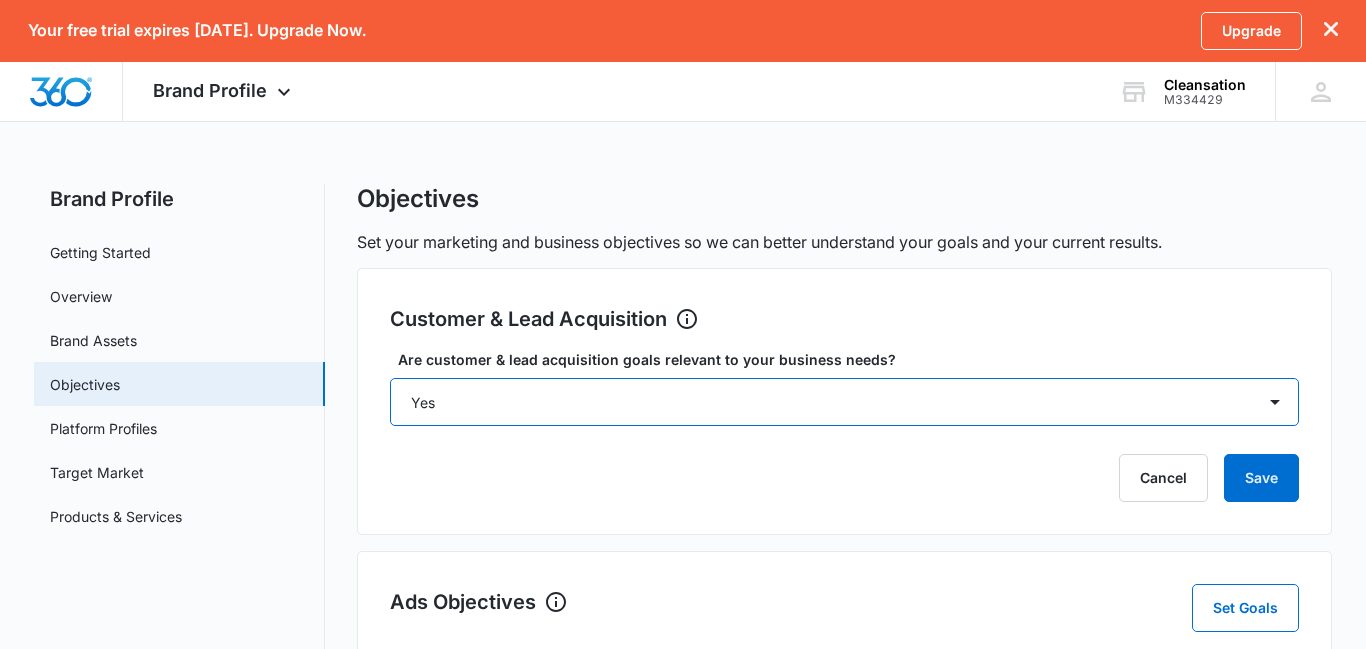 click on "Select... Yes No Yes, but don't currently have the data" at bounding box center (844, 402) 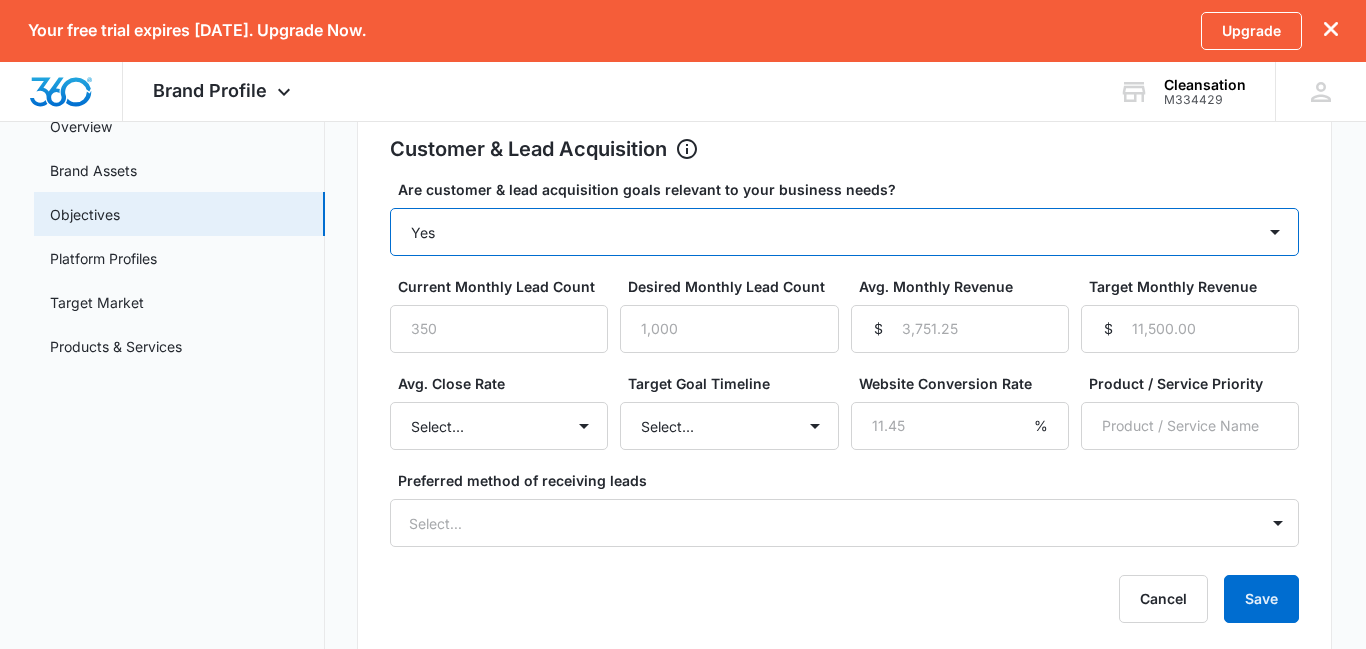 scroll, scrollTop: 172, scrollLeft: 0, axis: vertical 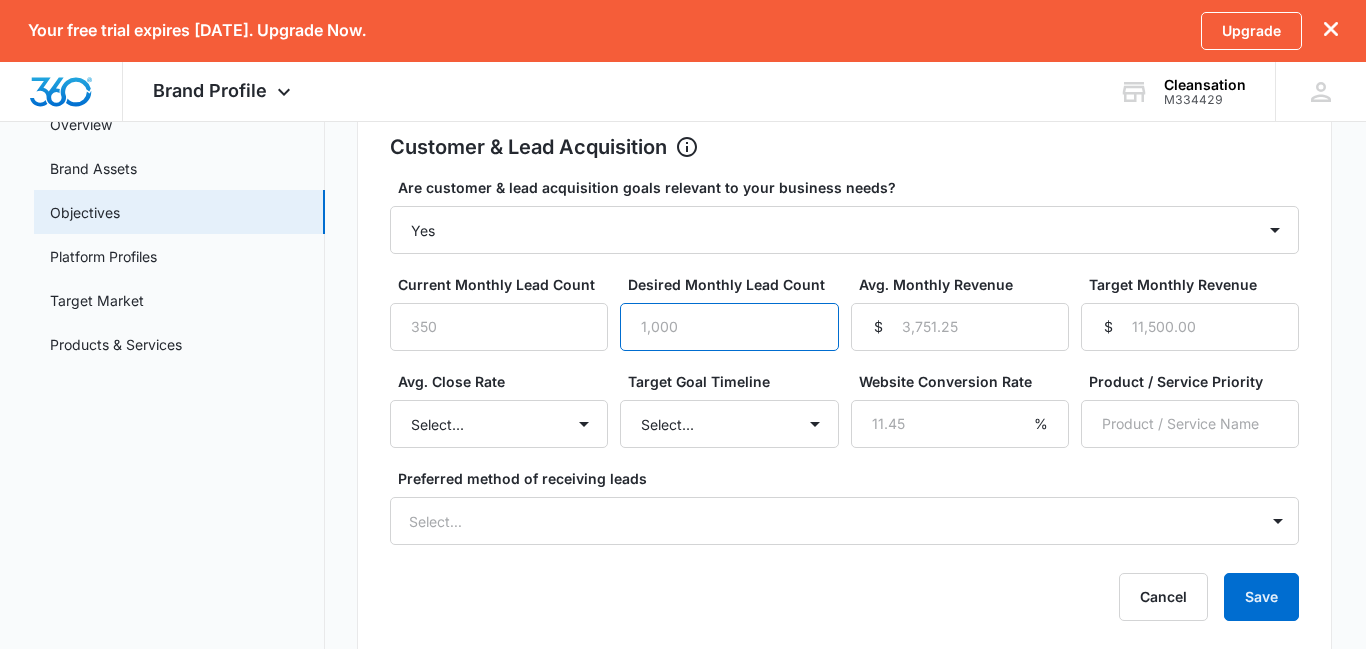 click on "Desired Monthly Lead Count" at bounding box center [729, 327] 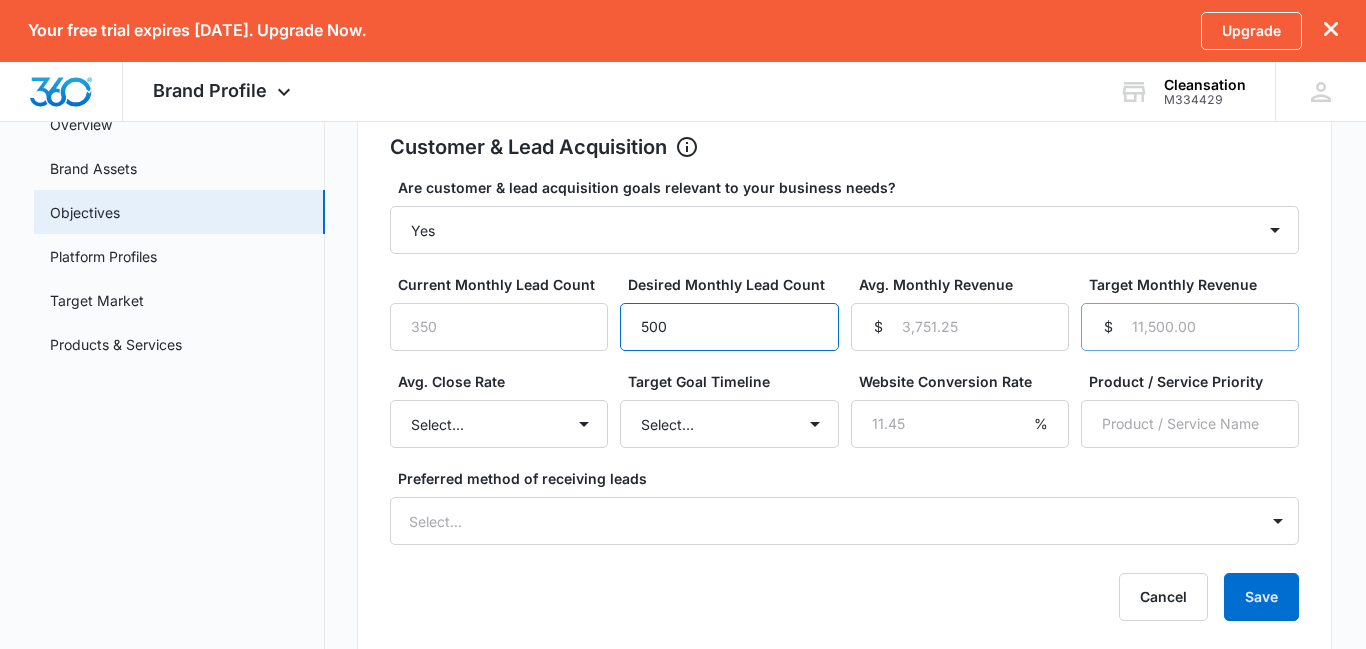type on "500" 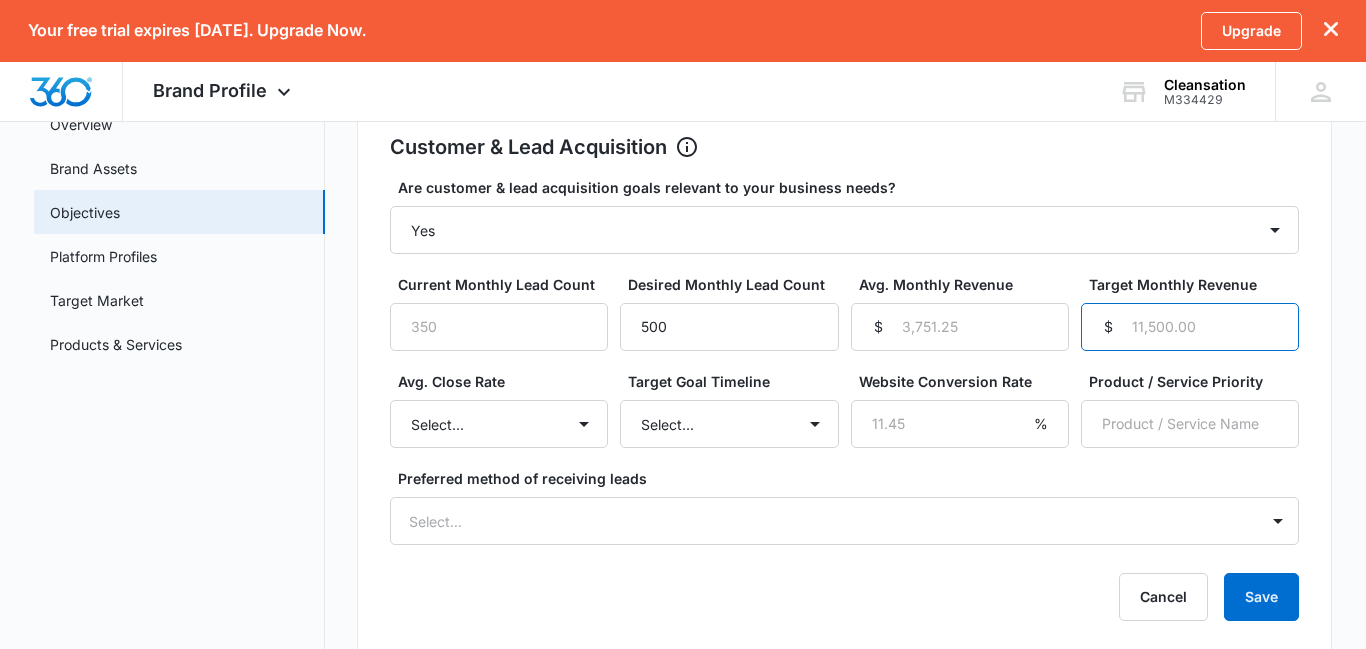 click on "Target Monthly Revenue" at bounding box center [1190, 327] 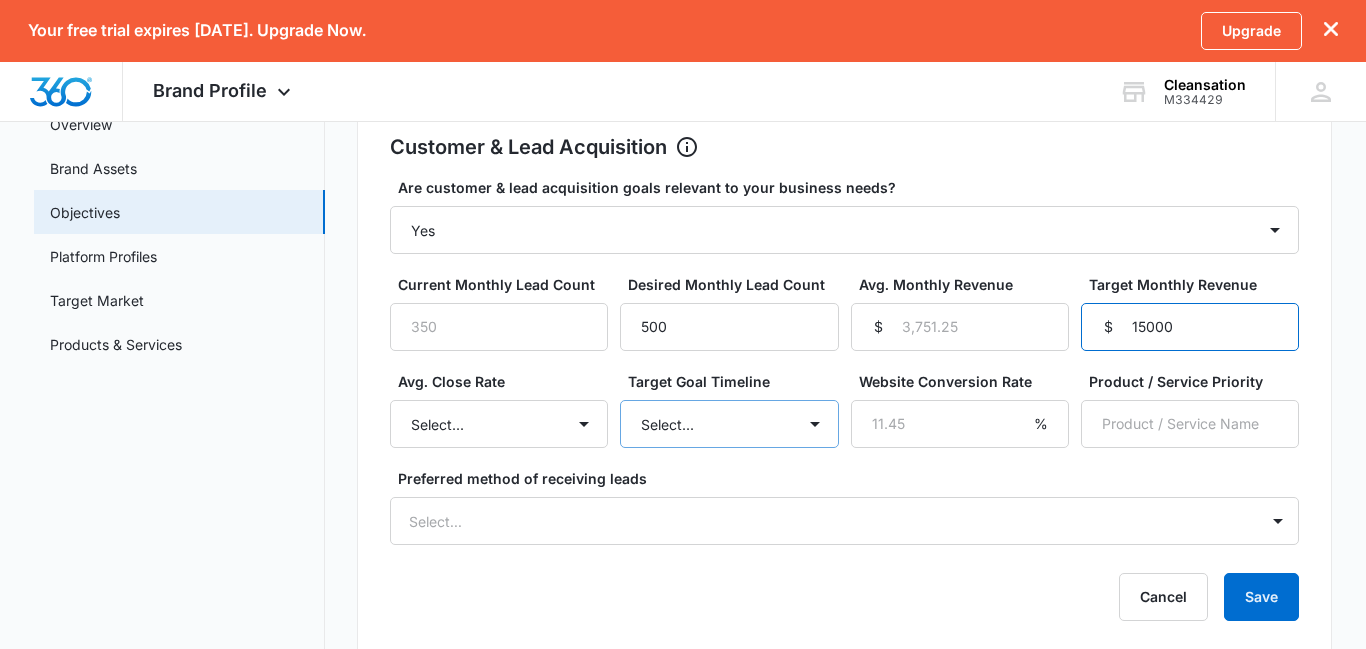 type on "15000" 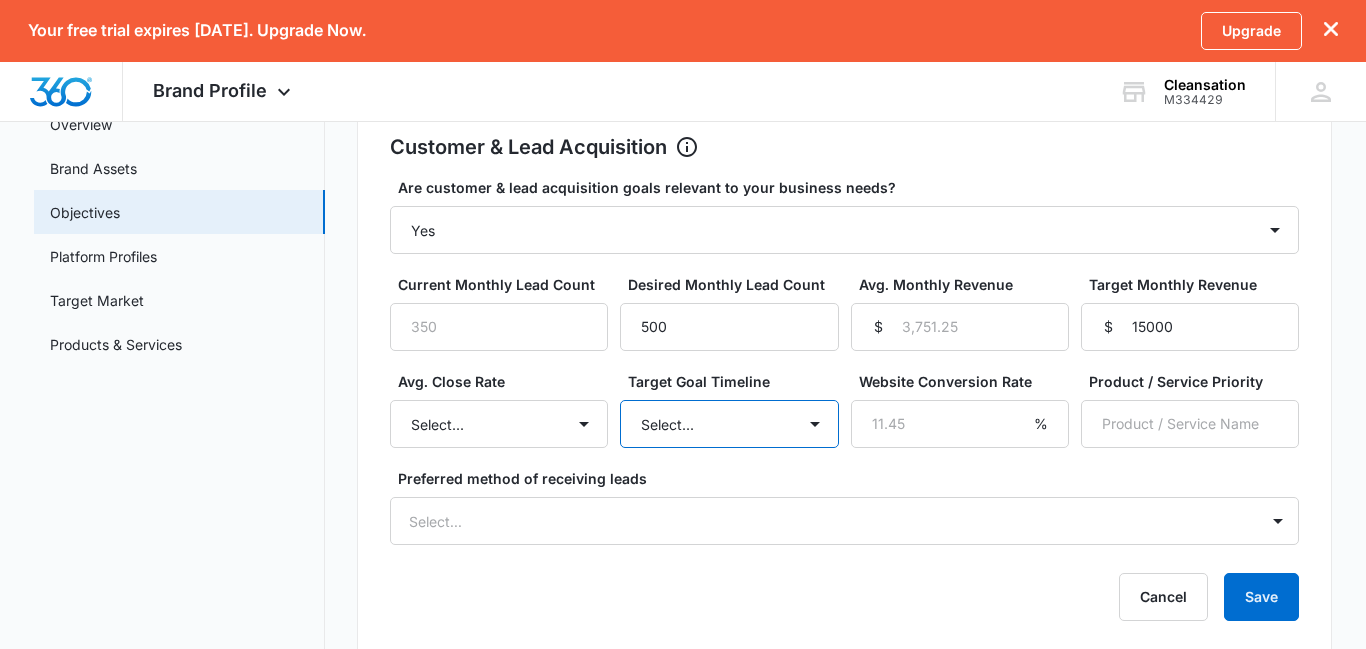 click on "Select... 3 months 6 months 1 year 2+ years" at bounding box center [729, 424] 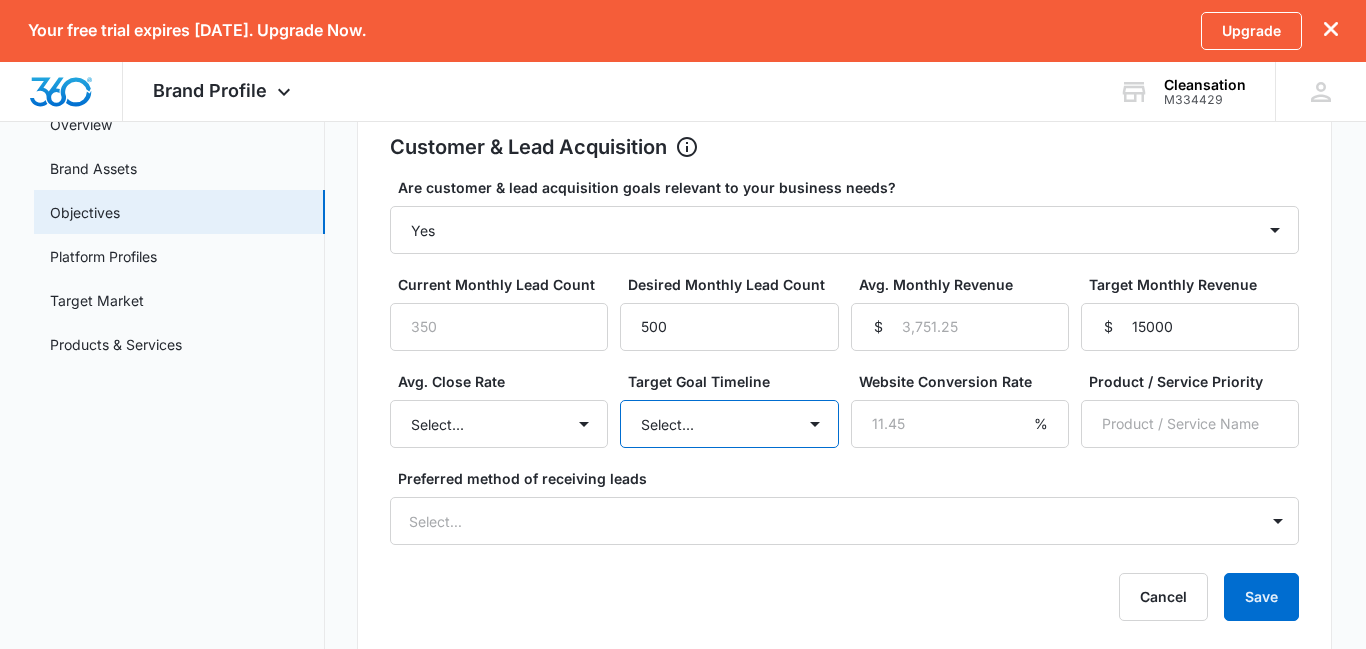 select on "3 months" 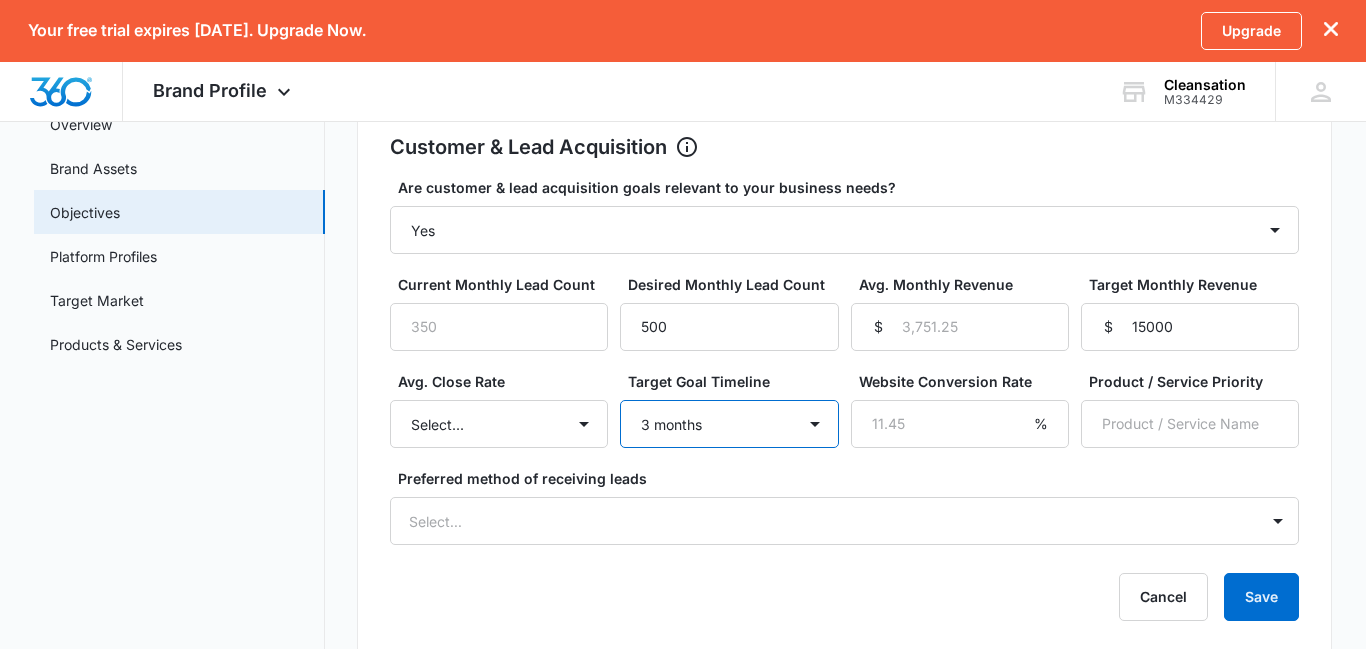 click on "Select... 3 months 6 months 1 year 2+ years" at bounding box center [729, 424] 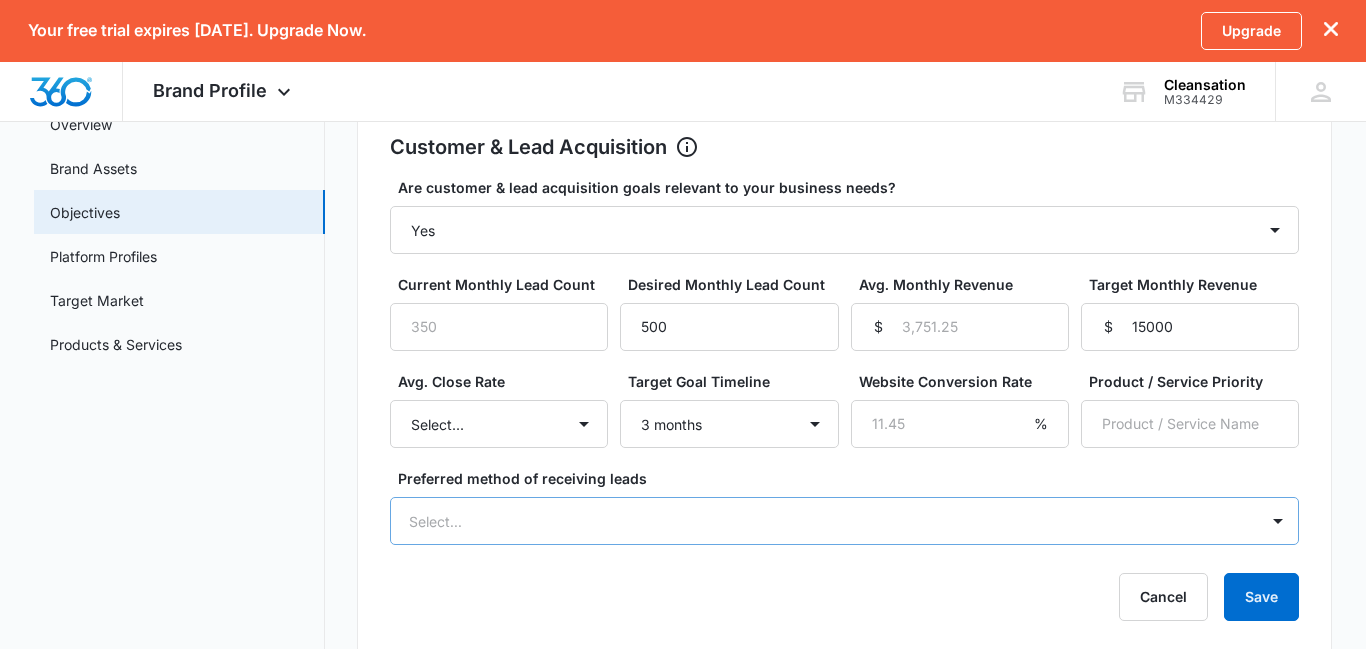click on "Select..." at bounding box center [844, 521] 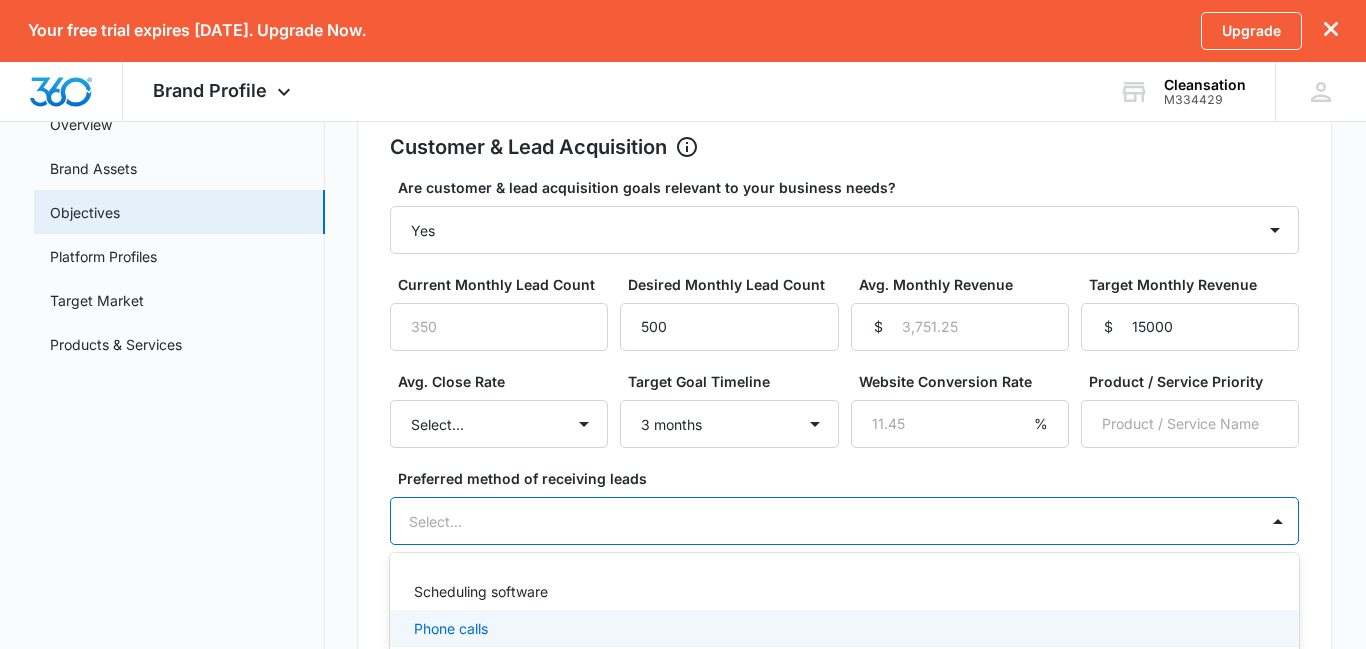 scroll, scrollTop: 272, scrollLeft: 0, axis: vertical 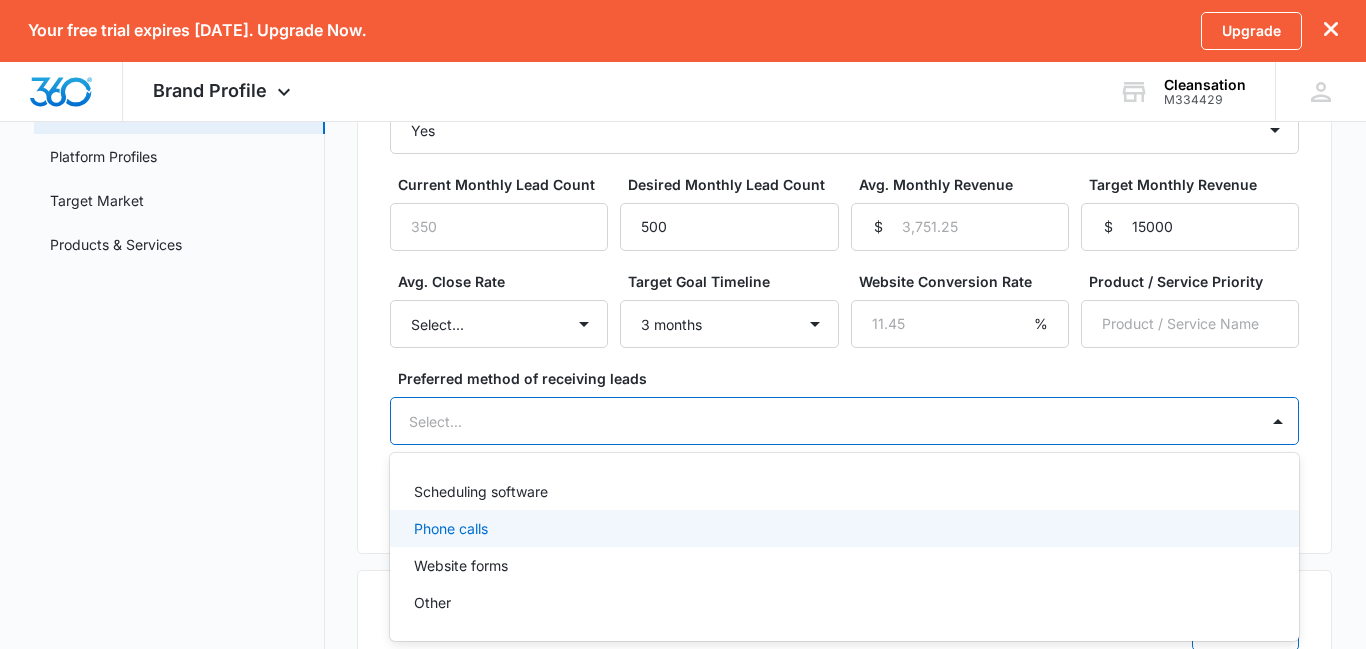 click on "Phone calls" at bounding box center (844, 528) 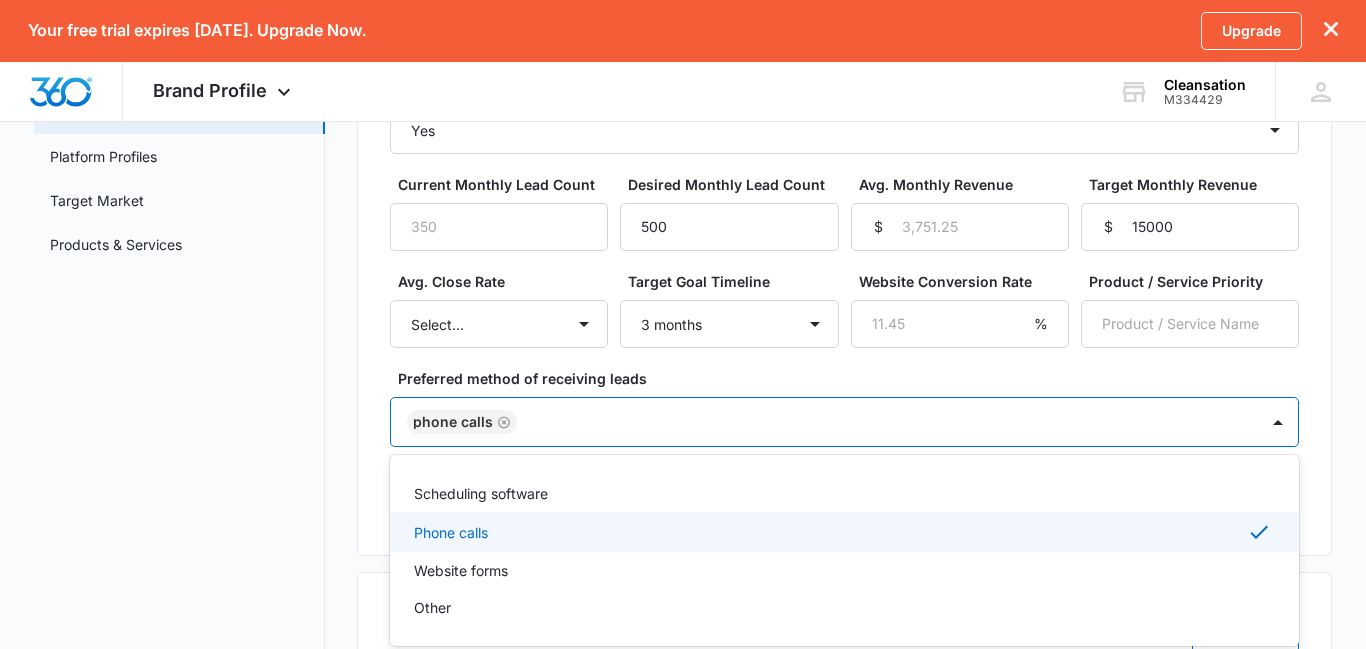 click on "Customer & Lead Acquisition Set Goals Are customer & lead acquisition goals relevant to your business needs? Select... Yes No Yes, but don't currently have the data Current Monthly Lead Count Desired Monthly Lead Count 500 Avg. Monthly Revenue $ Target Monthly Revenue $ 15000 Avg. Close Rate Select... Unknown 0-10% 11-20% 21-30% 31-40% 41-50% 51-60% 61-70% 71-80% 81-90% 91-100% Target Goal Timeline Select... 3 months 6 months 1 year 2+ years Website Conversion Rate % Product / Service Priority Preferred method of receiving leads option Phone calls, selected. 4 results available. Use Up and Down to choose options, press Enter to select the currently focused option, press Escape to exit the menu, press Tab to select the option and exit the menu. Phone calls Scheduling software Phone calls Website forms Other Cancel Save" at bounding box center (844, 276) 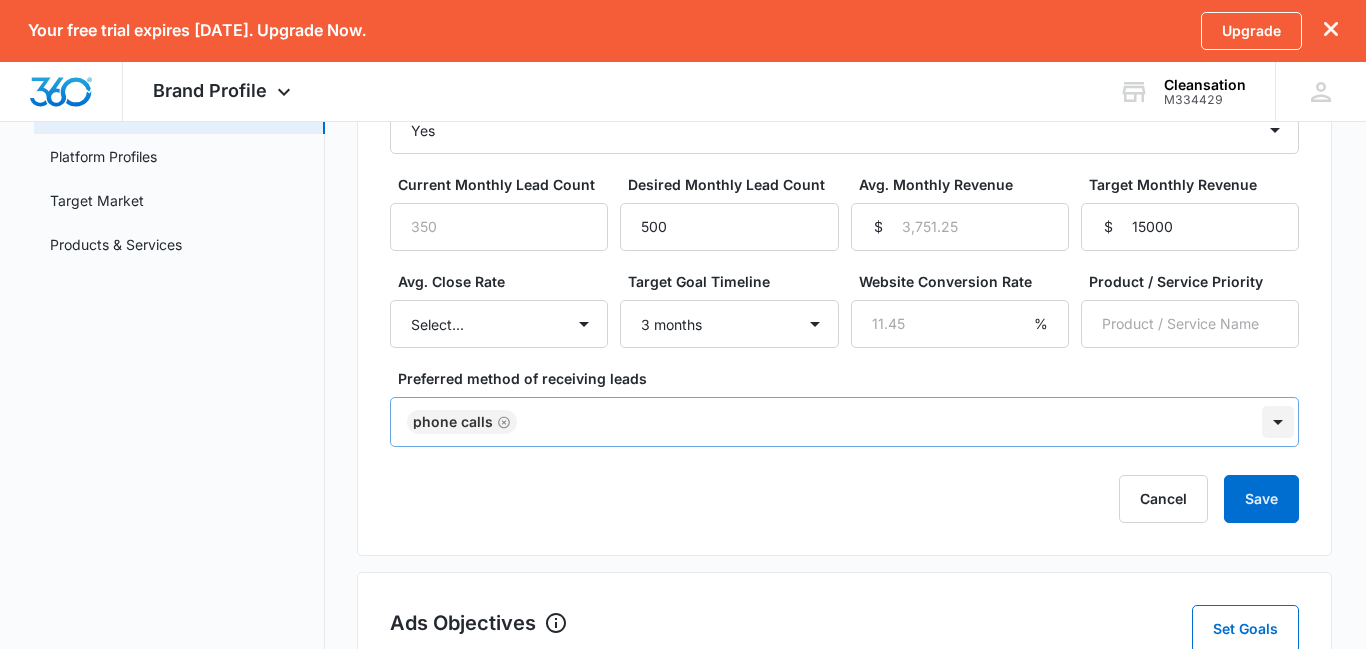 click at bounding box center [1278, 422] 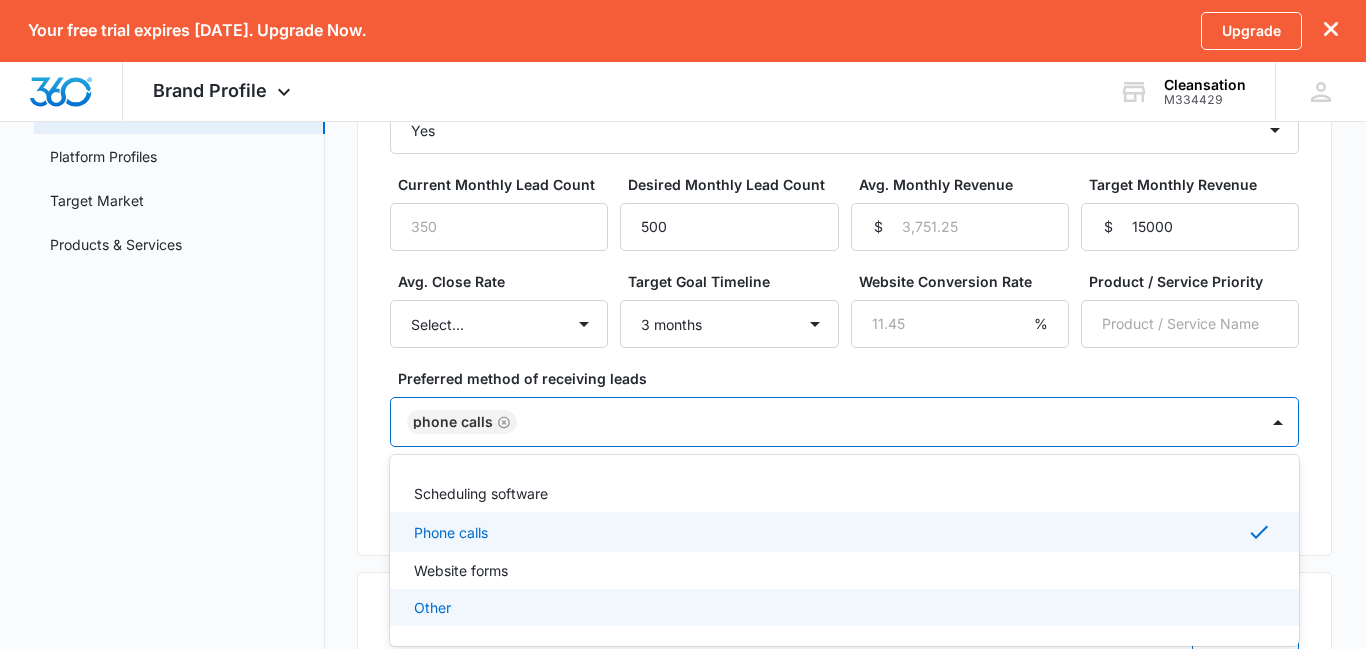 click on "Other" at bounding box center [842, 607] 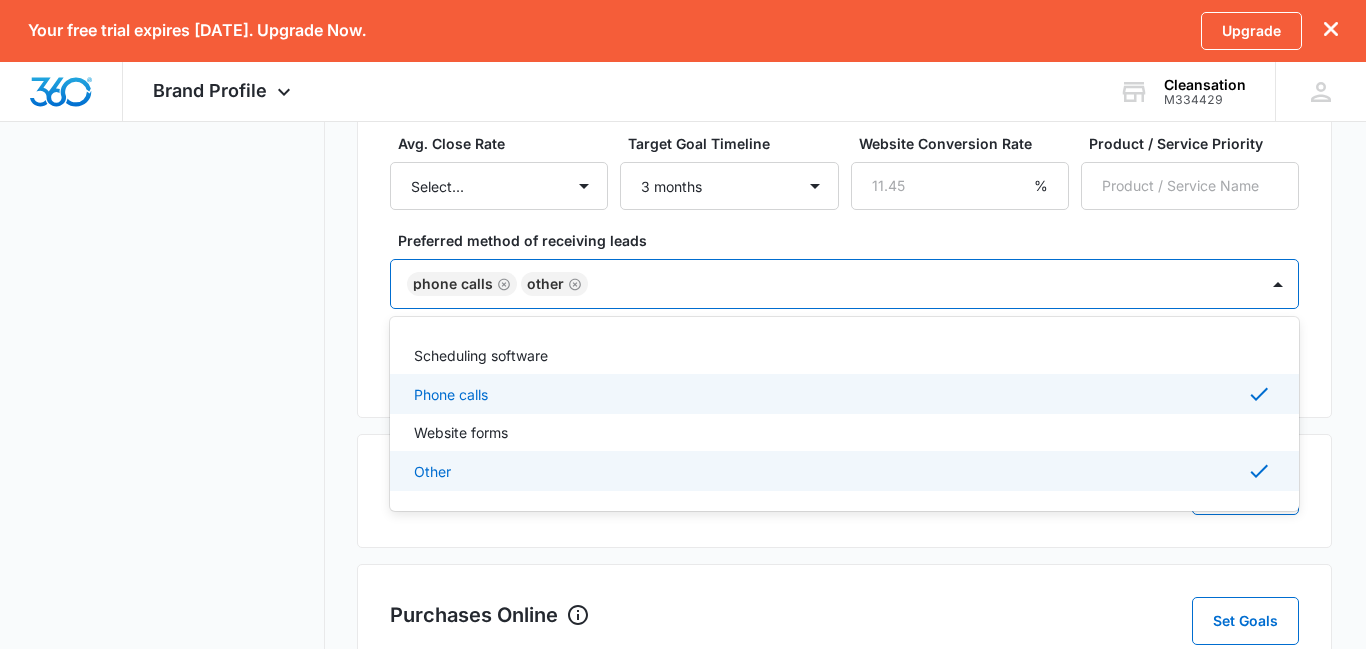 scroll, scrollTop: 407, scrollLeft: 0, axis: vertical 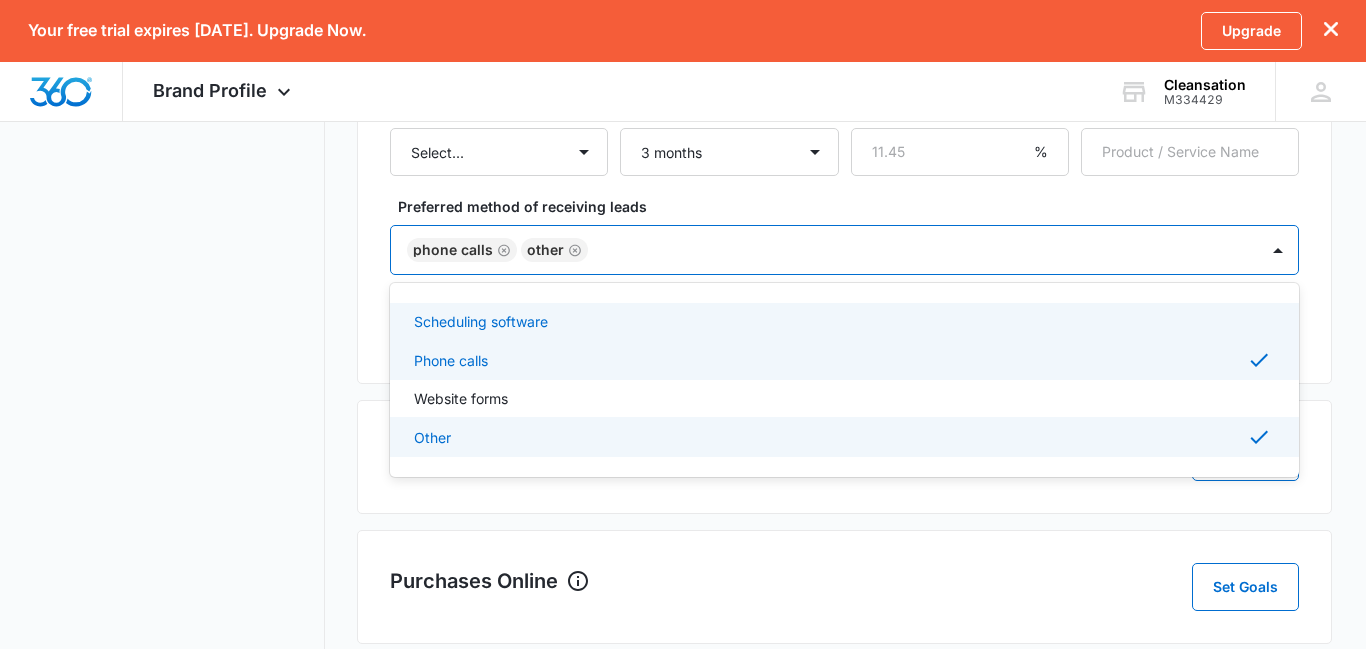 click on "Brand Profile Getting Started Overview Brand Assets Objectives Platform Profiles Target Market Products & Services" at bounding box center [179, 330] 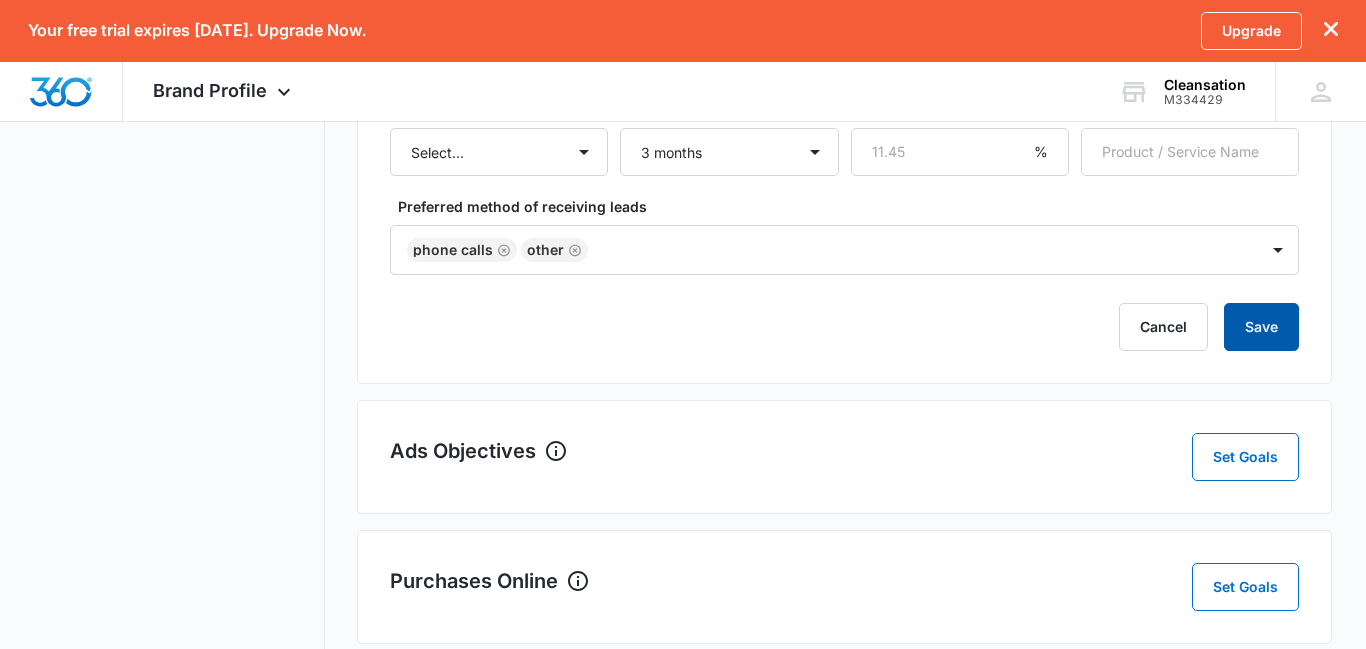 click on "Save" at bounding box center [1261, 327] 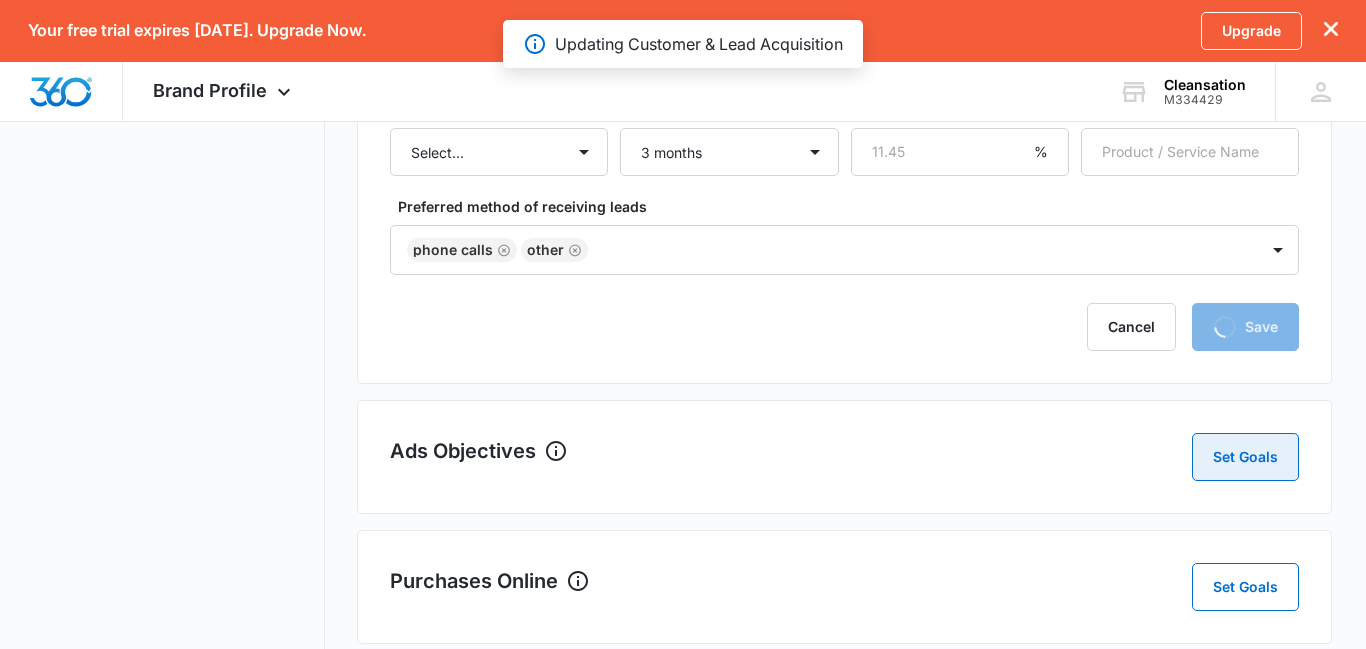 click on "Set Goals" at bounding box center (1245, 457) 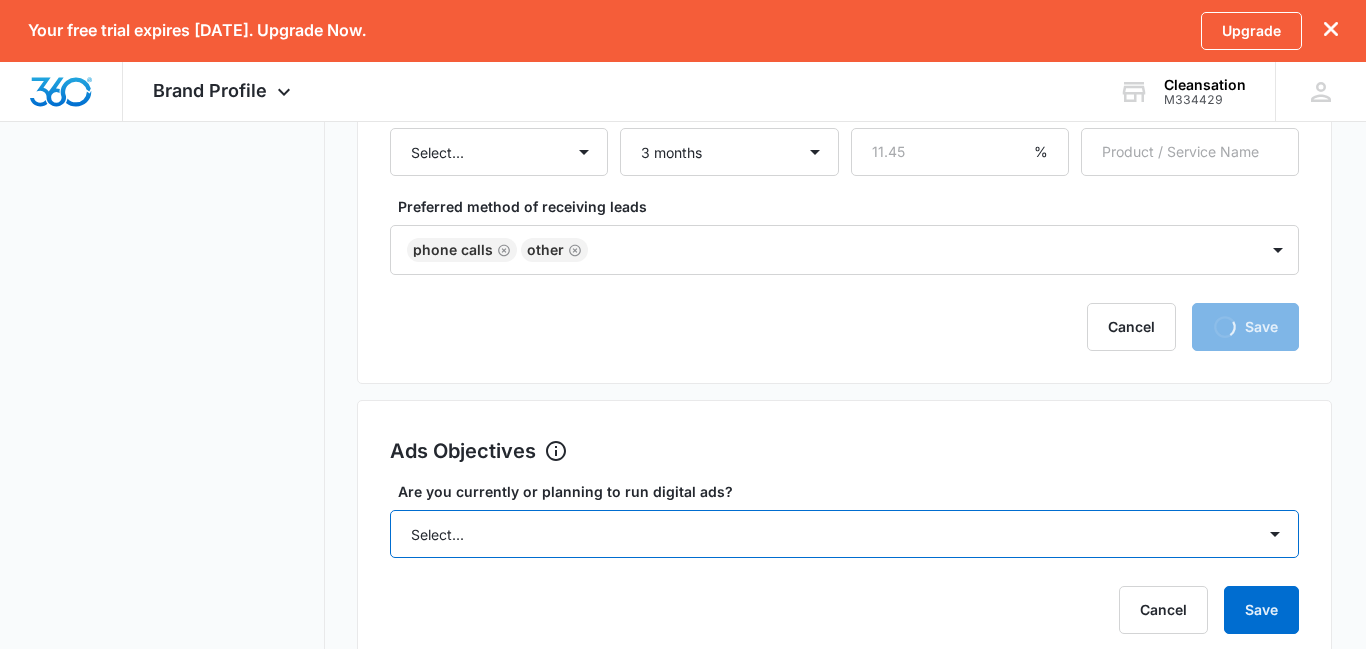 click on "Select... Yes No Yes, but don't currently have the data" at bounding box center [844, 534] 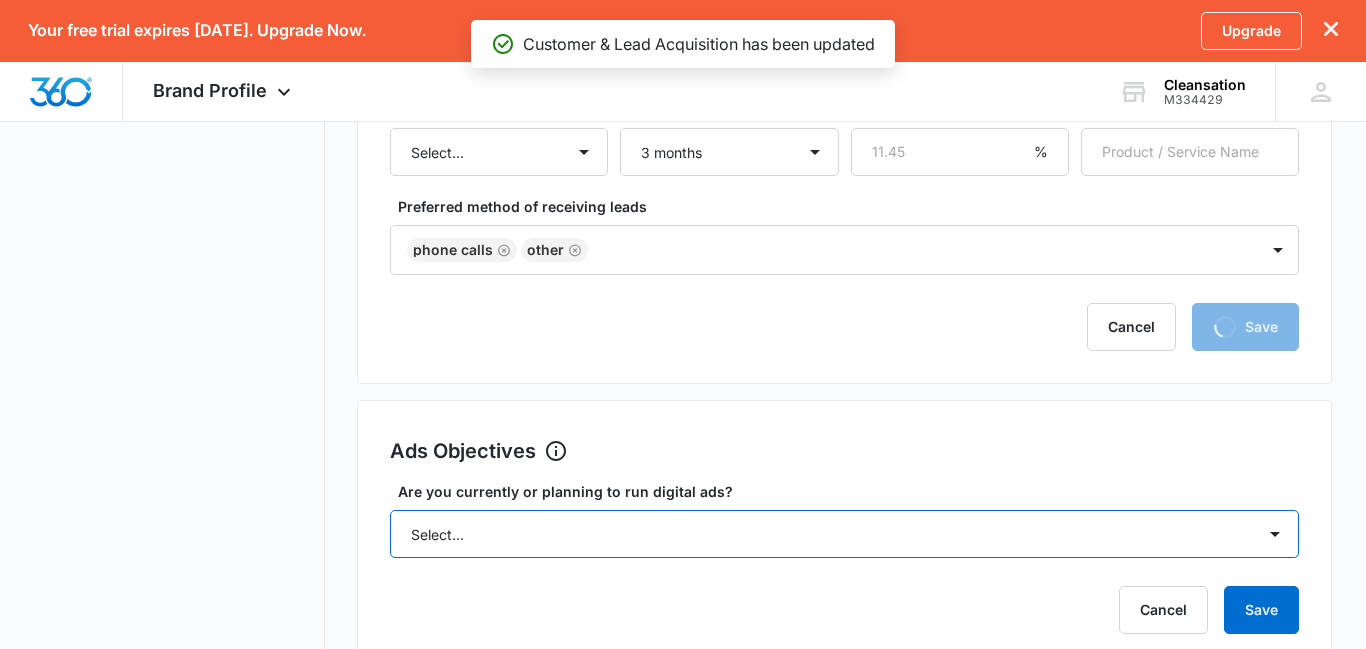 select on "yes, but later" 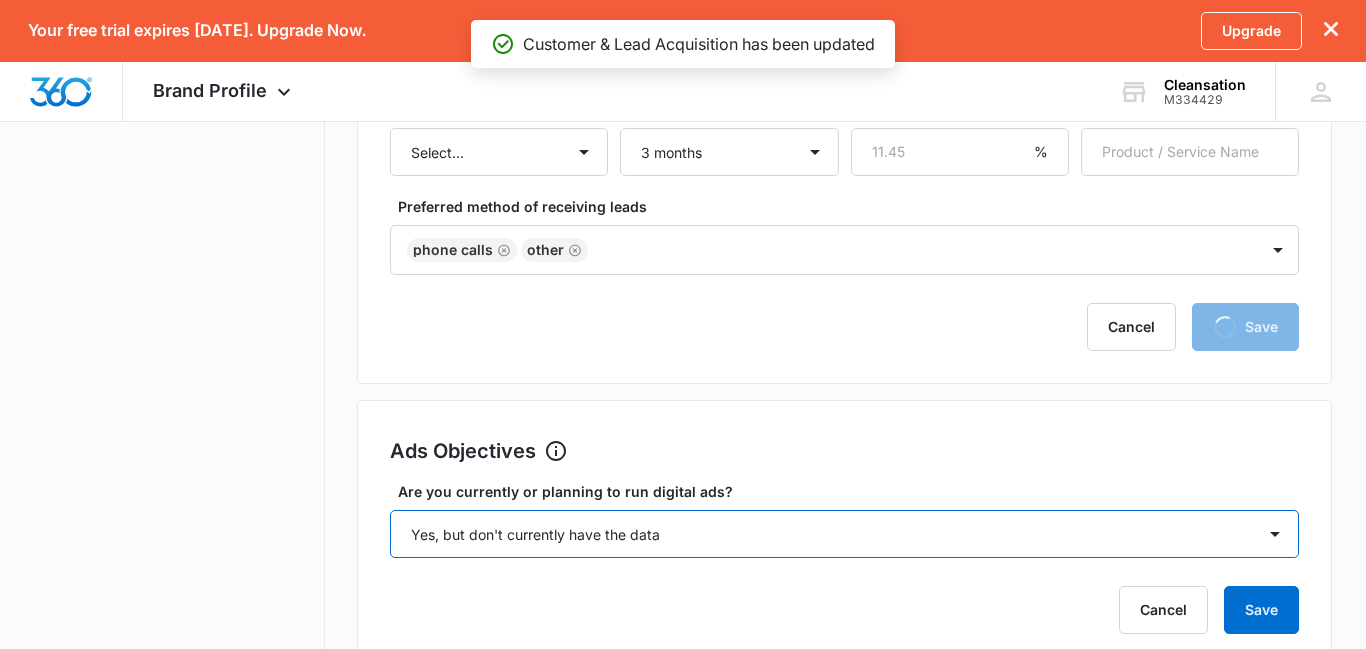 click on "Select... Yes No Yes, but don't currently have the data" at bounding box center (844, 534) 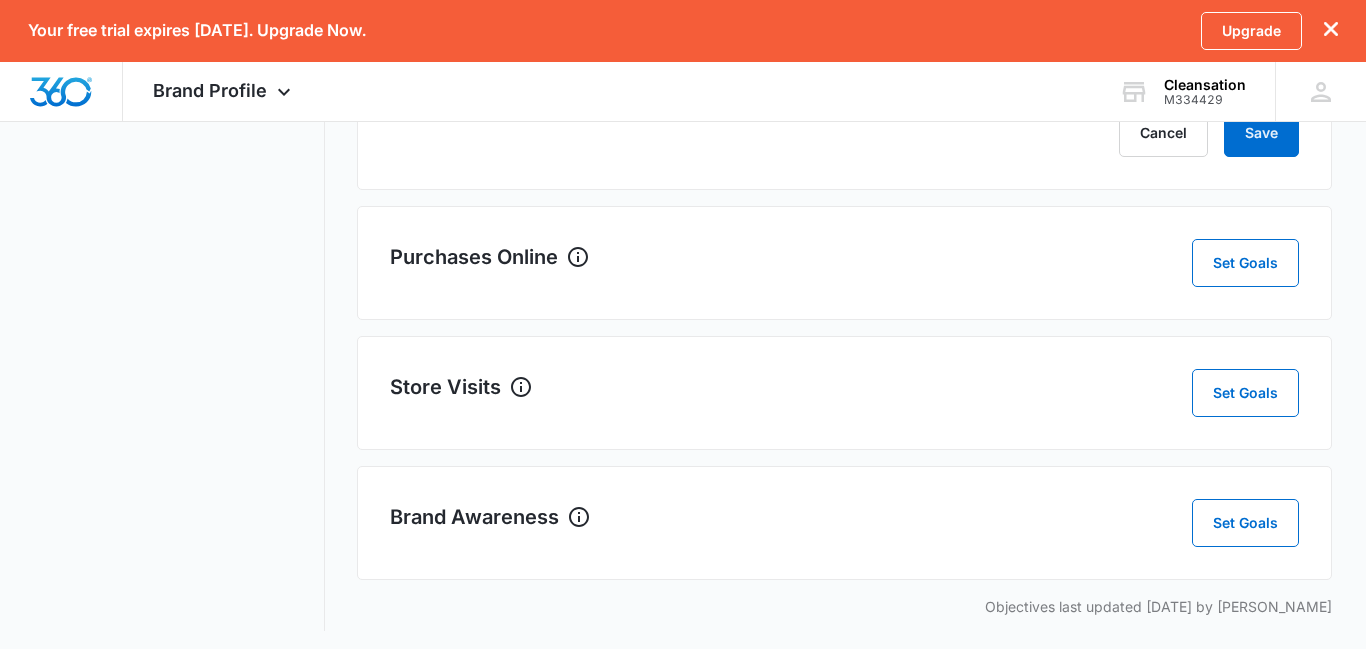 scroll, scrollTop: 730, scrollLeft: 0, axis: vertical 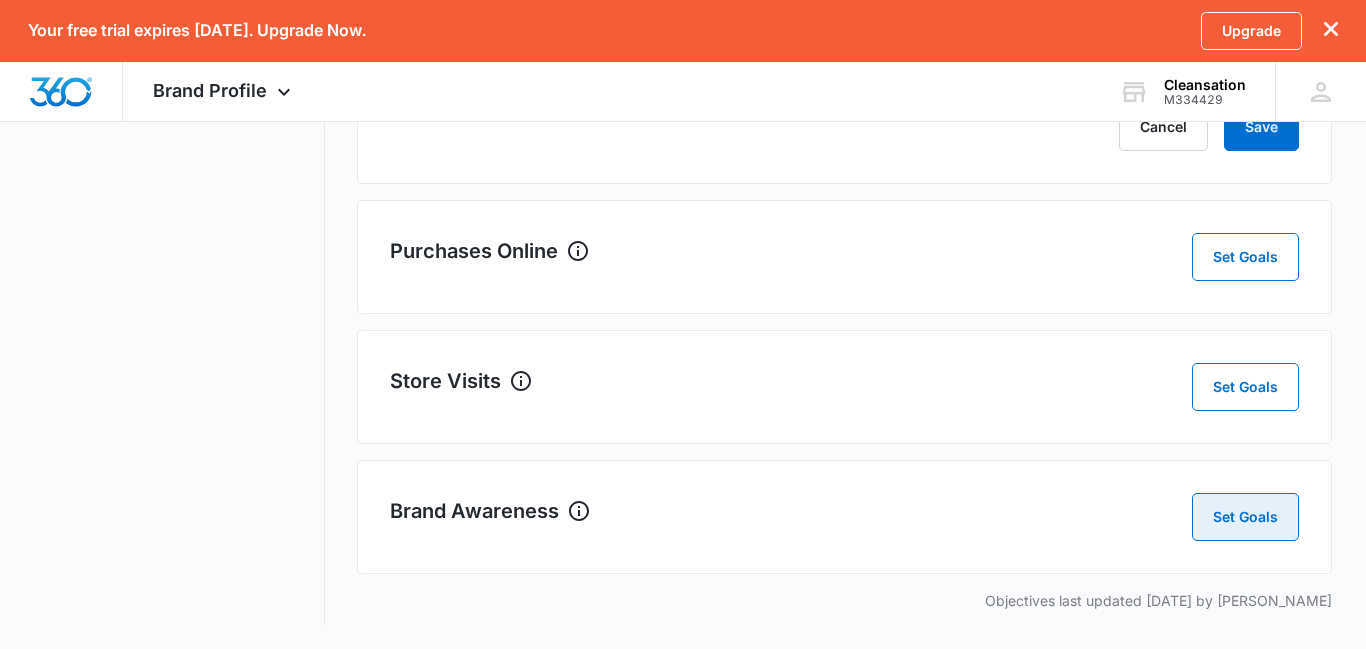 click on "Set Goals" at bounding box center (1245, 517) 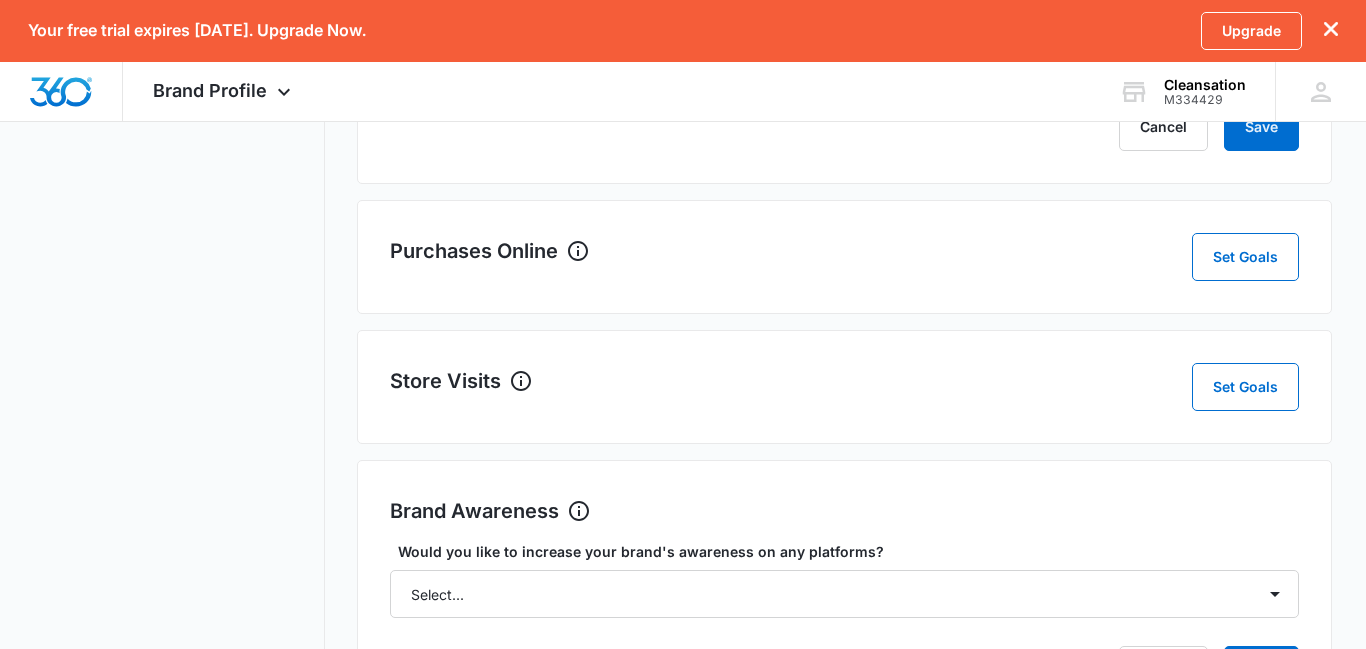 scroll, scrollTop: 809, scrollLeft: 0, axis: vertical 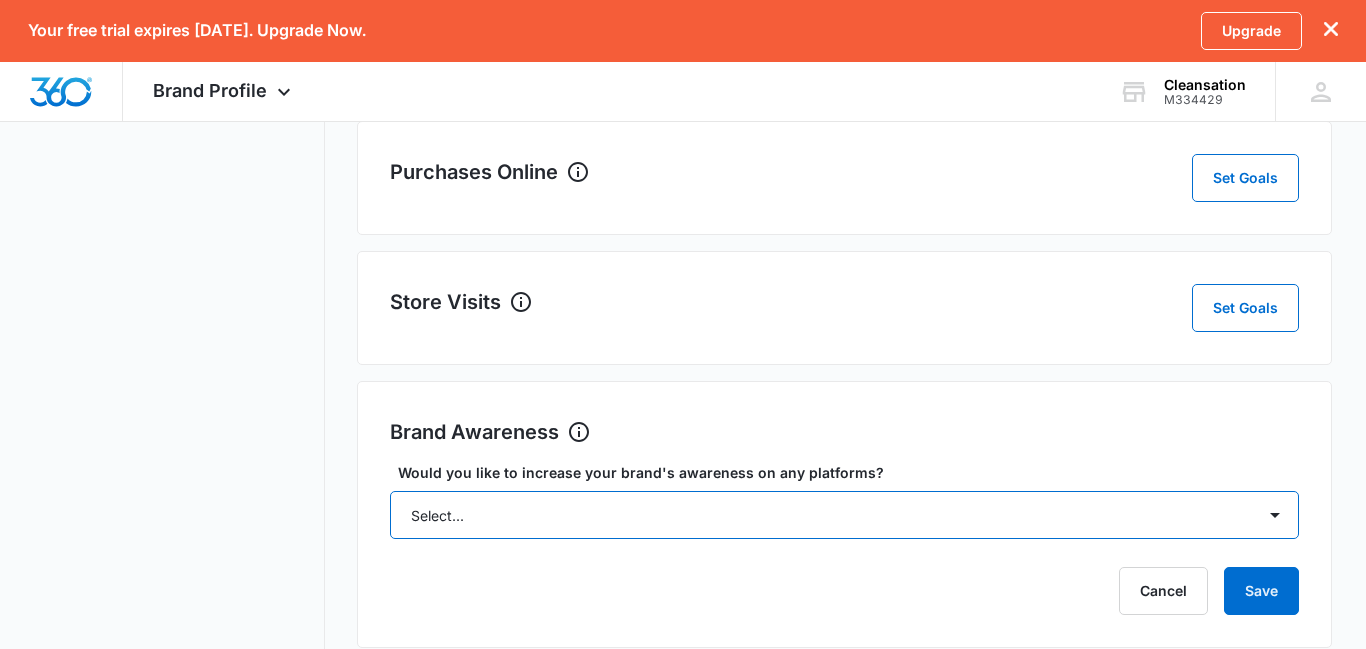 click on "Select... Yes No" at bounding box center [844, 515] 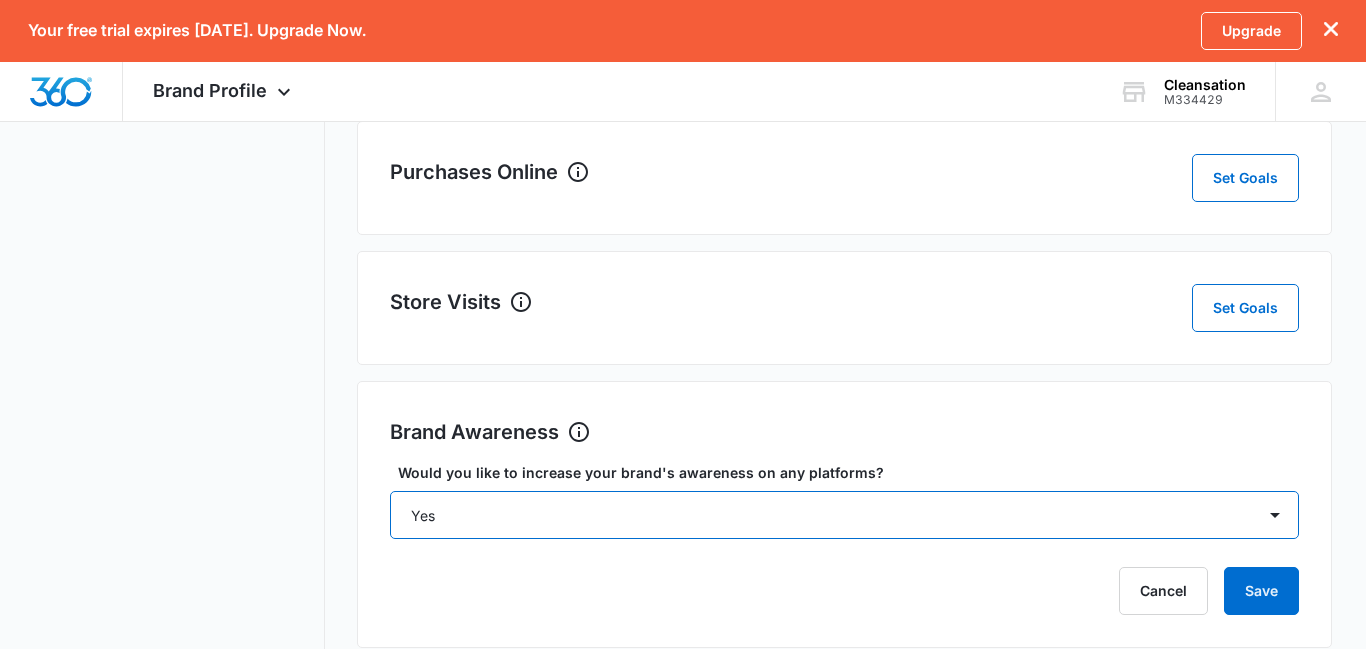 click on "Select... Yes No" at bounding box center (844, 515) 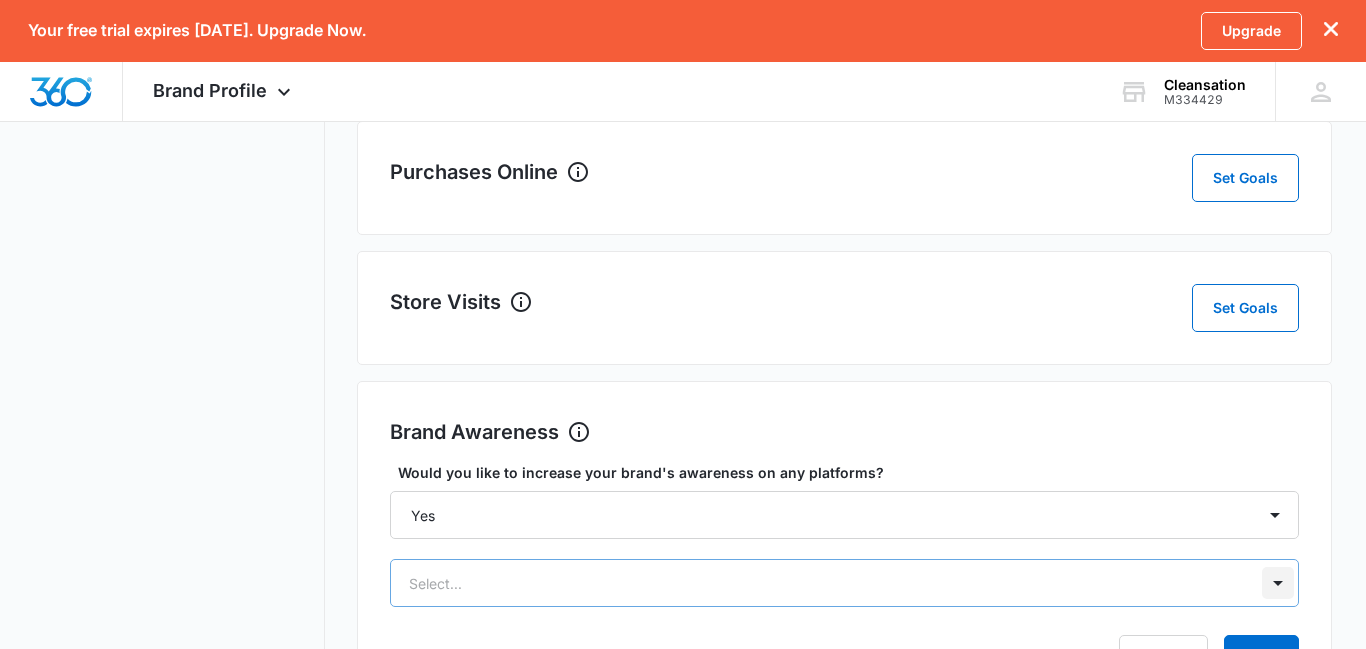 click on "Select..." at bounding box center (844, 583) 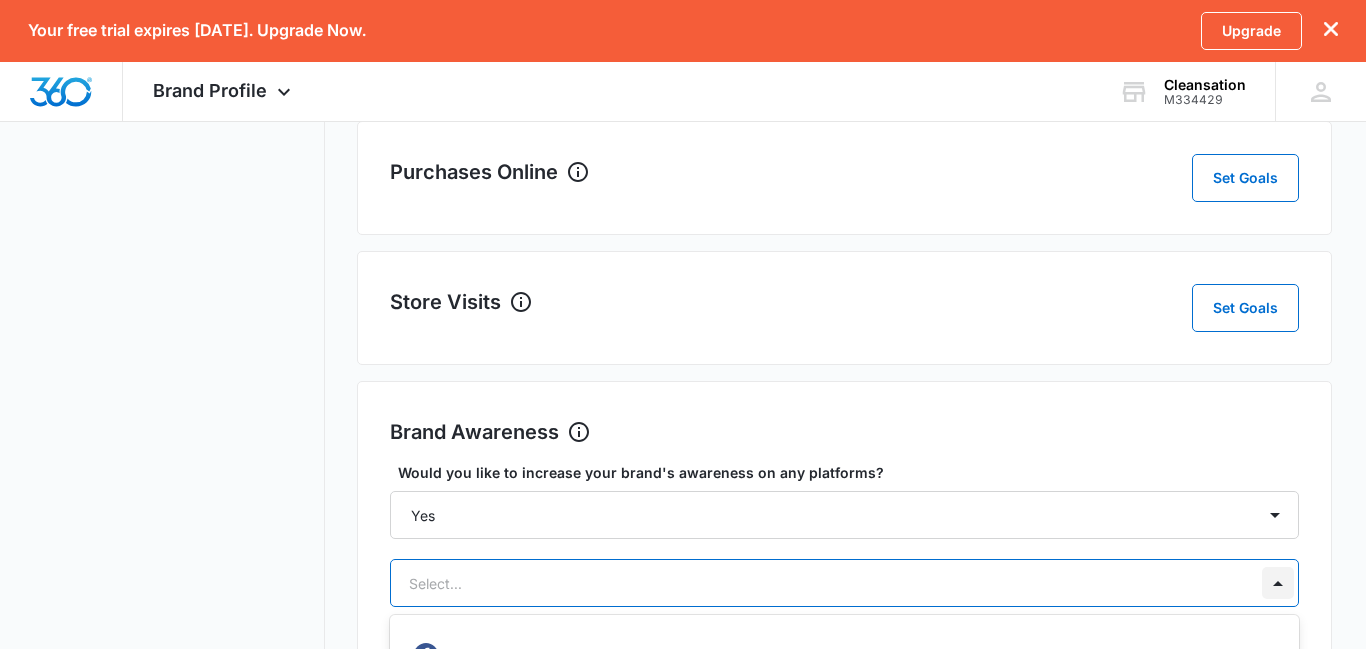 scroll, scrollTop: 1081, scrollLeft: 0, axis: vertical 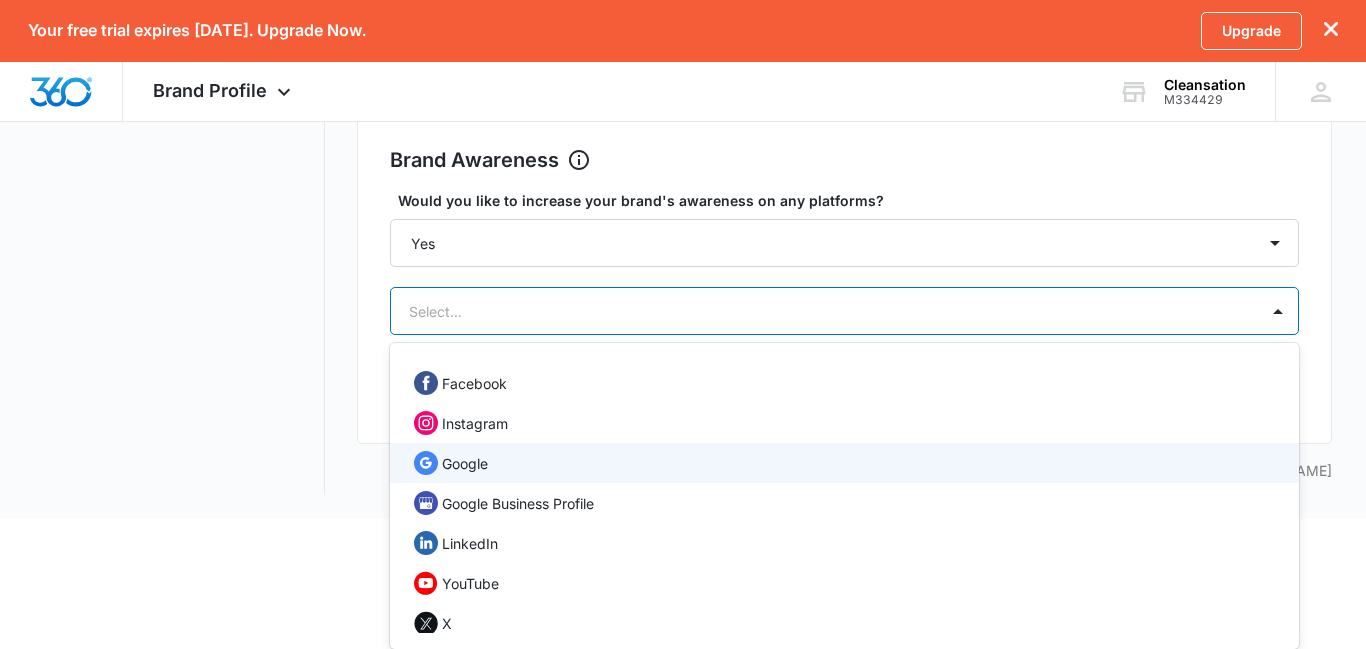 click on "Google" at bounding box center [842, 463] 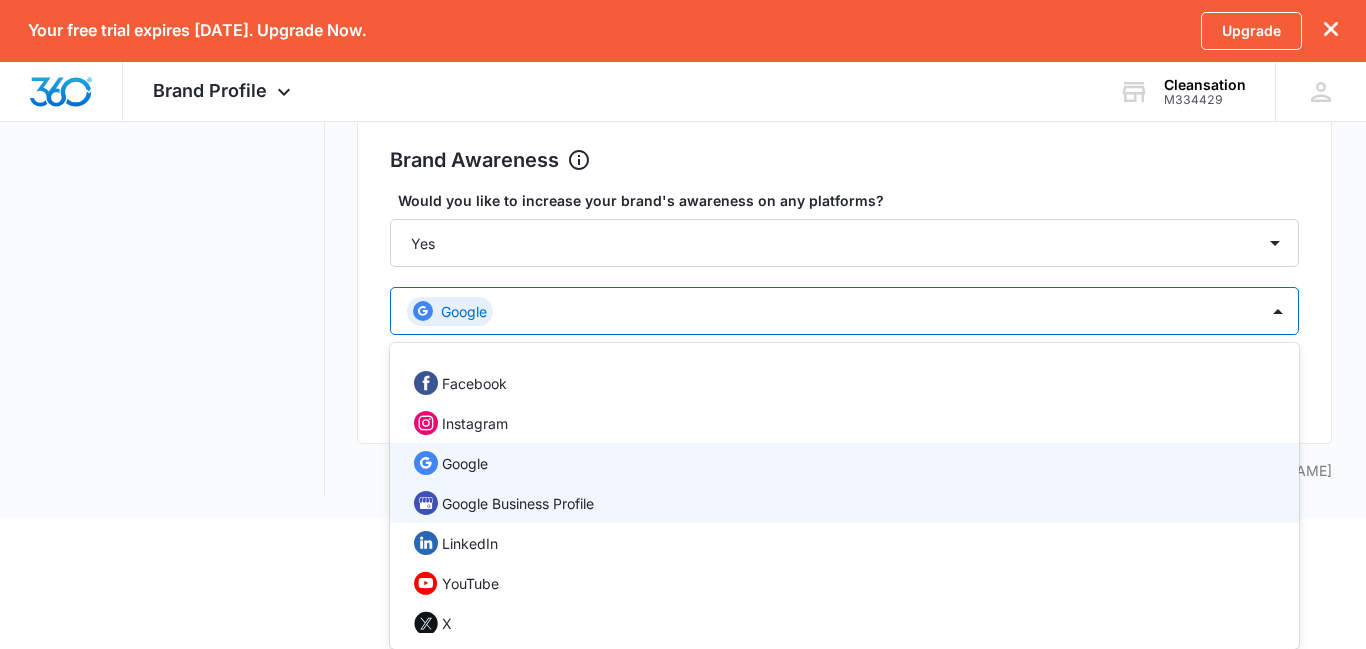 click on "Google Business Profile" at bounding box center [842, 503] 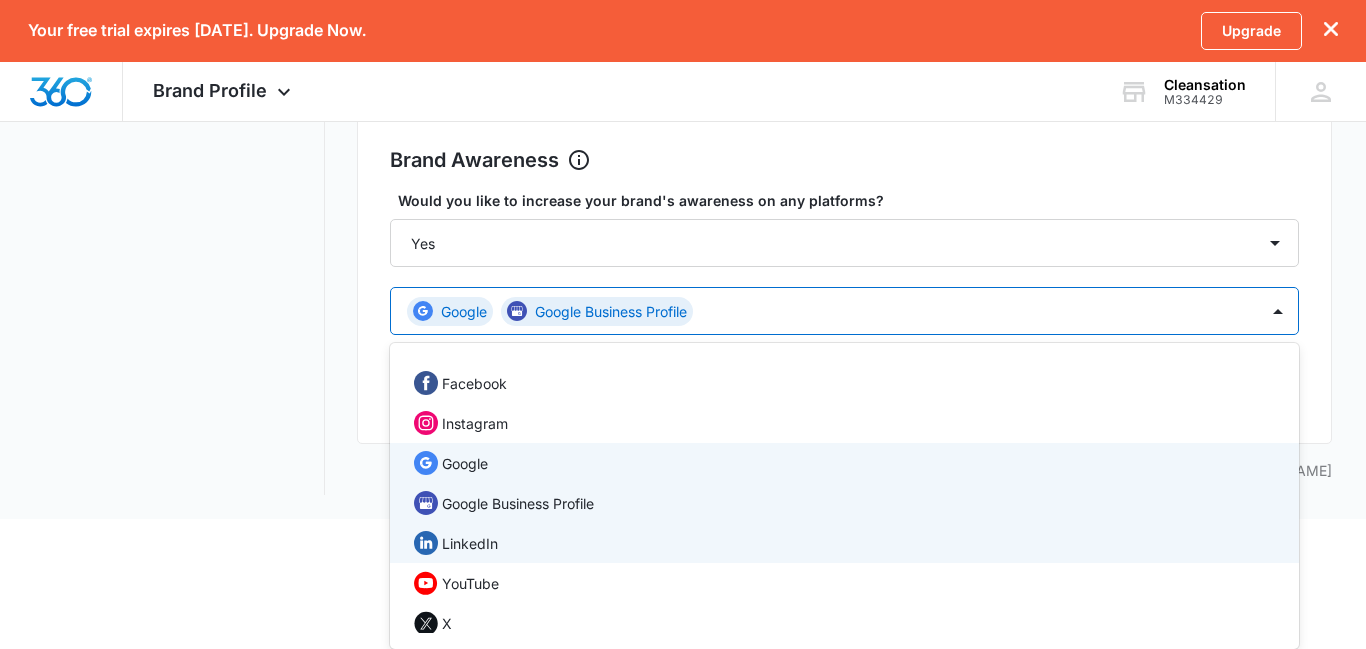 click on "LinkedIn" at bounding box center (842, 543) 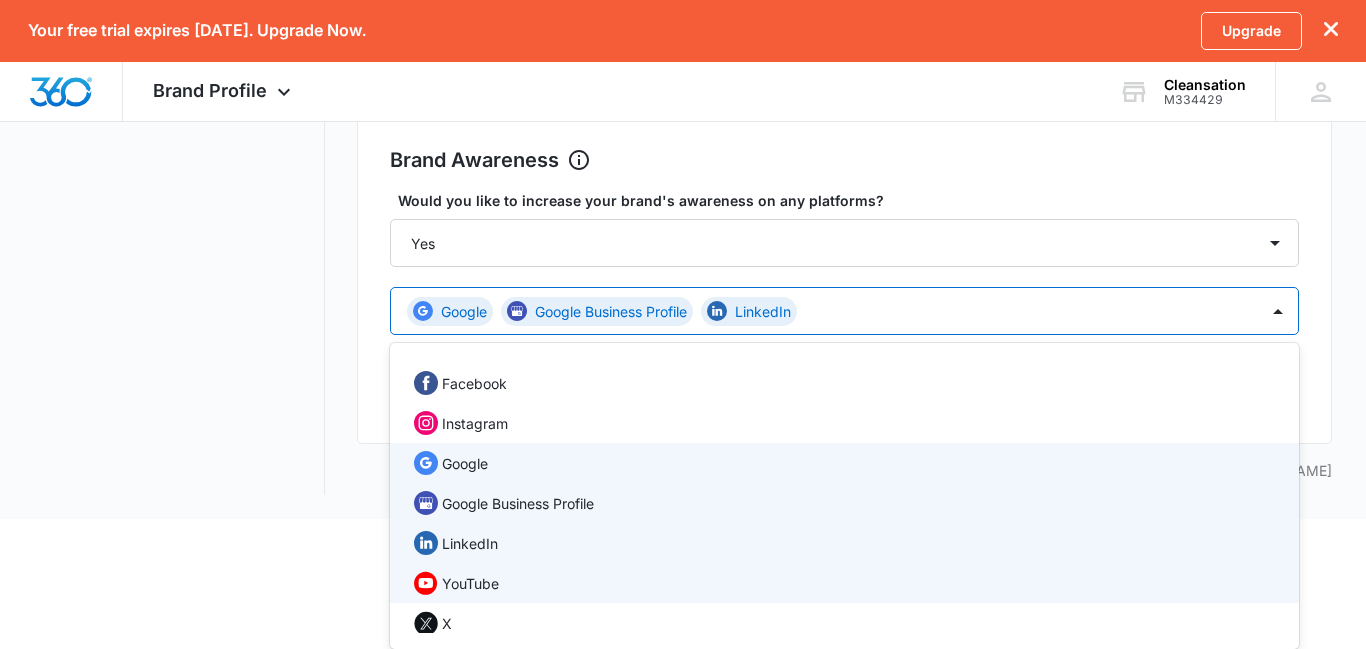 click on "YouTube" at bounding box center (842, 583) 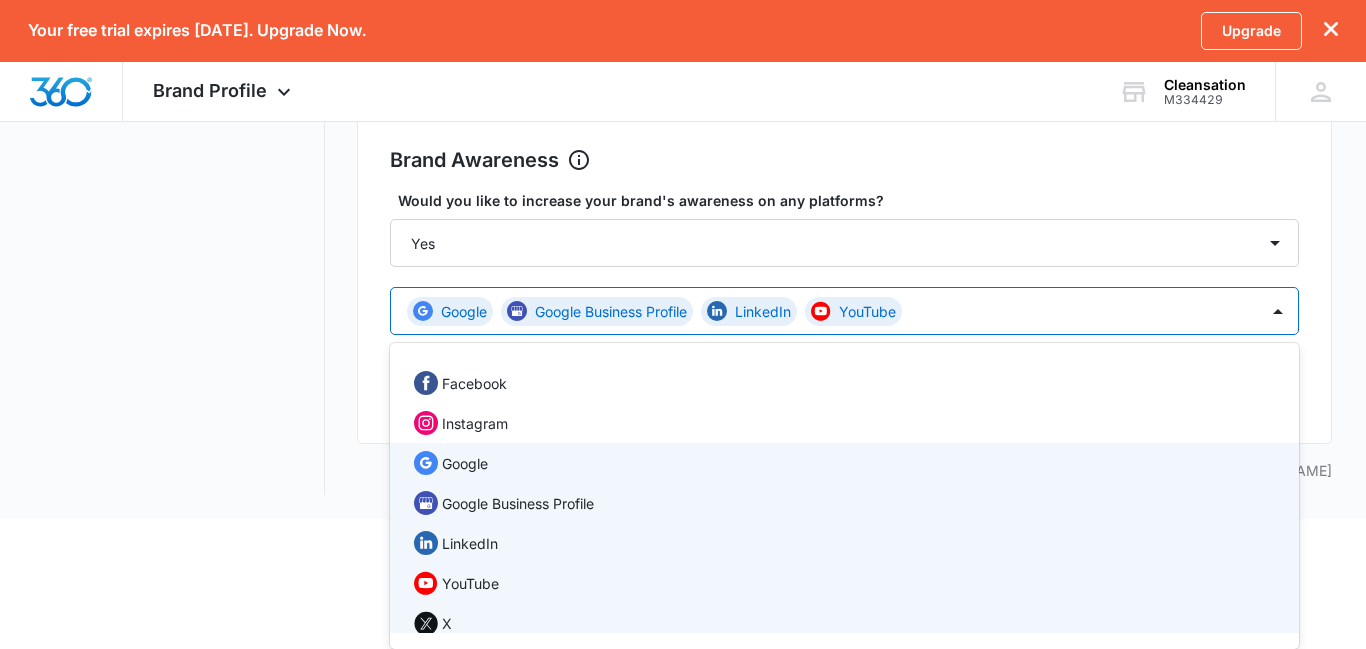 click on "X" at bounding box center (844, 623) 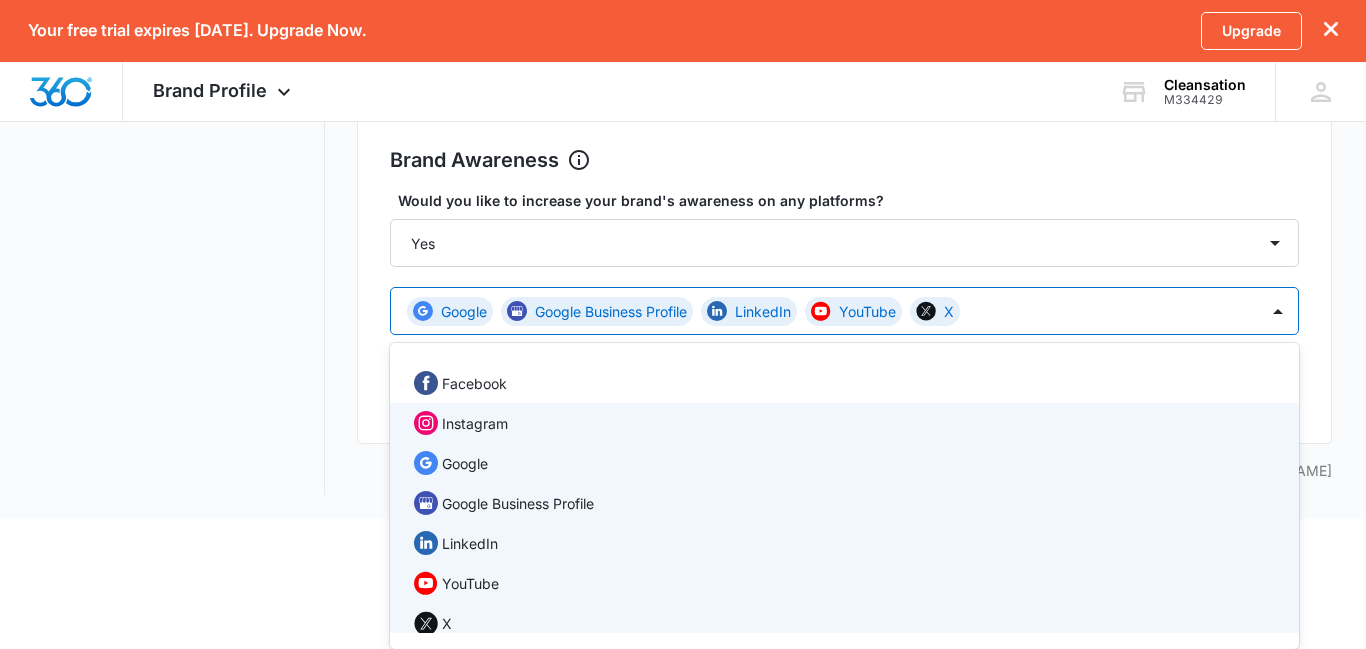 click on "Instagram" at bounding box center [842, 423] 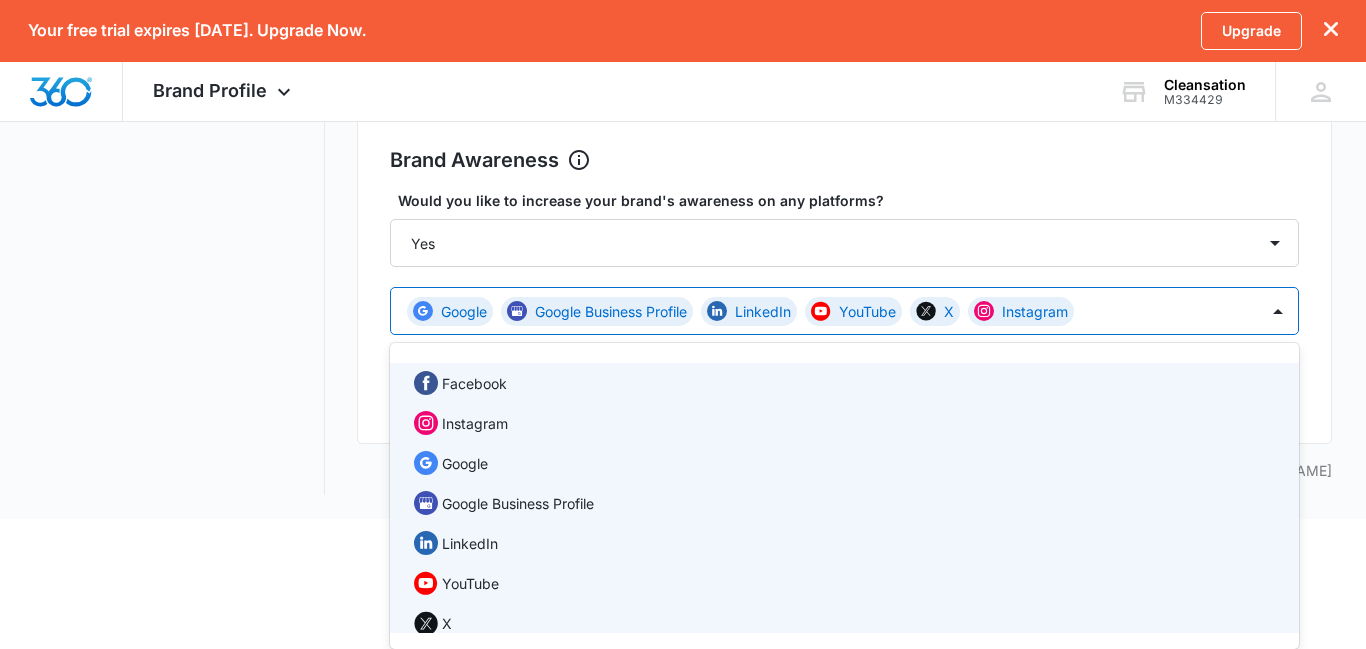 click on "Facebook" at bounding box center [844, 383] 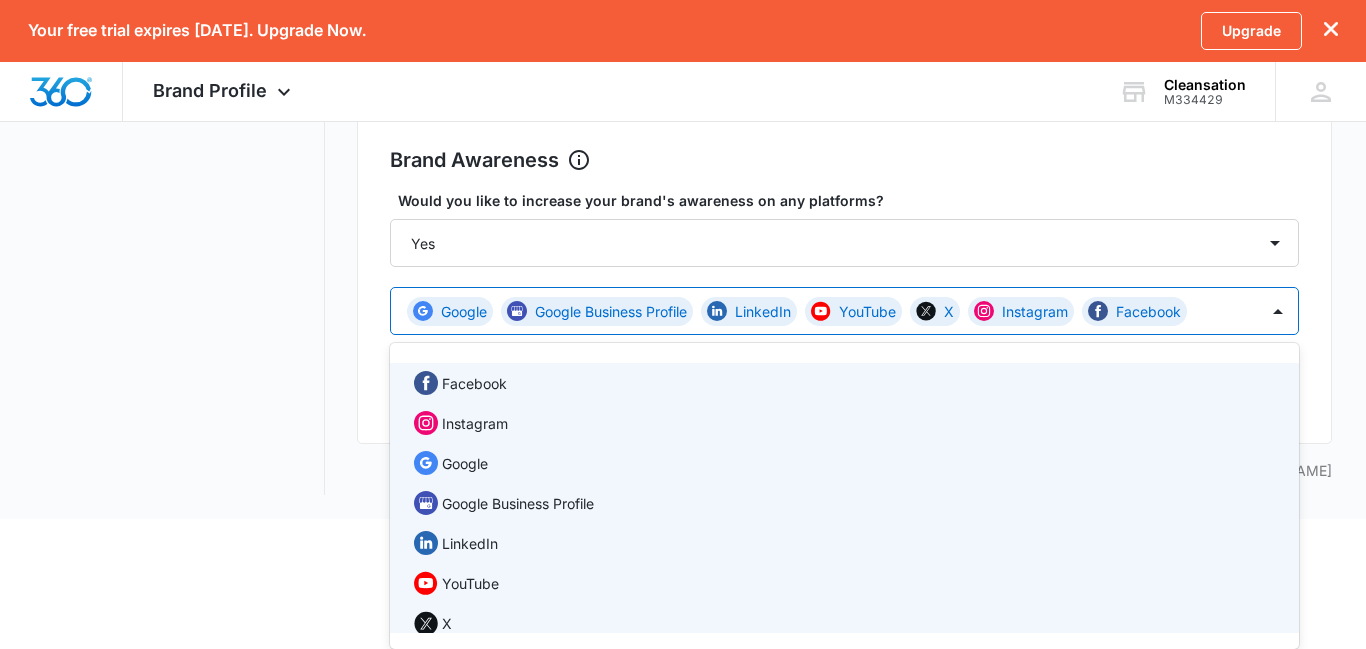 click on "Brand Awareness Set Goals Would you like to increase your brand's awareness on any platforms? Select... Yes No option Facebook, selected. 12 results available. Use Up and Down to choose options, press Enter to select the currently focused option, press Escape to exit the menu, press Tab to select the option and exit the menu. Google Google Business Profile LinkedIn YouTube X Instagram Facebook Facebook Instagram Google Google Business Profile LinkedIn YouTube X TikTok Pinterest Print Advertising Video Advertising Other Cancel Save" at bounding box center (844, 276) 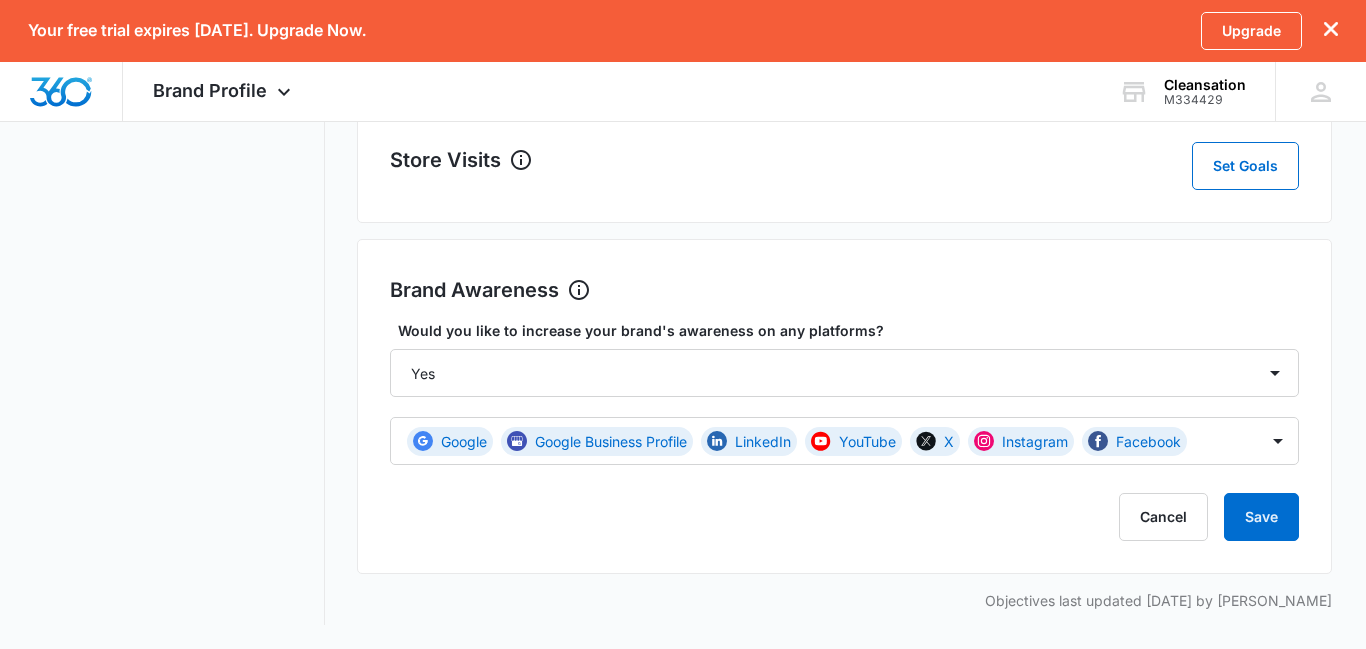 scroll, scrollTop: 951, scrollLeft: 0, axis: vertical 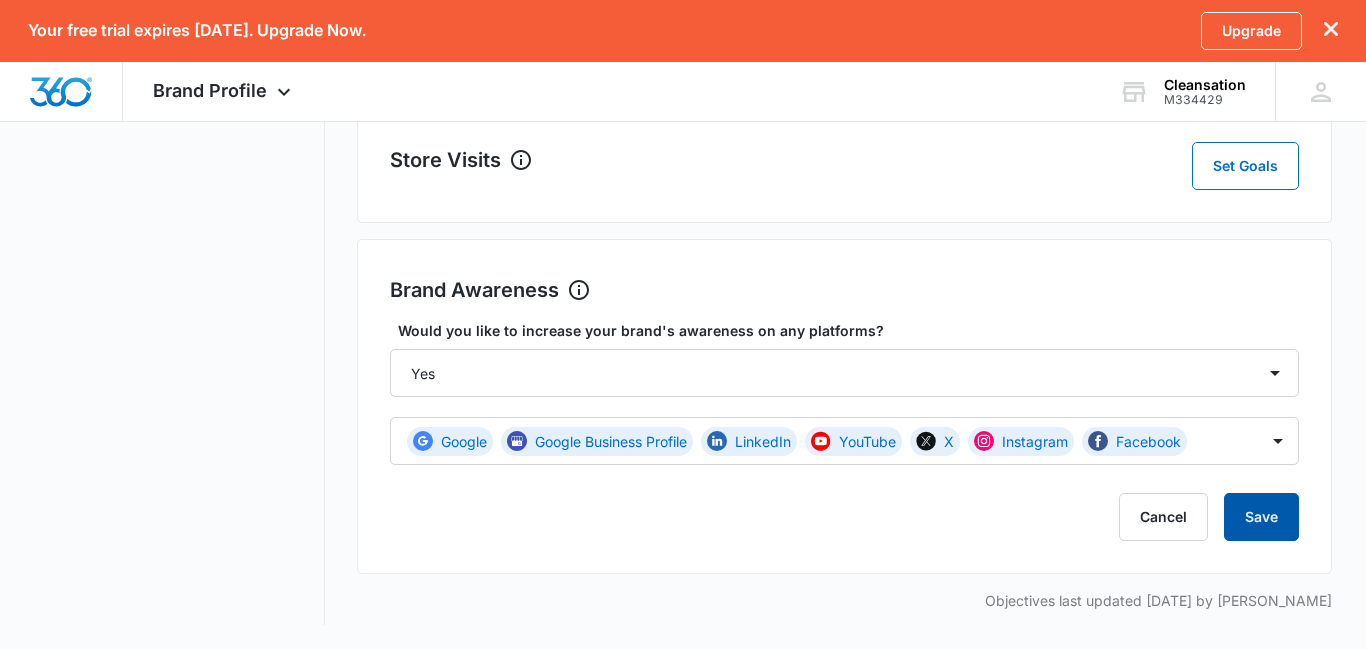 click on "Save" at bounding box center (1261, 517) 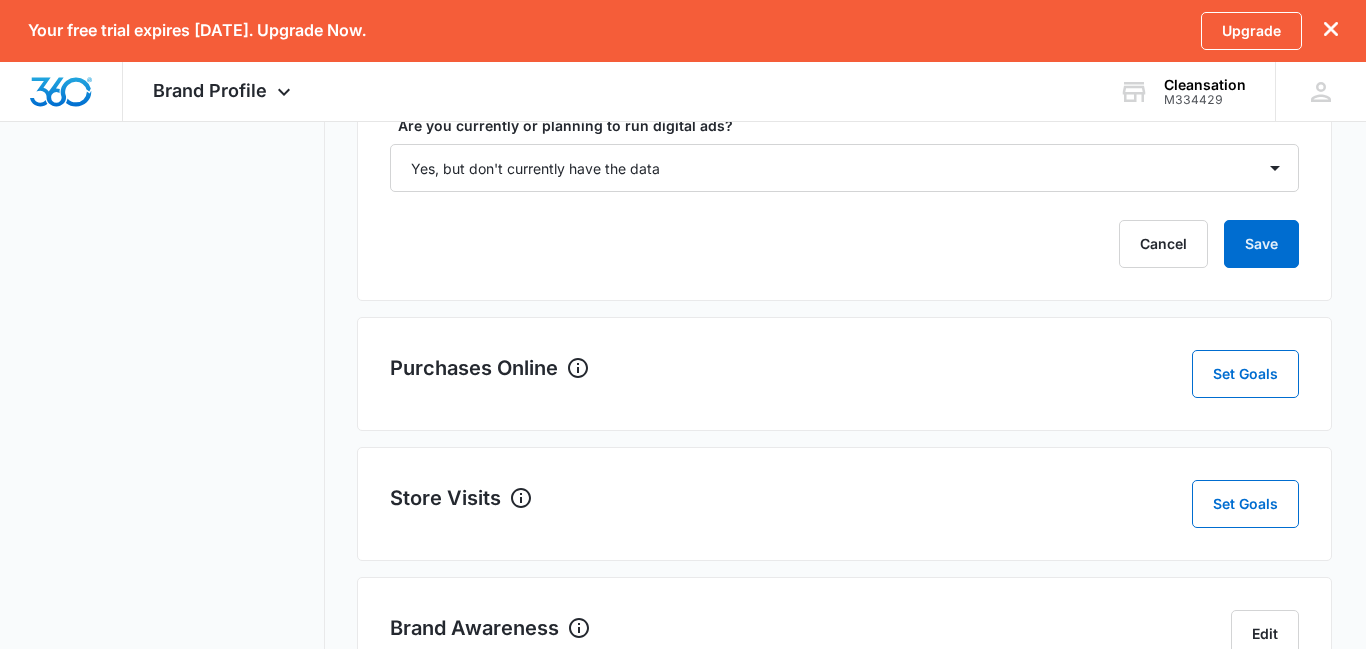scroll, scrollTop: 604, scrollLeft: 0, axis: vertical 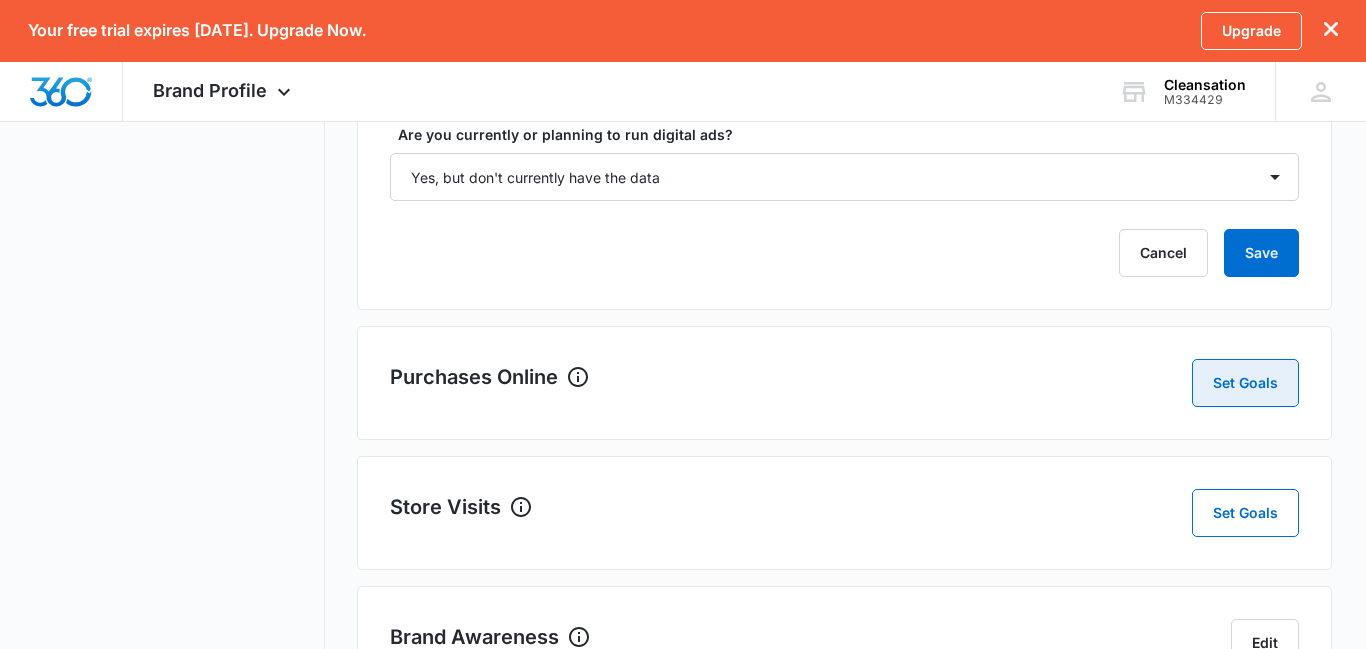 click on "Set Goals" at bounding box center [1245, 383] 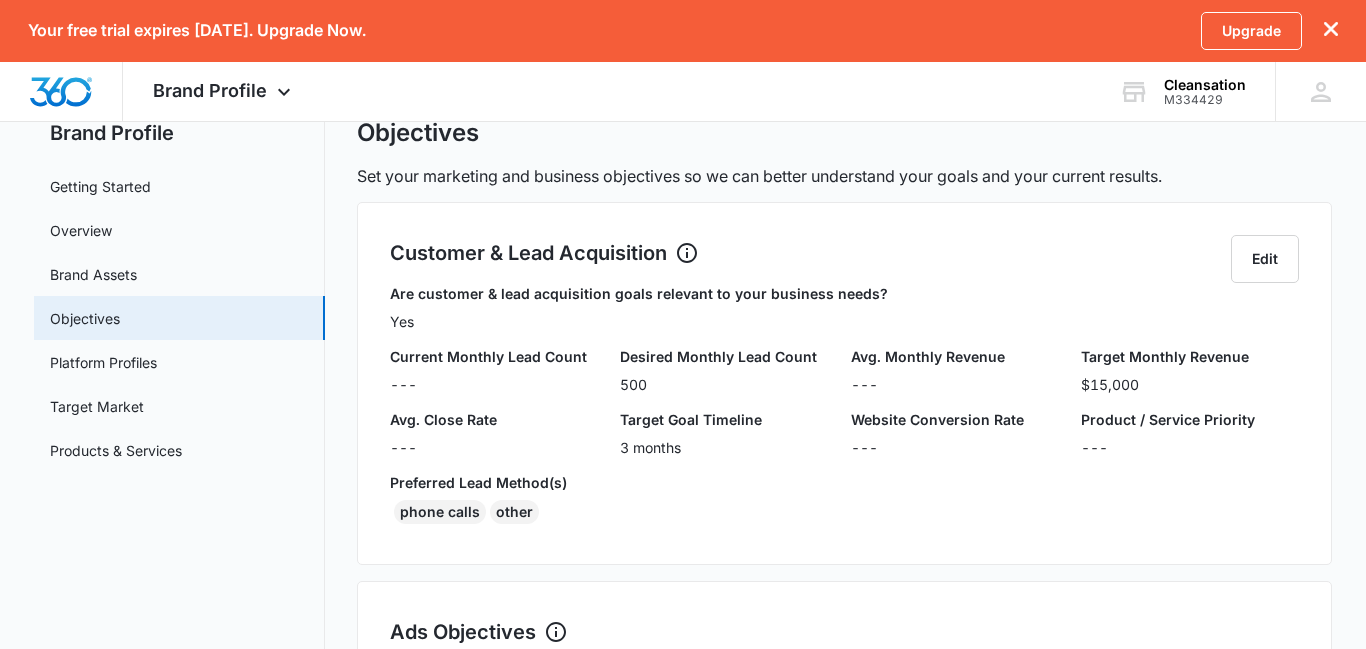 scroll, scrollTop: 74, scrollLeft: 0, axis: vertical 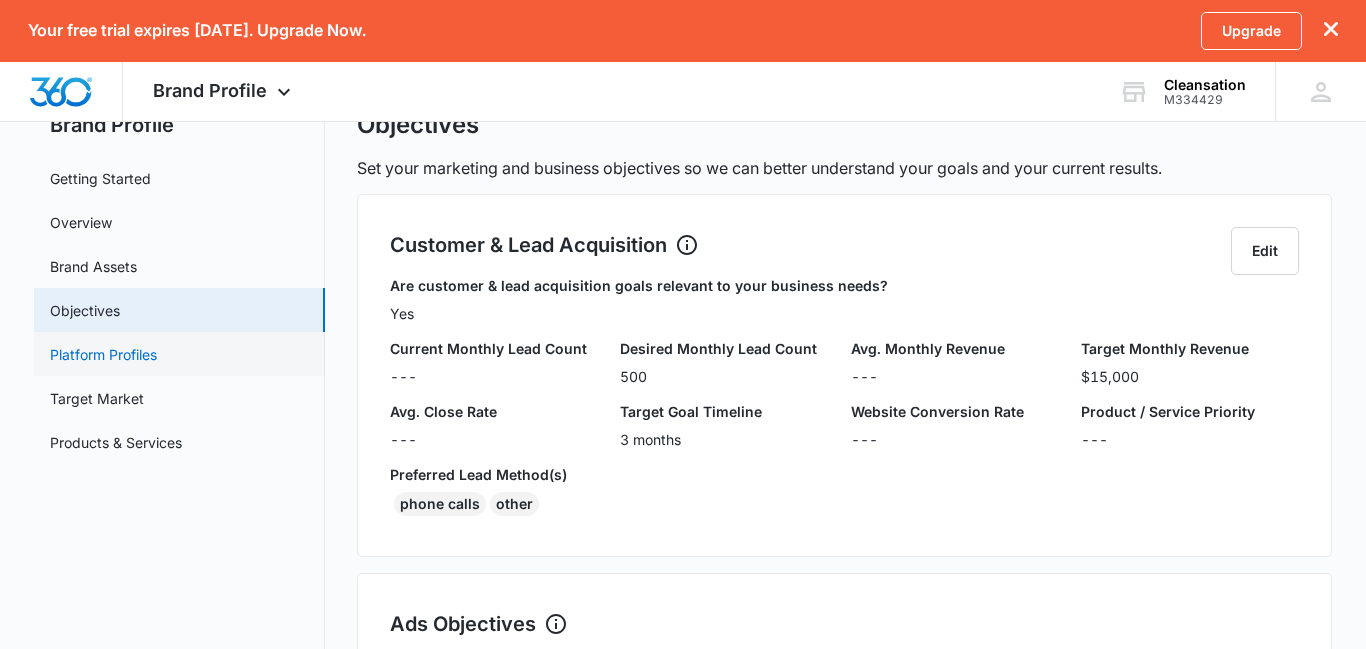 click on "Platform Profiles" at bounding box center (103, 354) 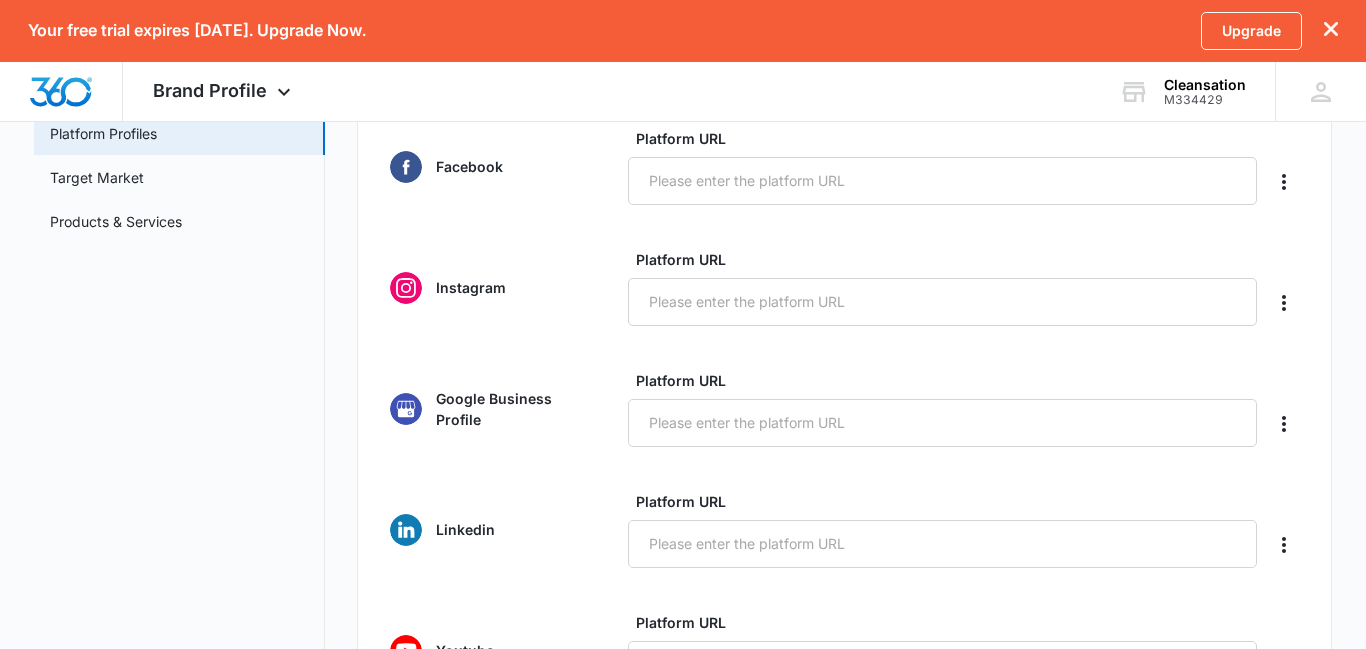 scroll, scrollTop: 298, scrollLeft: 0, axis: vertical 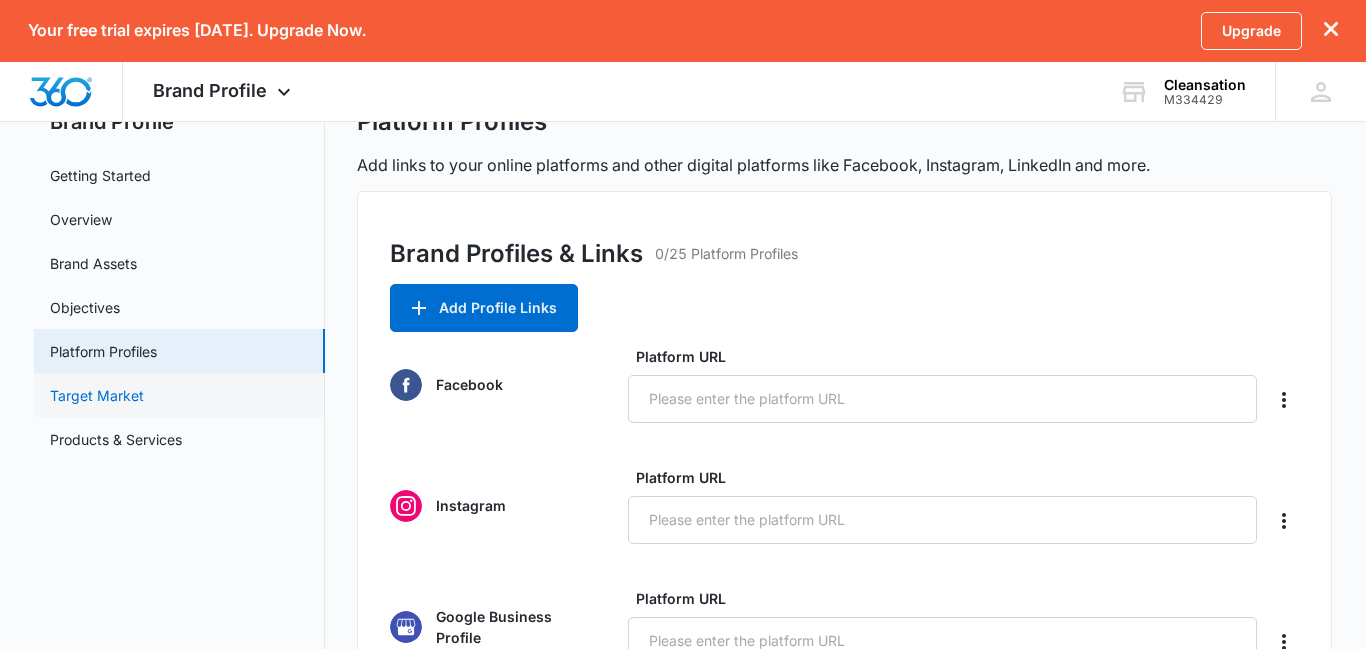click on "Target Market" at bounding box center [97, 395] 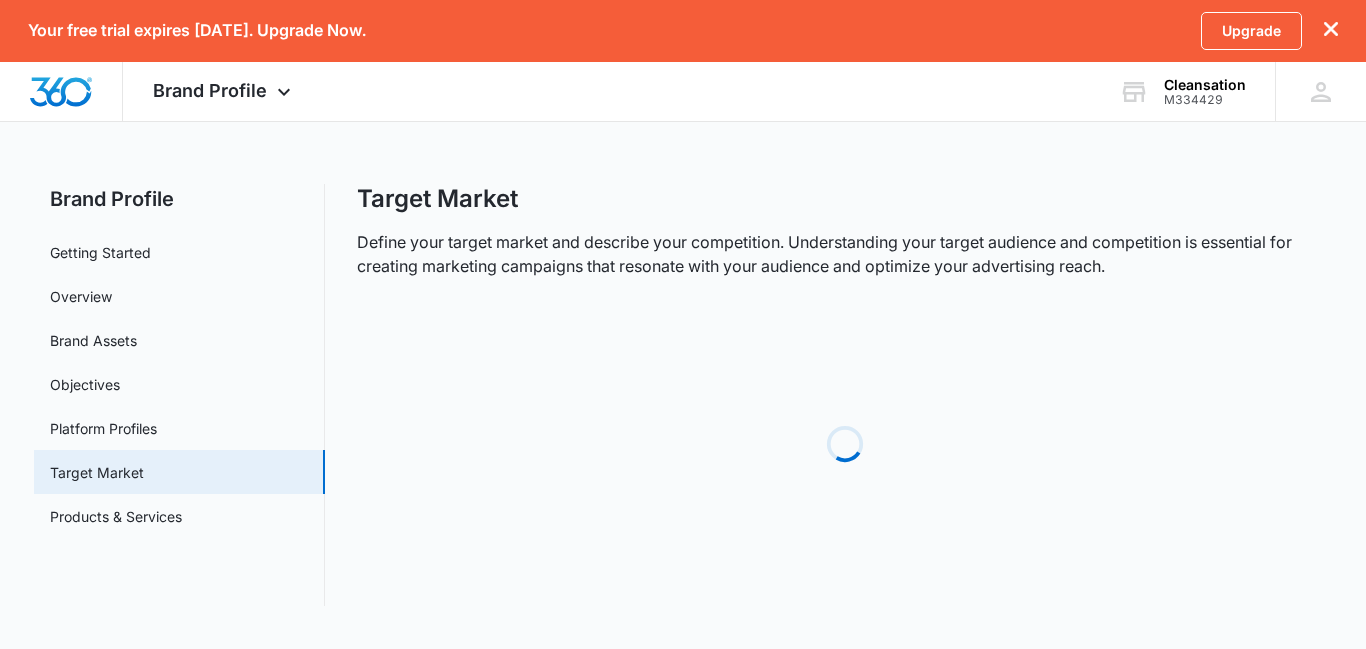 scroll, scrollTop: 0, scrollLeft: 0, axis: both 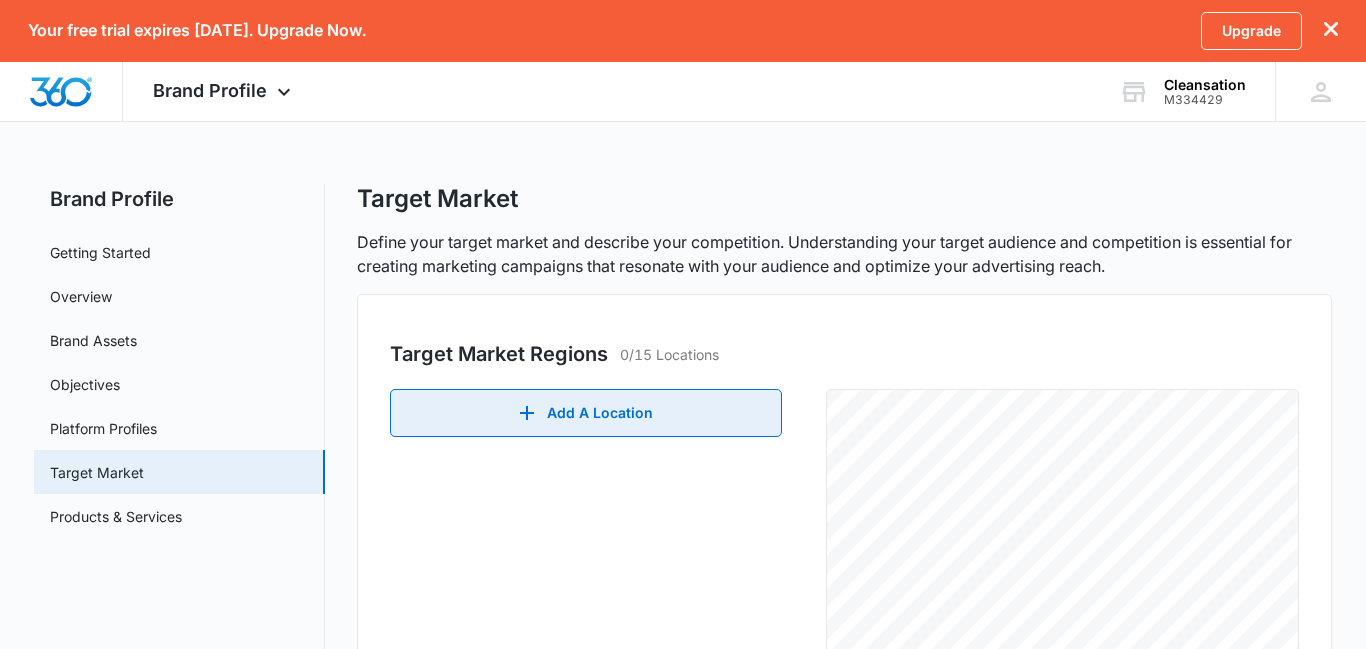 click on "Add A Location" at bounding box center (586, 413) 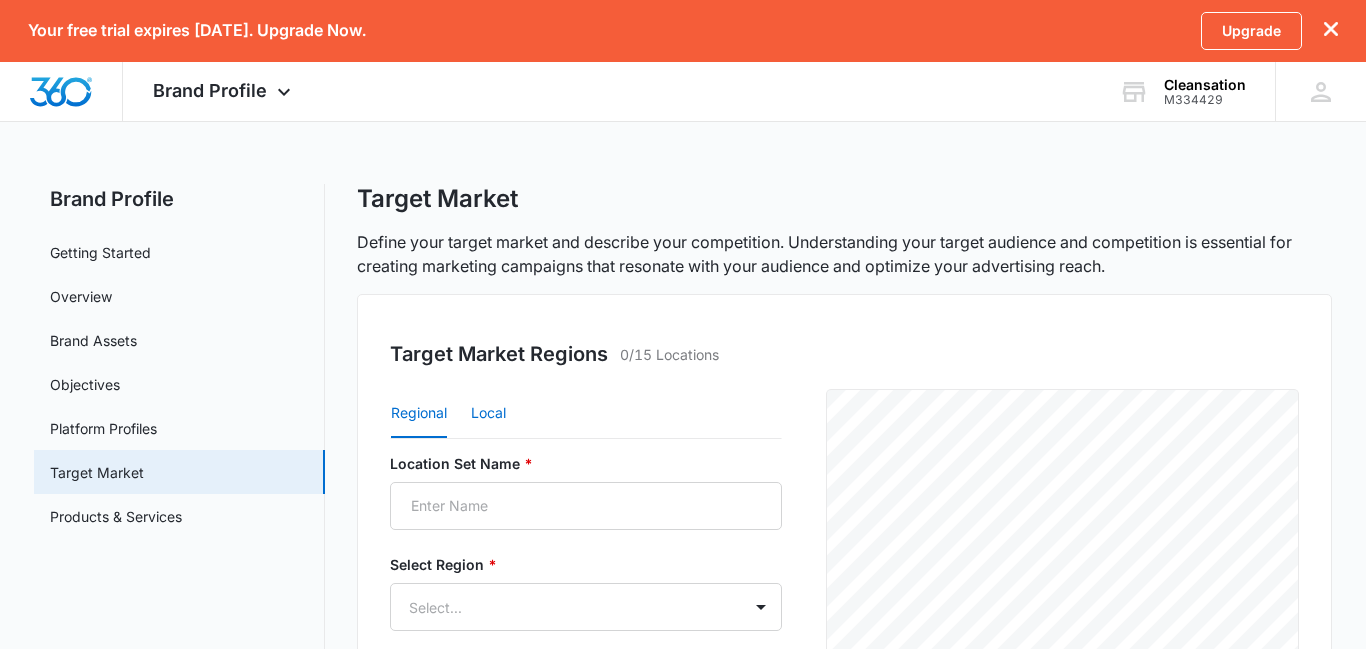 click on "Local" at bounding box center (488, 414) 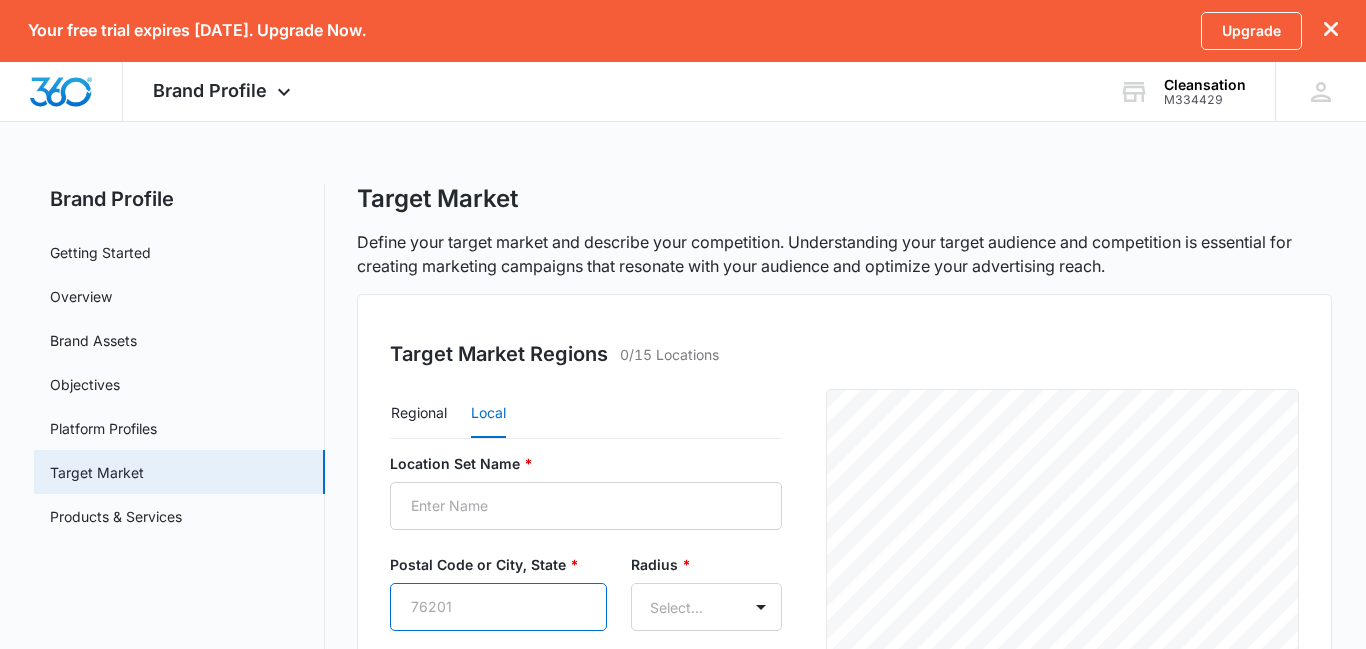 click on "Postal Code or City, State *" at bounding box center [498, 607] 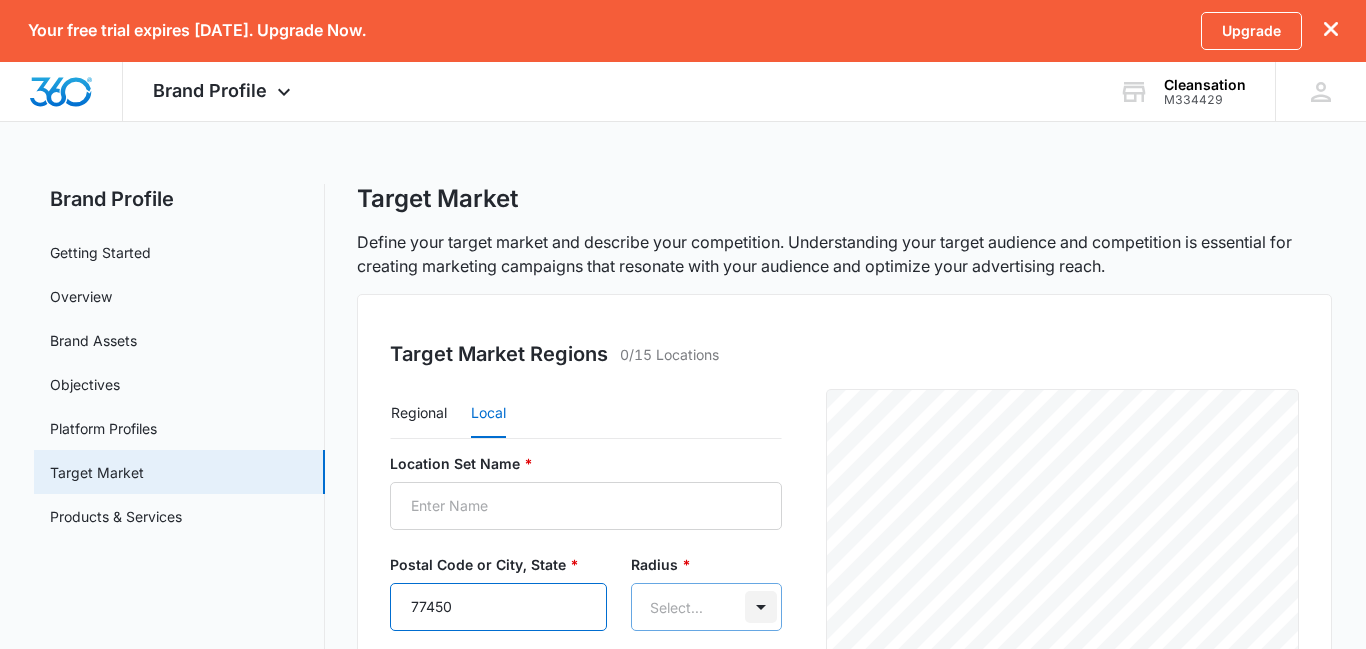 type on "77450" 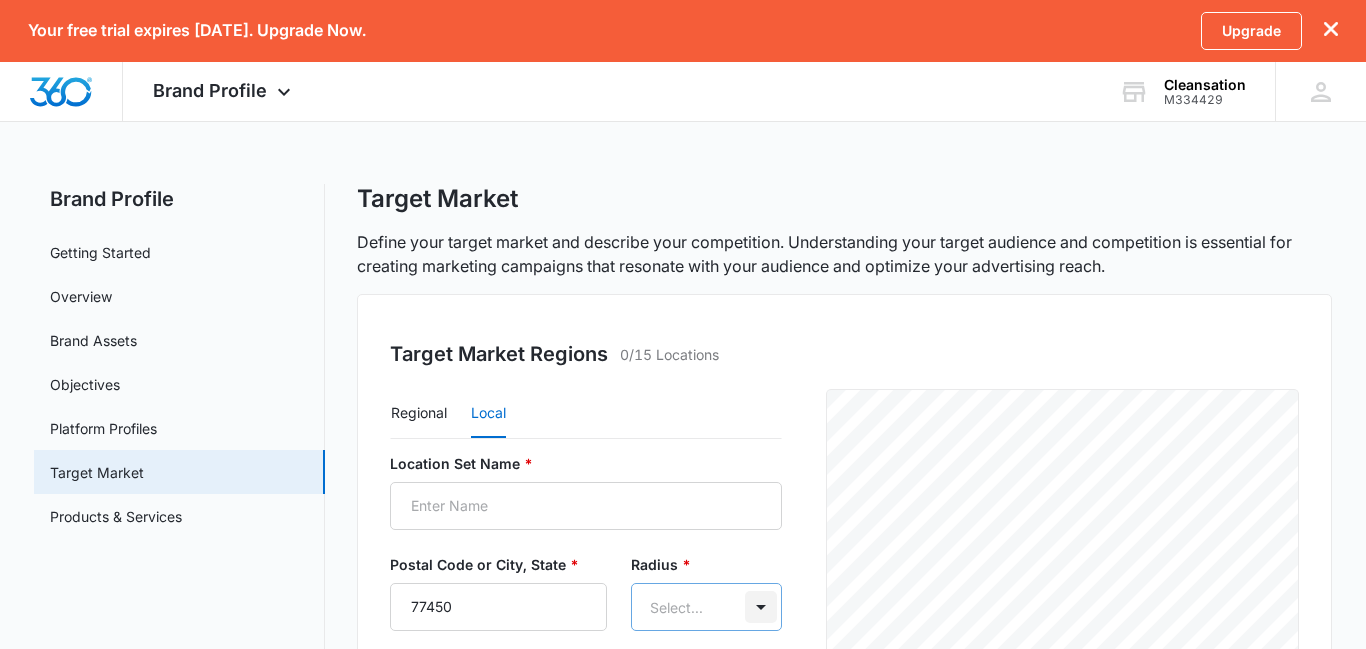 click on "Your free trial expires in 14 days. Upgrade Now. Upgrade Brand Profile Apps Reputation Websites Forms CRM Email Shop Payments POS Ads Intelligence Brand Settings Cleansation M334429 Your Accounts View All rw richard ward sales@cleansation.org My Profile Notifications Support Logout Terms & Conditions   •   Privacy Policy Brand Profile Getting Started Overview Brand Assets Objectives Platform Profiles Target Market Products & Services Target Market Define your target market and describe your competition. Understanding your target audience and competition is essential for creating marketing campaigns that resonate with your audience and optimize your advertising reach. Target Market Regions 0/15 Locations Regional Local Location Set Name * Postal Code or City, State * 77450 Radius * Select... Add as excluded region Cancel Save © Mapbox   © OpenStreetMap   Improve this map Target Customers 0/15 Customers Add Customer Profile Add Competitor 0/15 Competitors Add Competitor" at bounding box center (683, 644) 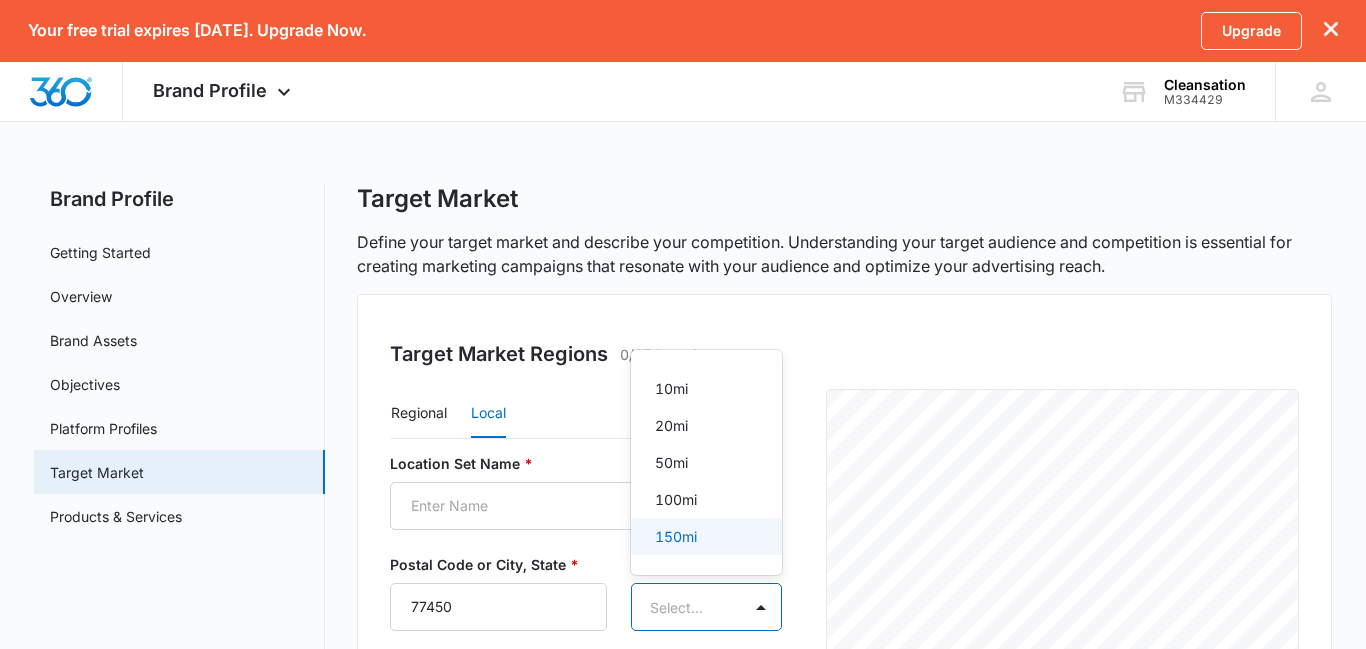 click on "150mi" at bounding box center [705, 536] 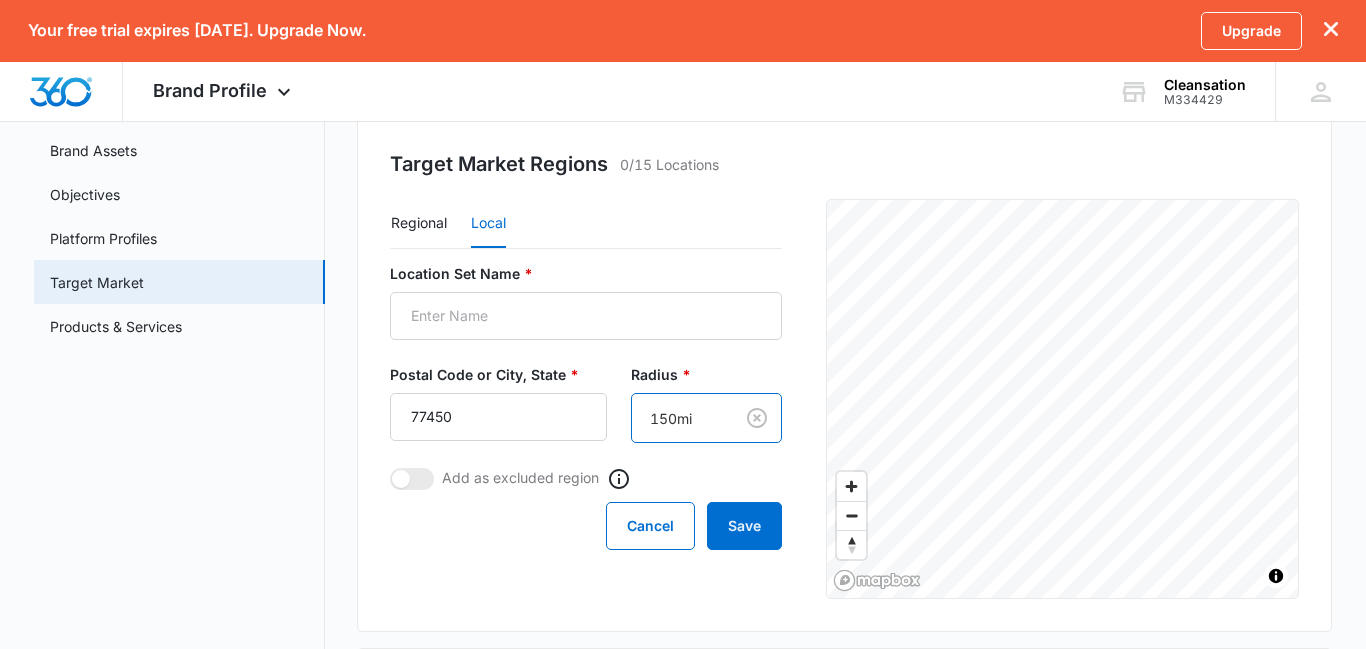 scroll, scrollTop: 192, scrollLeft: 0, axis: vertical 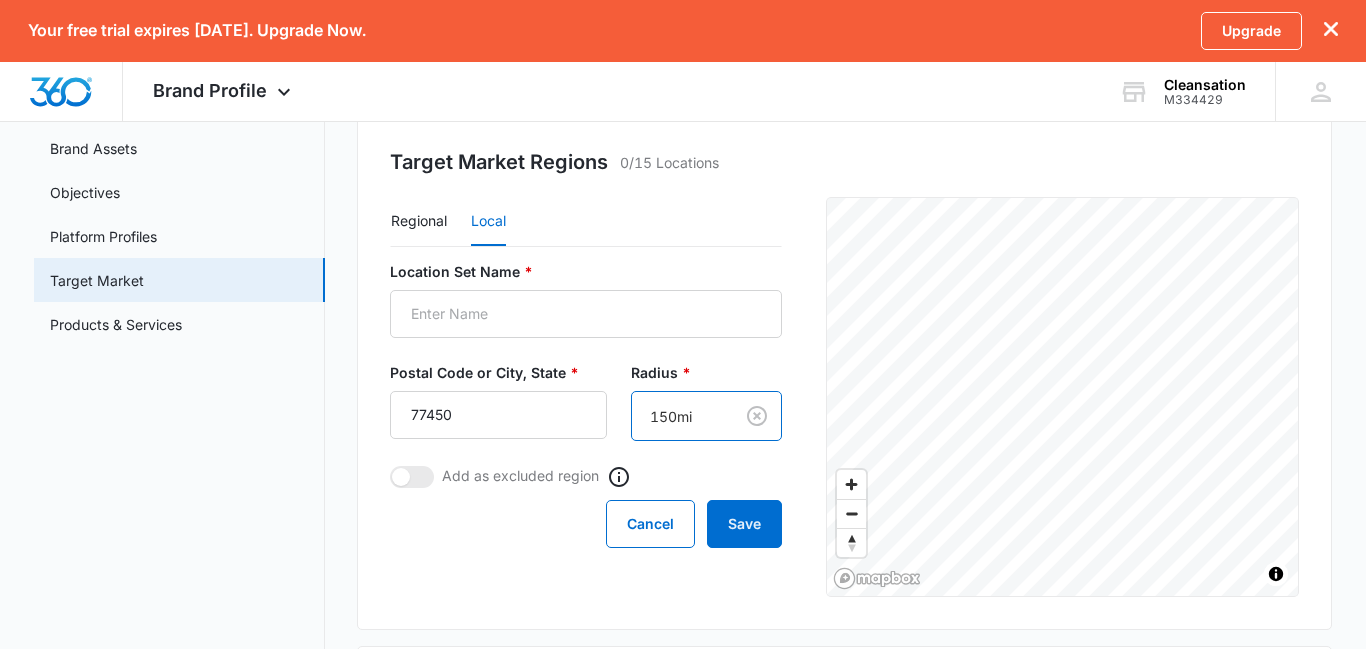 click on "Your free trial expires in 14 days. Upgrade Now. Upgrade Brand Profile Apps Reputation Websites Forms CRM Email Shop Payments POS Ads Intelligence Brand Settings Cleansation M334429 Your Accounts View All rw richard ward sales@cleansation.org My Profile Notifications Support Logout Terms & Conditions   •   Privacy Policy Brand Profile Getting Started Overview Brand Assets Objectives Platform Profiles Target Market Products & Services Target Market Define your target market and describe your competition. Understanding your target audience and competition is essential for creating marketing campaigns that resonate with your audience and optimize your advertising reach. Target Market Regions 0/15 Locations Regional Local Location Set Name * Postal Code or City, State * 77450 Radius * option 150mi, selected. 150mi Add as excluded region Cancel Save © Mapbox   © OpenStreetMap   Improve this map Target Customers 0/15 Customers Add Customer Profile Add Competitor 0/15 Competitors Add Competitor" at bounding box center [683, 452] 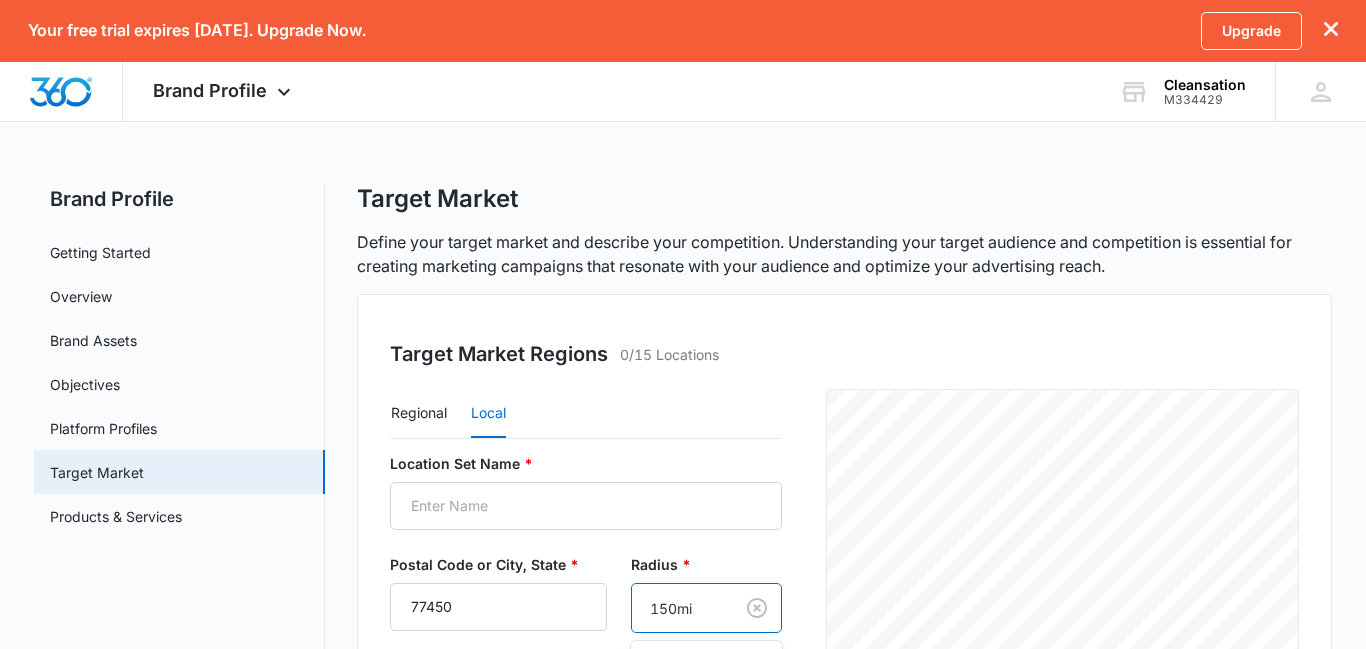 scroll, scrollTop: 0, scrollLeft: 0, axis: both 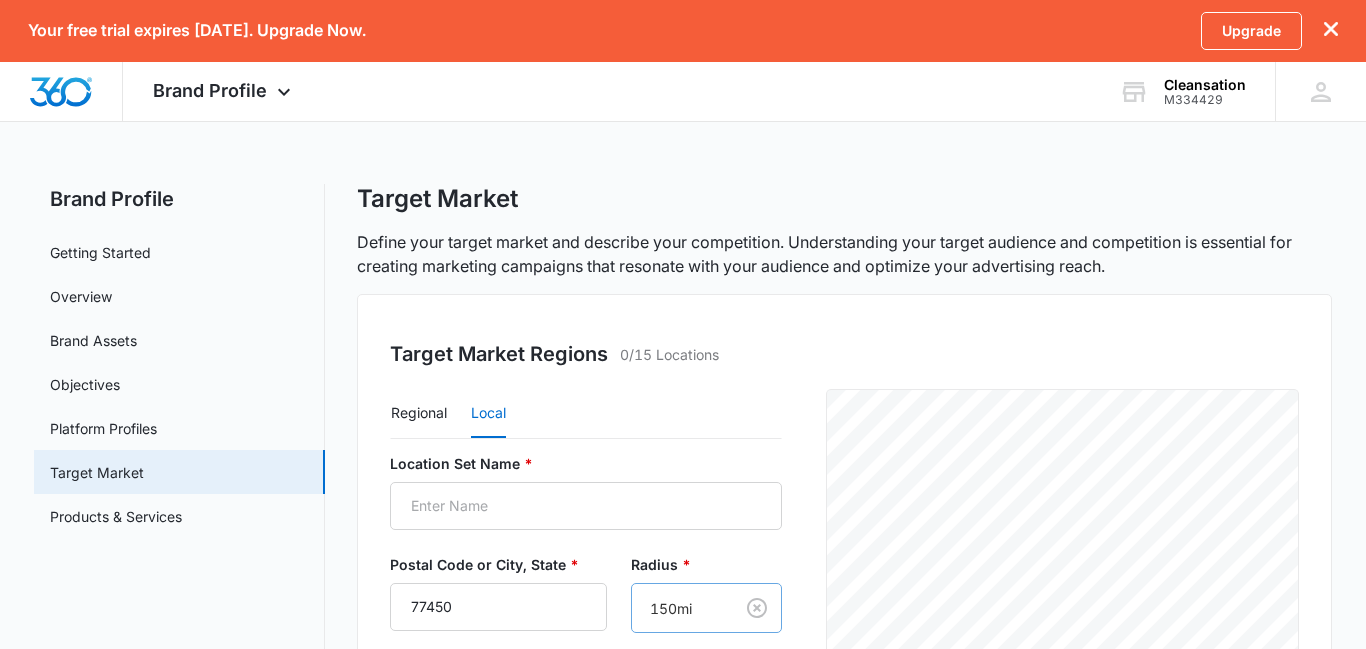 click on "Your free trial expires in 14 days. Upgrade Now. Upgrade Brand Profile Apps Reputation Websites Forms CRM Email Shop Payments POS Ads Intelligence Brand Settings Cleansation M334429 Your Accounts View All rw richard ward sales@cleansation.org My Profile Notifications Support Logout Terms & Conditions   •   Privacy Policy Brand Profile Getting Started Overview Brand Assets Objectives Platform Profiles Target Market Products & Services Target Market Define your target market and describe your competition. Understanding your target audience and competition is essential for creating marketing campaigns that resonate with your audience and optimize your advertising reach. Target Market Regions 0/15 Locations Regional Local Location Set Name * Postal Code or City, State * 77450 Radius * 150mi Add as excluded region Cancel Save © Mapbox   © OpenStreetMap   Improve this map Target Customers 0/15 Customers Add Customer Profile Add Competitor 0/15 Competitors Add Competitor" at bounding box center (683, 644) 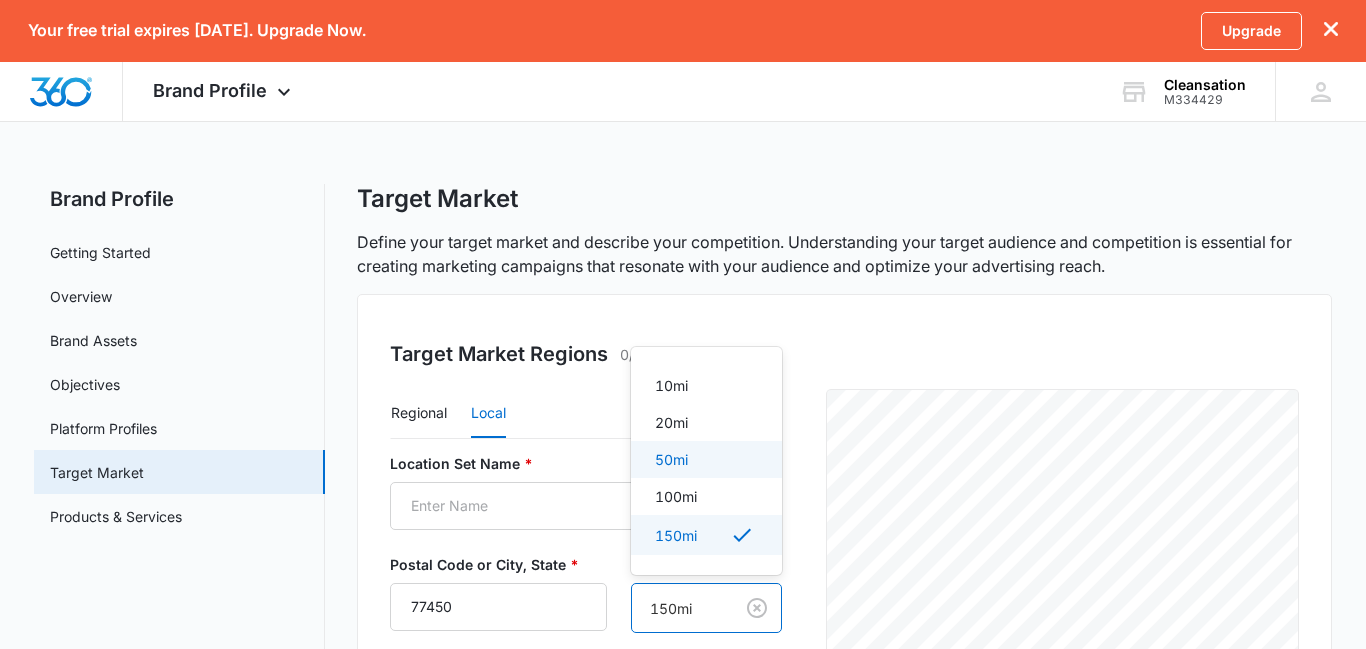 click on "50mi" at bounding box center [705, 459] 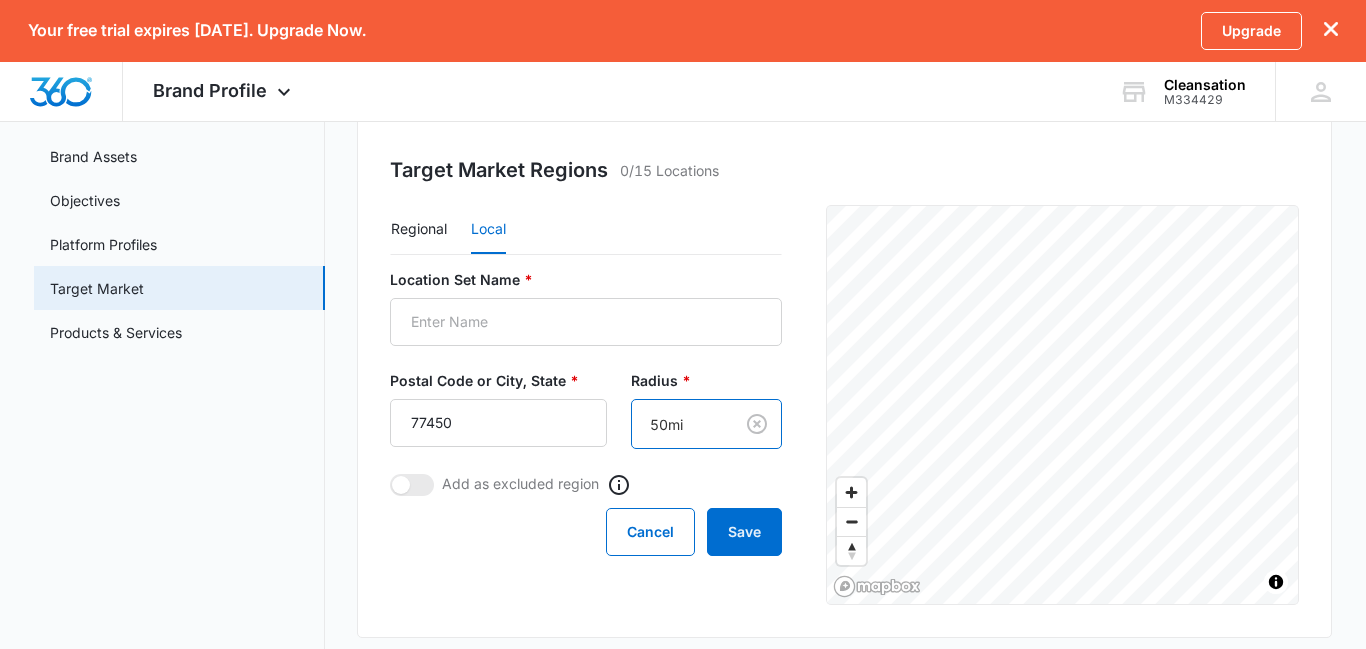 scroll, scrollTop: 194, scrollLeft: 0, axis: vertical 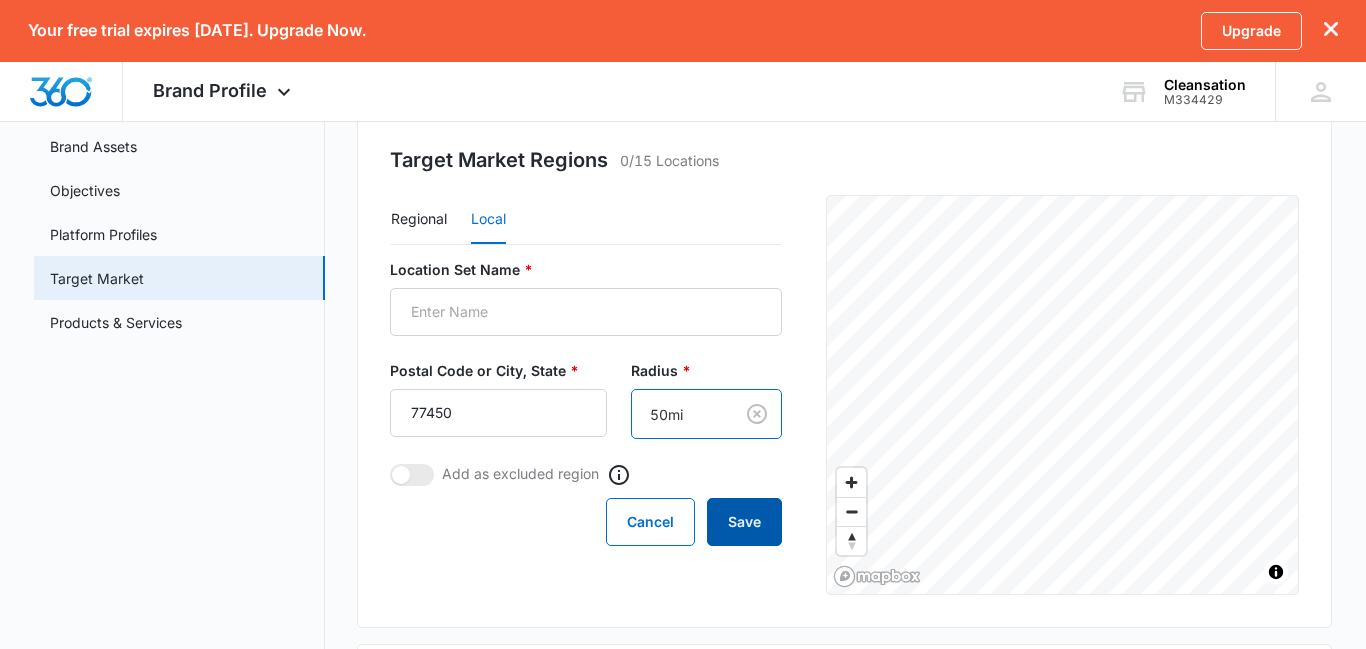click on "Save" at bounding box center (744, 522) 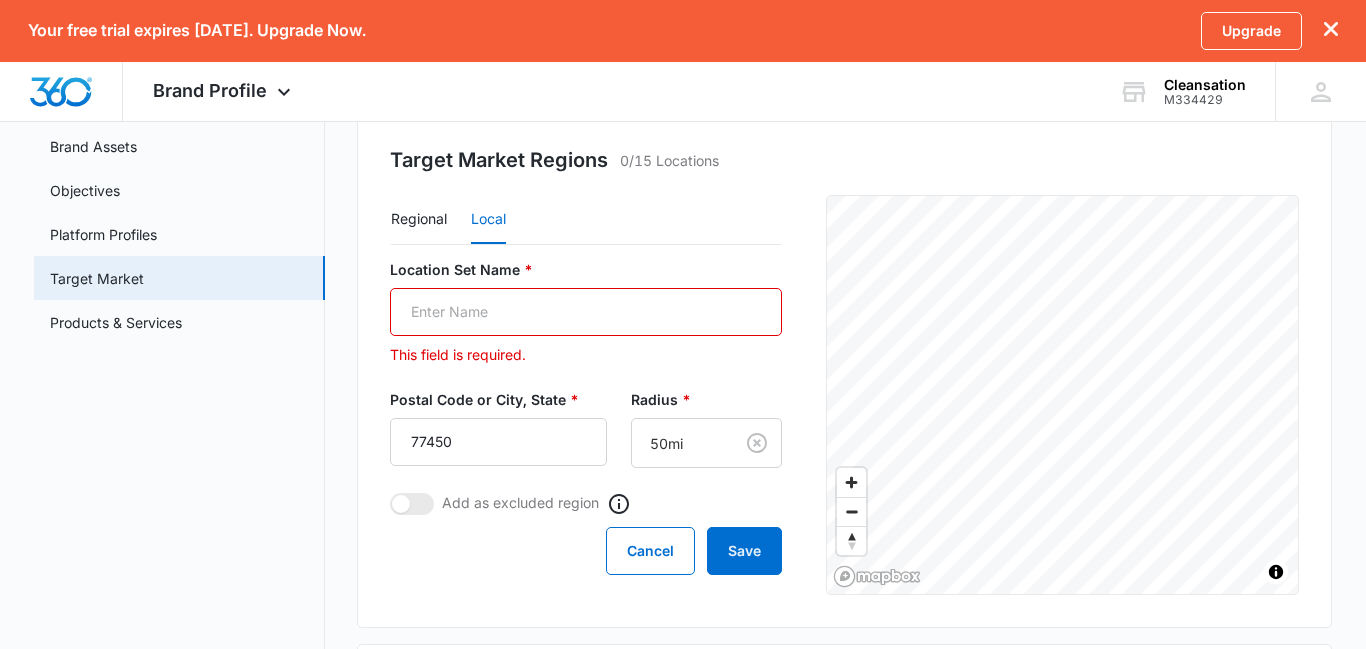 click on "Location Set Name *" at bounding box center (586, 312) 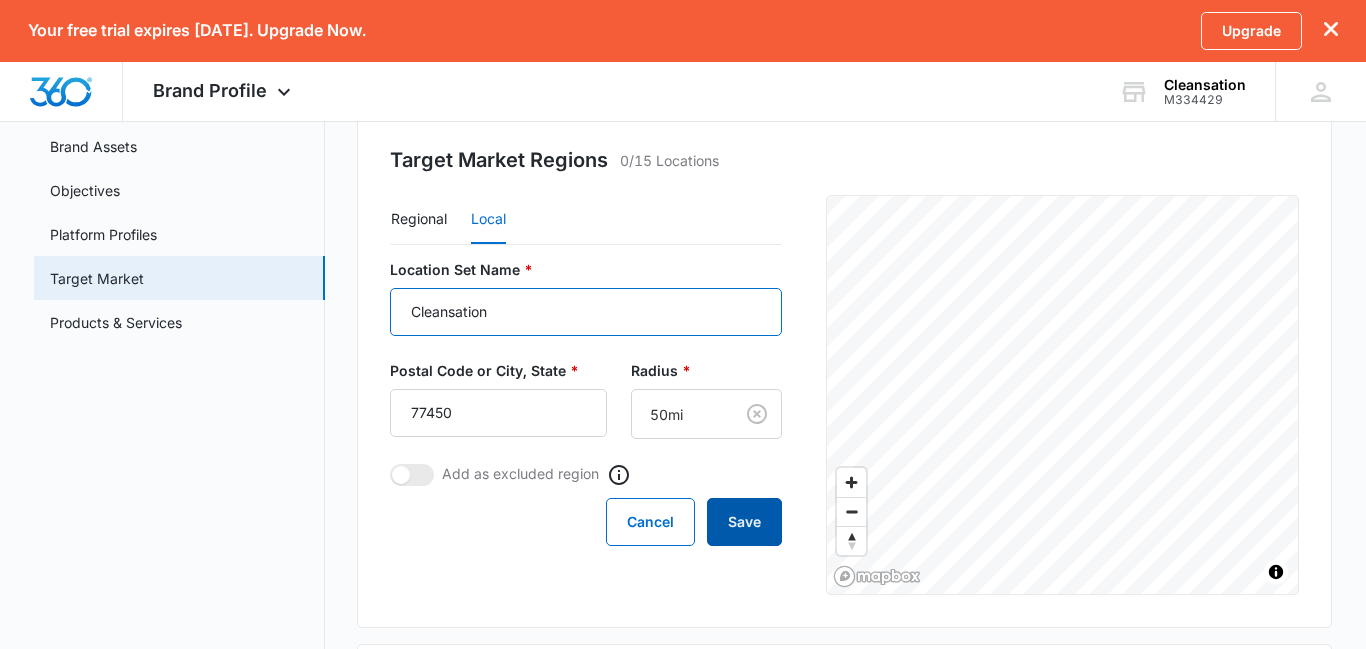 type on "Cleansation" 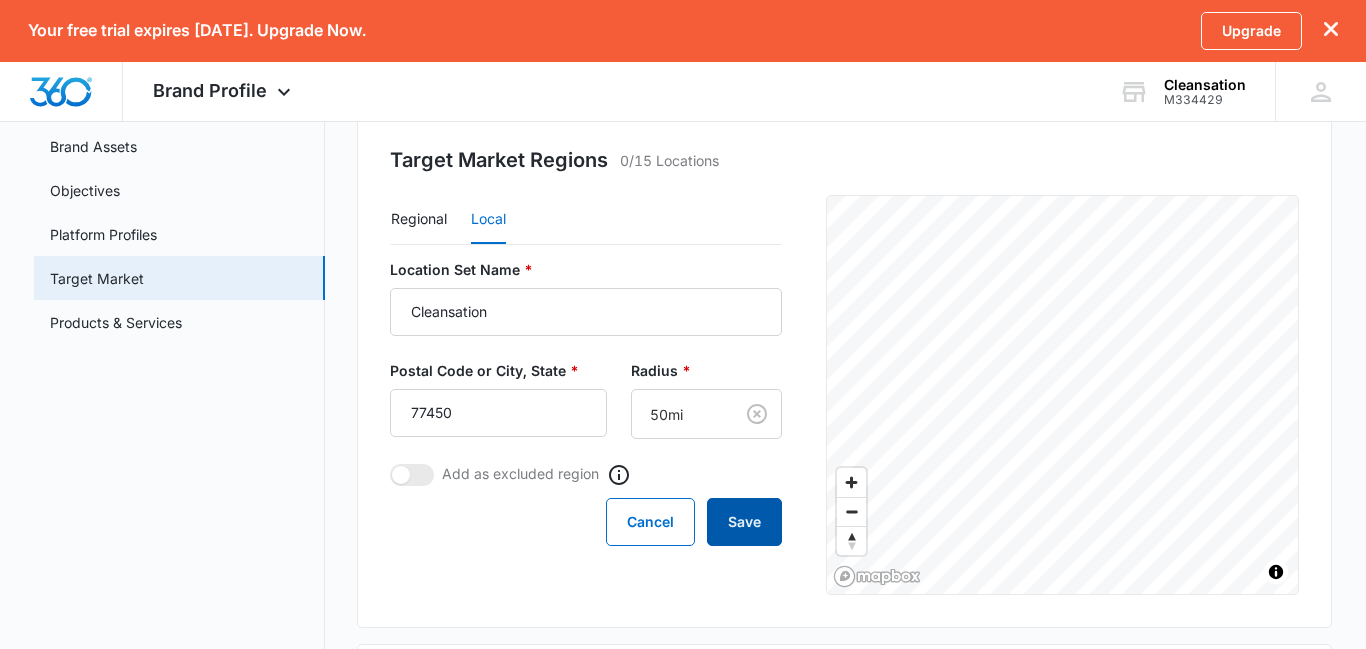 click on "Save" at bounding box center [744, 522] 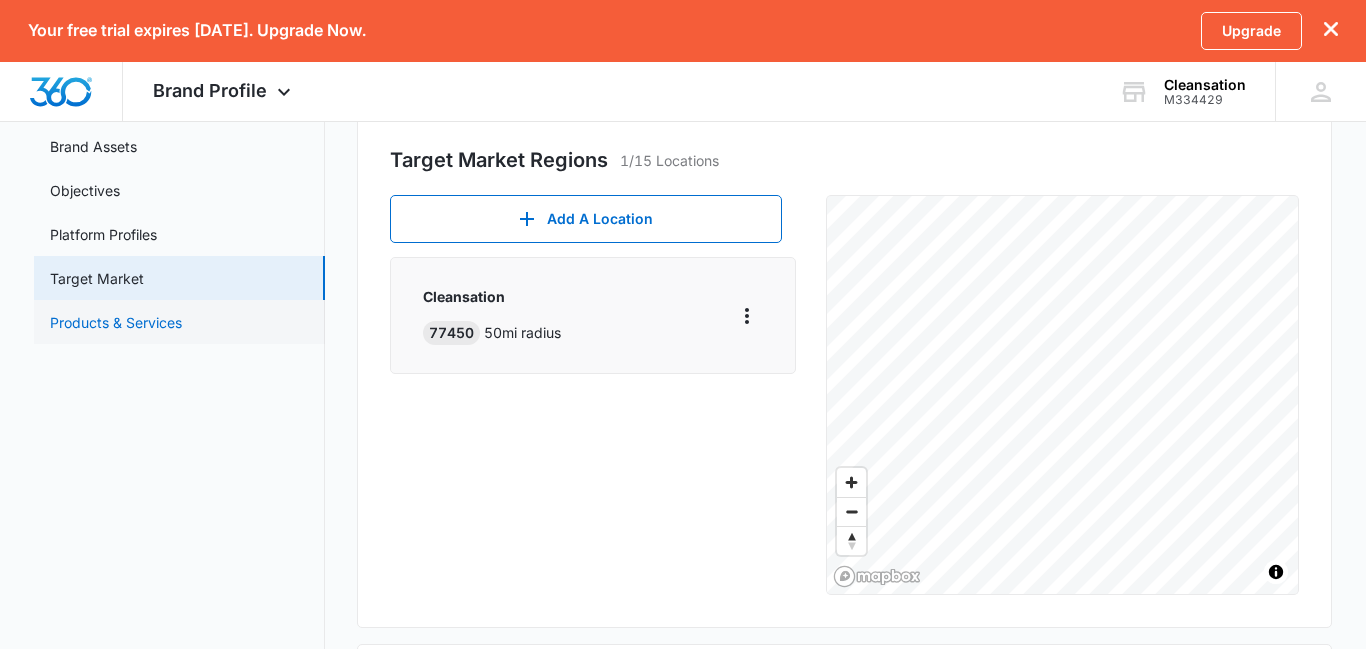 click on "Products & Services" at bounding box center (116, 322) 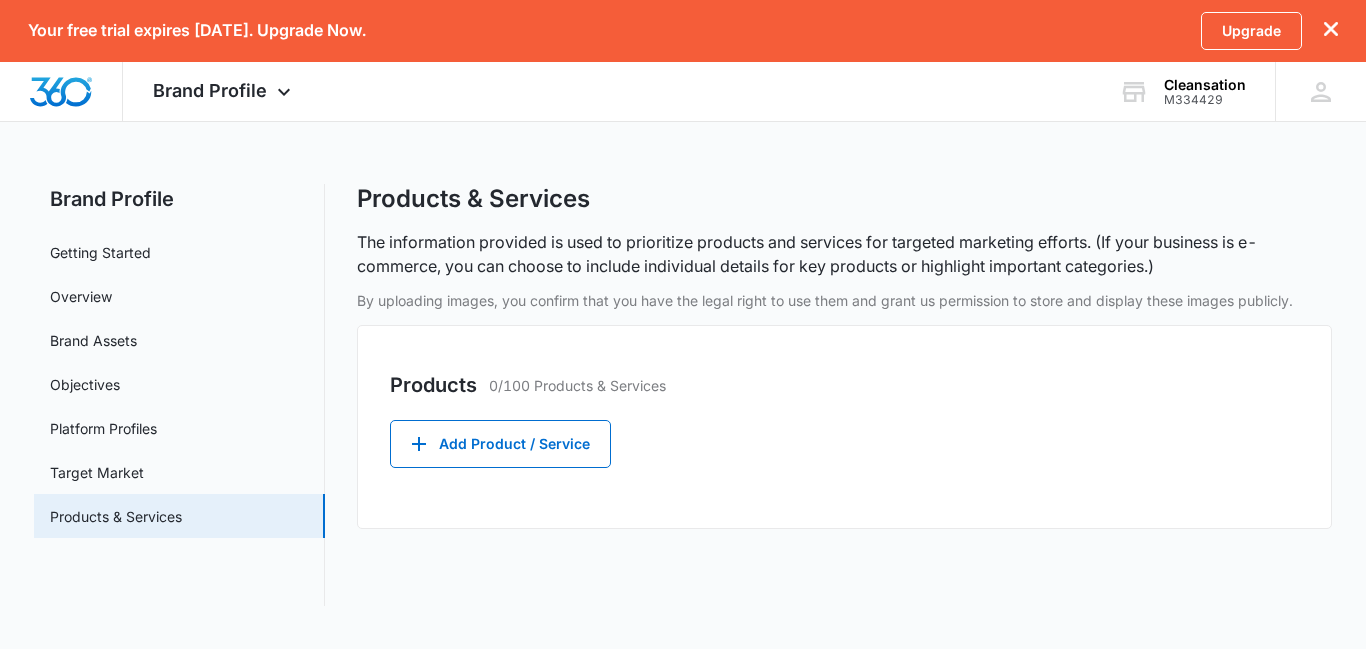 scroll, scrollTop: 0, scrollLeft: 0, axis: both 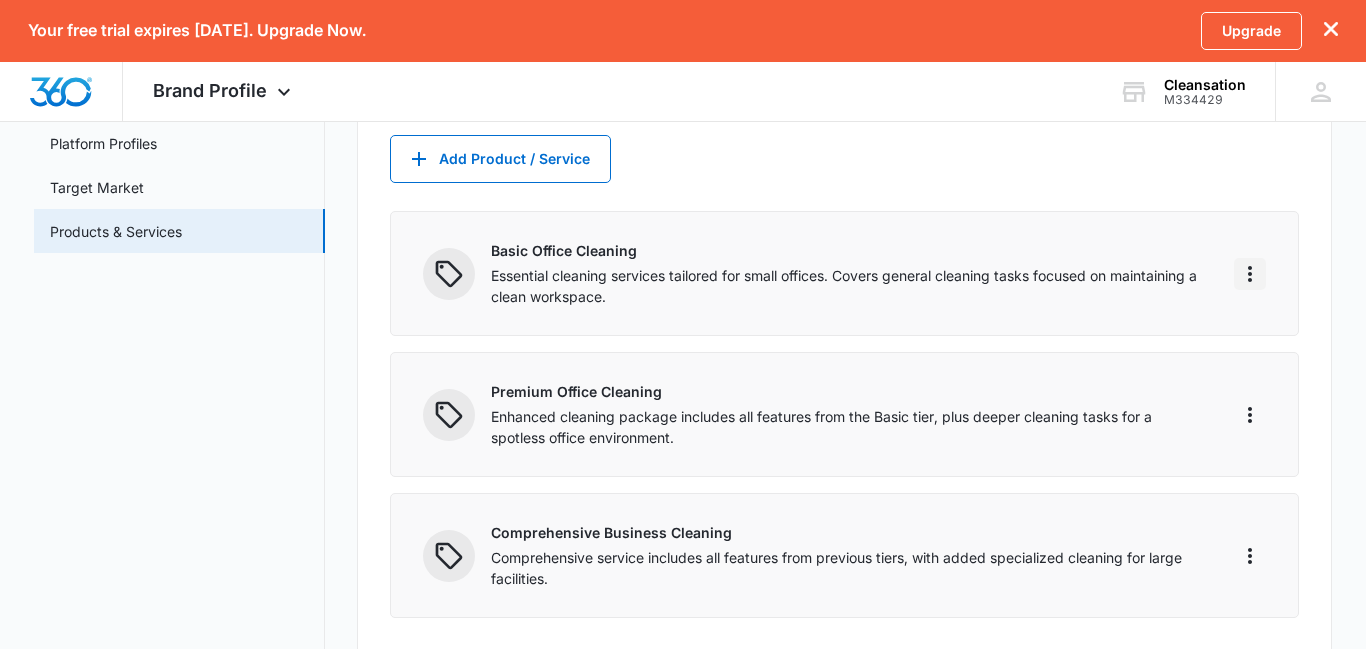 click 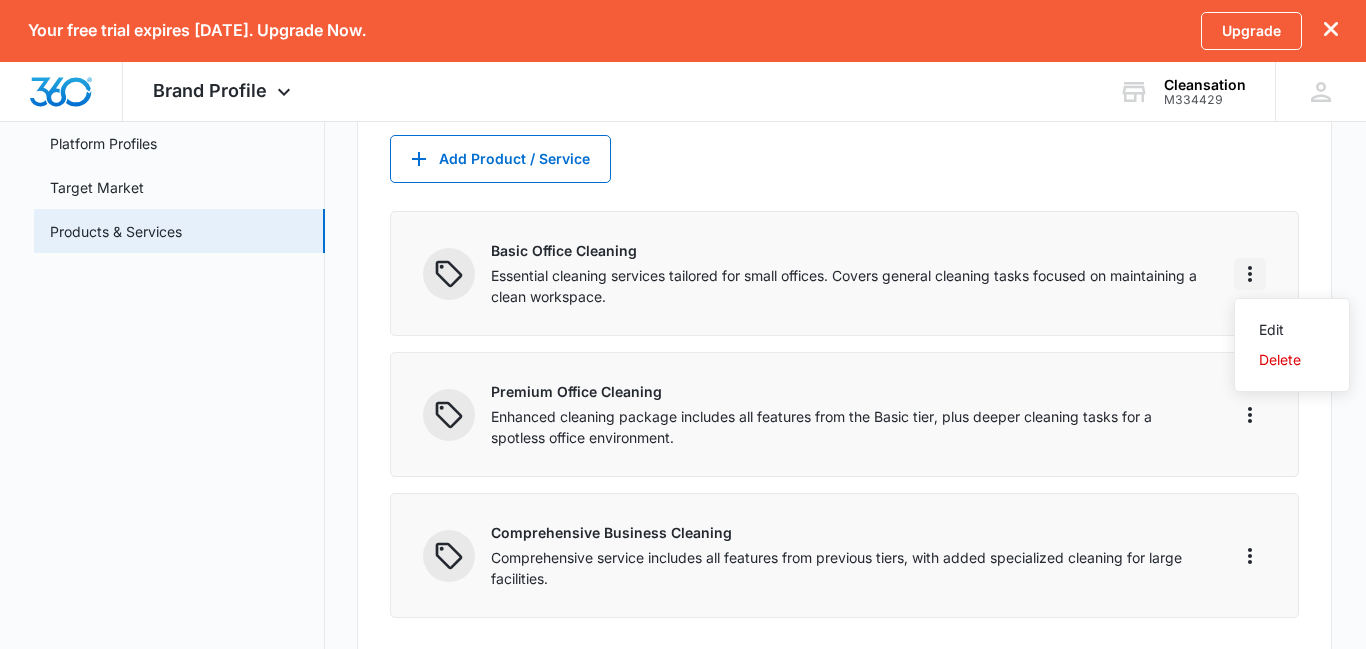 click 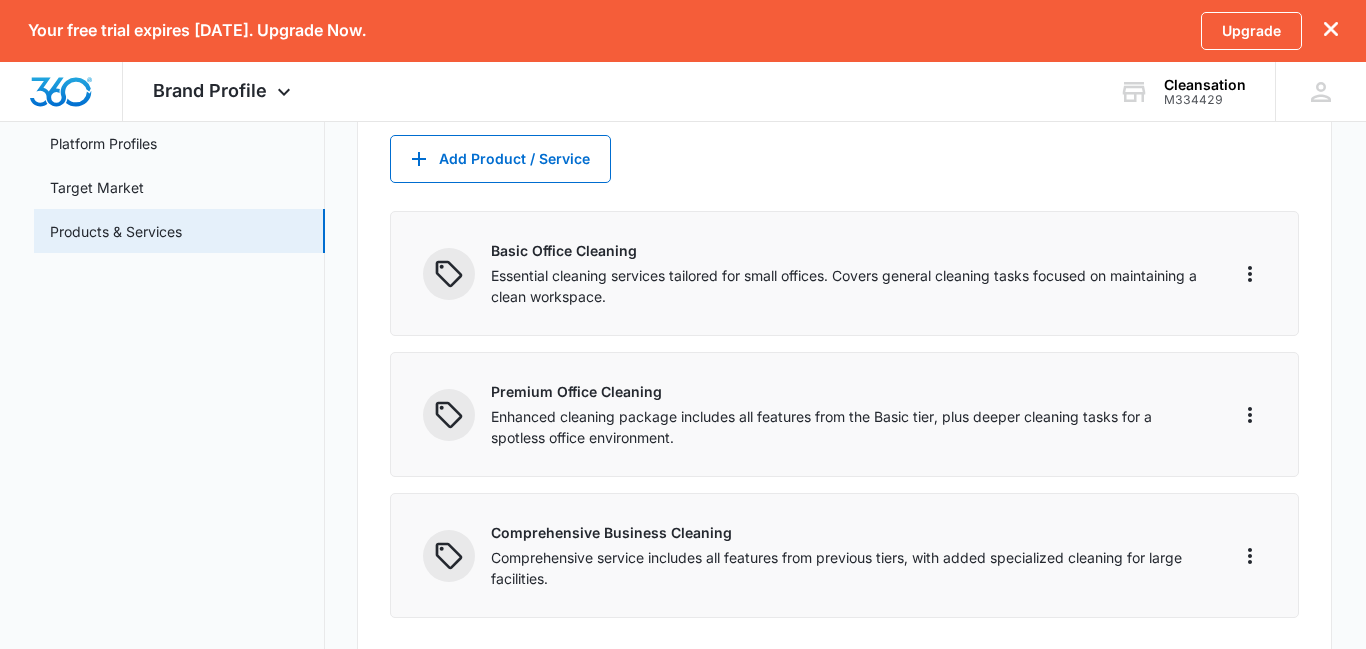click on "Products 3/100 Products & Services Add Product / Service Basic Office Cleaning Essential cleaning services tailored for small offices. Covers general cleaning tasks focused on maintaining a clean workspace. Premium Office Cleaning Enhanced cleaning package includes all features from the Basic tier, plus deeper cleaning tasks for a spotless office environment. Comprehensive Business Cleaning Comprehensive service includes all features from previous tiers, with added specialized cleaning for large facilities." at bounding box center (844, 353) 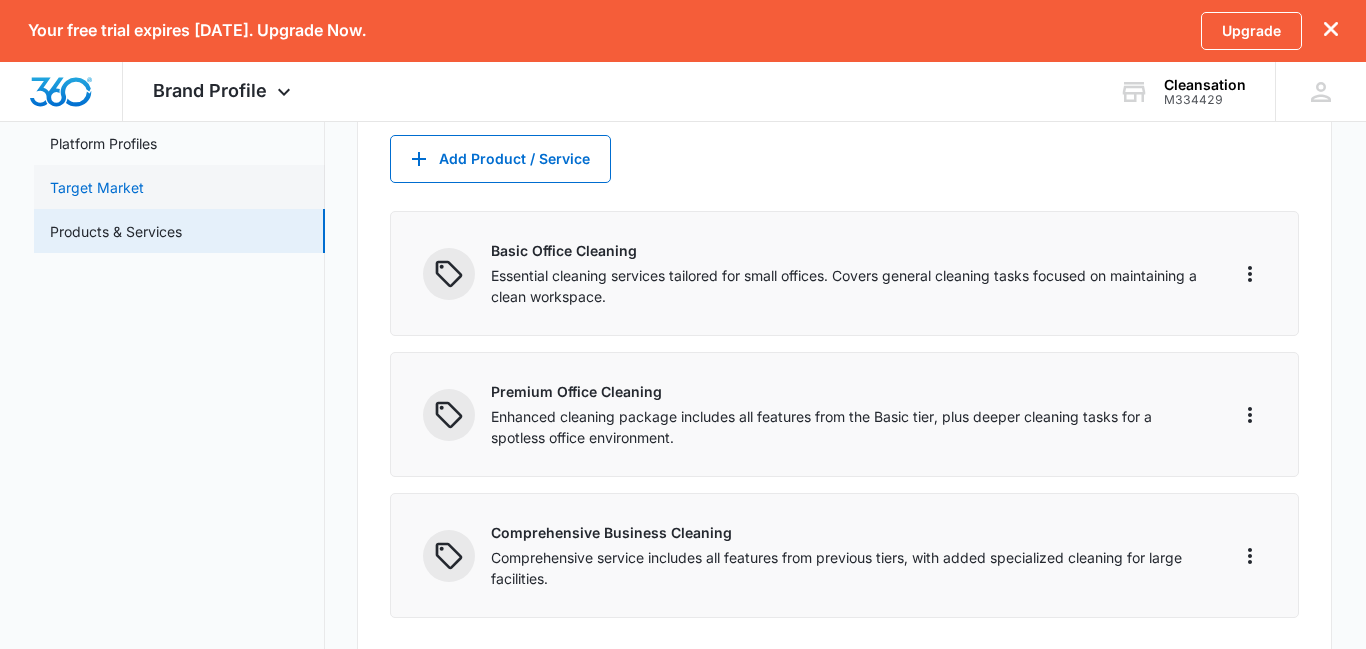 click on "Target Market" at bounding box center (97, 187) 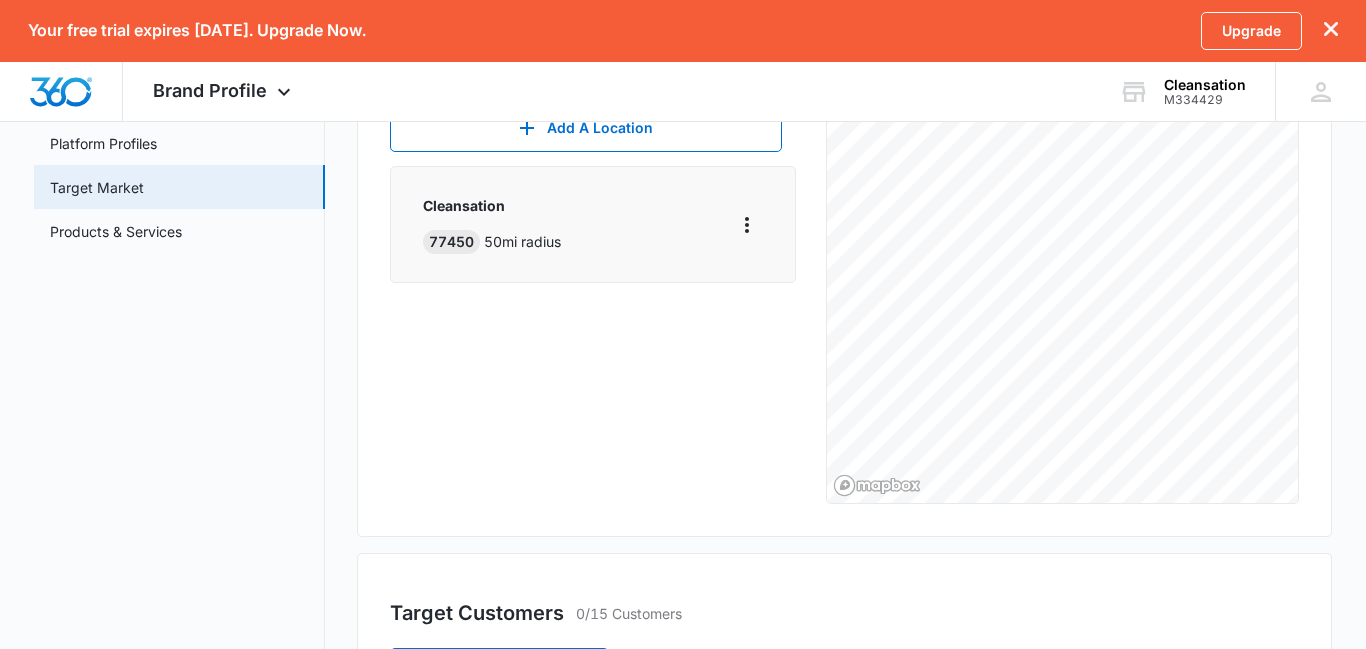 scroll, scrollTop: 0, scrollLeft: 0, axis: both 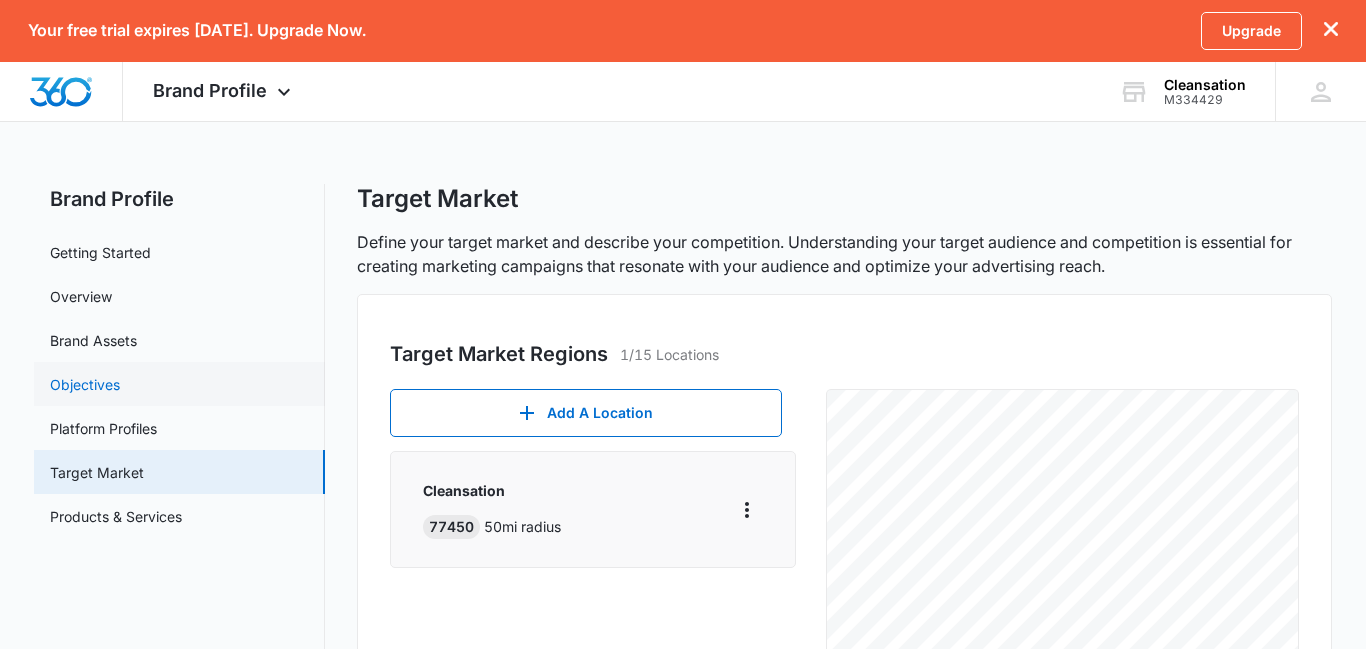 click on "Objectives" at bounding box center [85, 384] 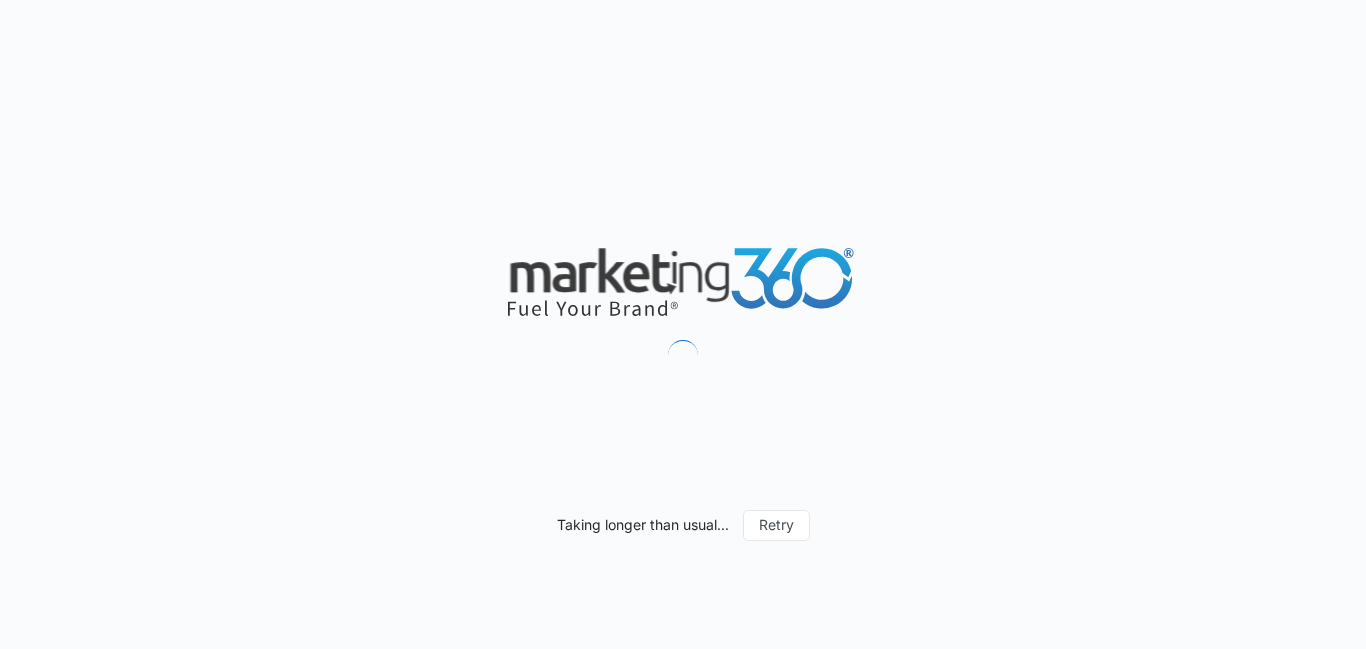 scroll, scrollTop: 0, scrollLeft: 0, axis: both 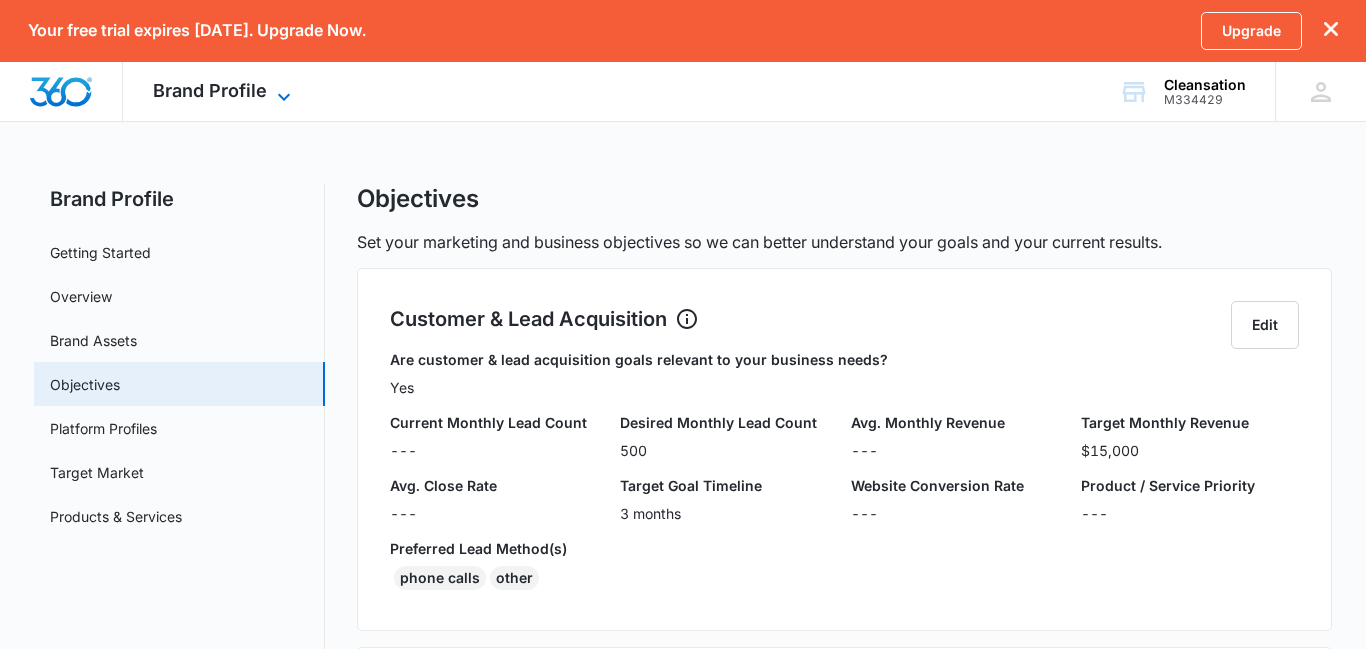 click 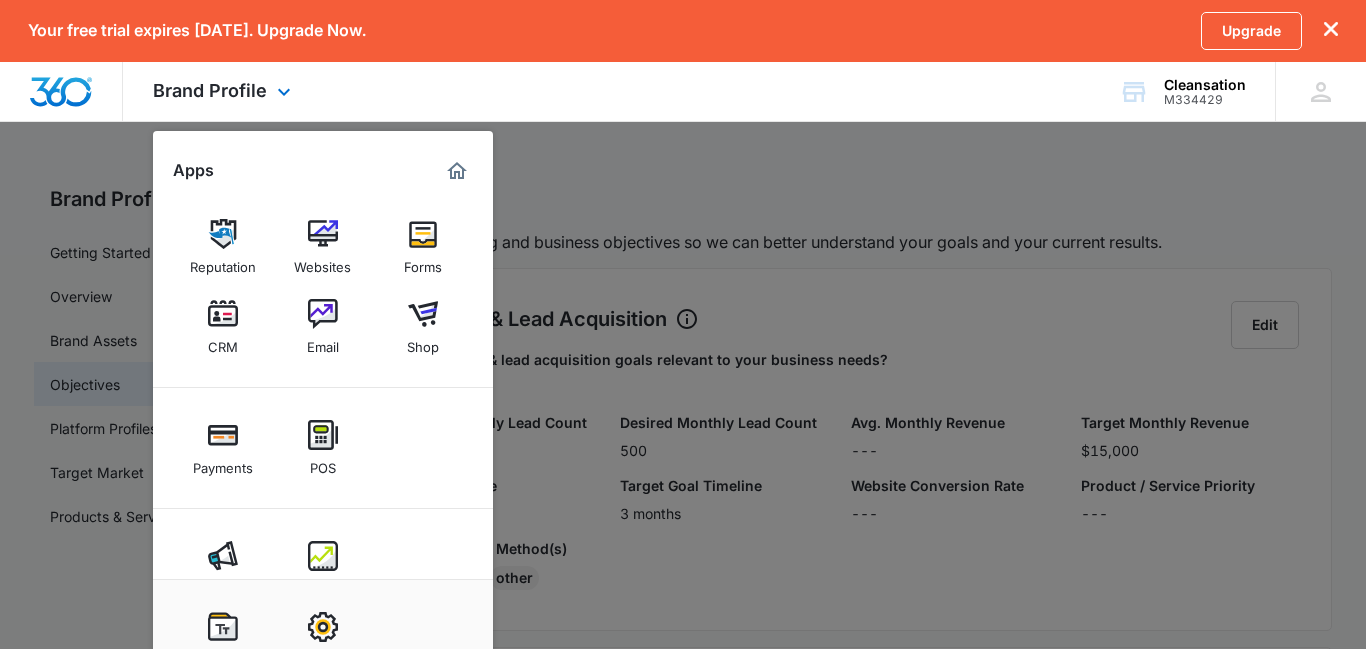 click at bounding box center (457, 171) 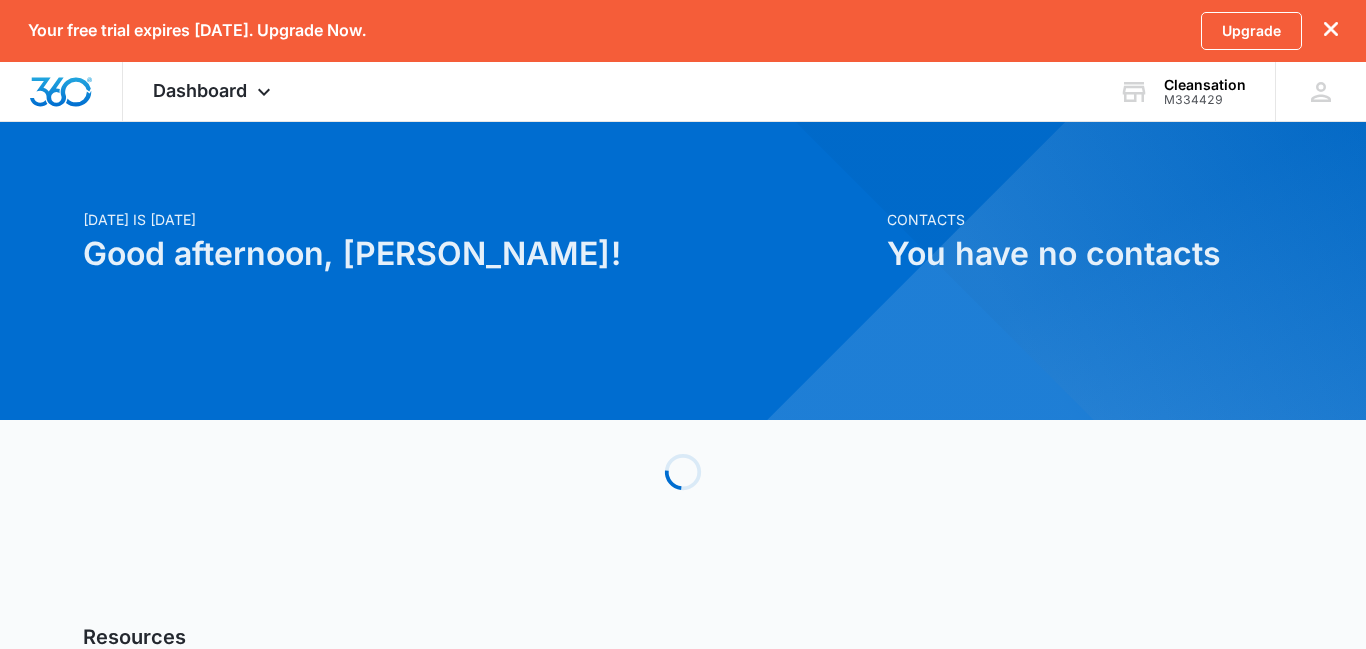 scroll, scrollTop: 0, scrollLeft: 0, axis: both 